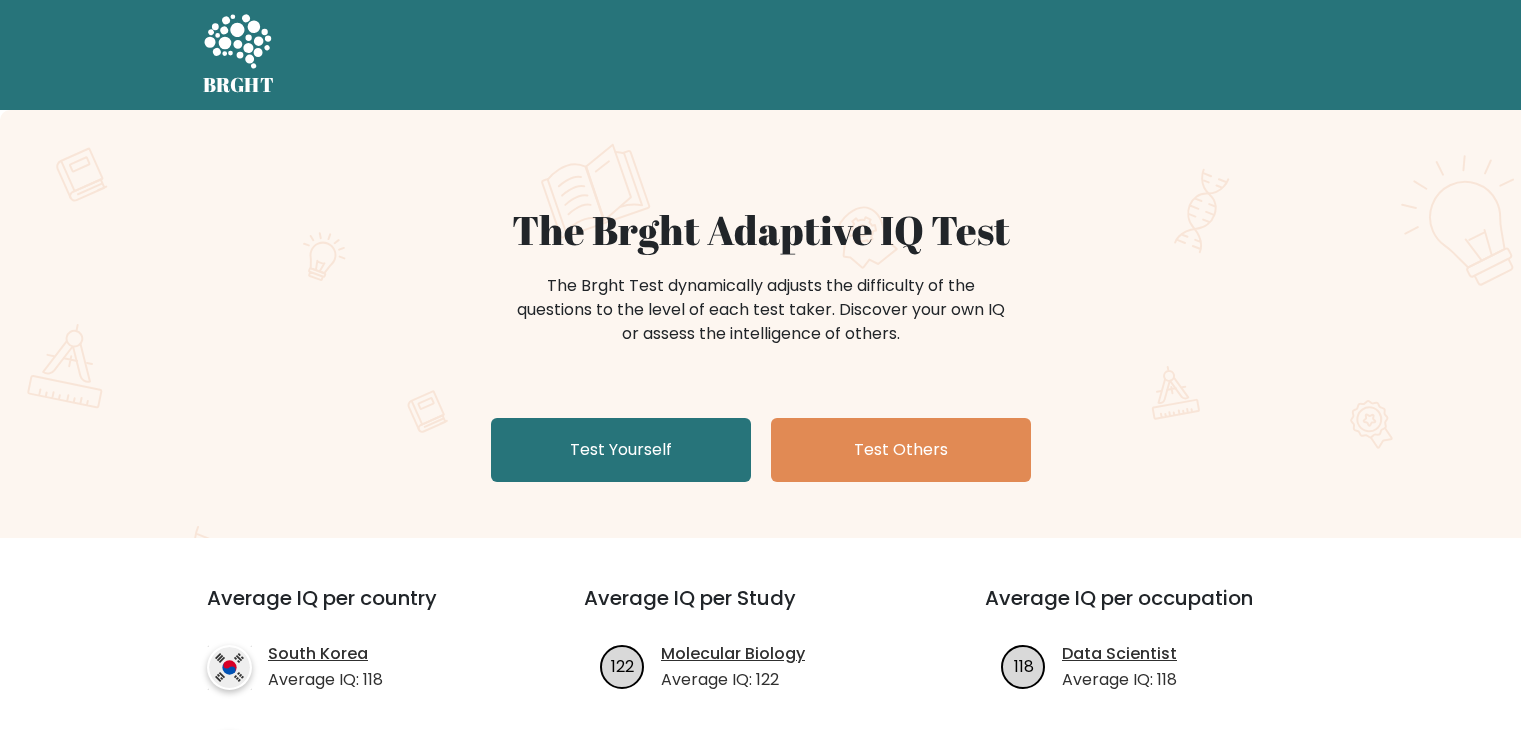 scroll, scrollTop: 200, scrollLeft: 0, axis: vertical 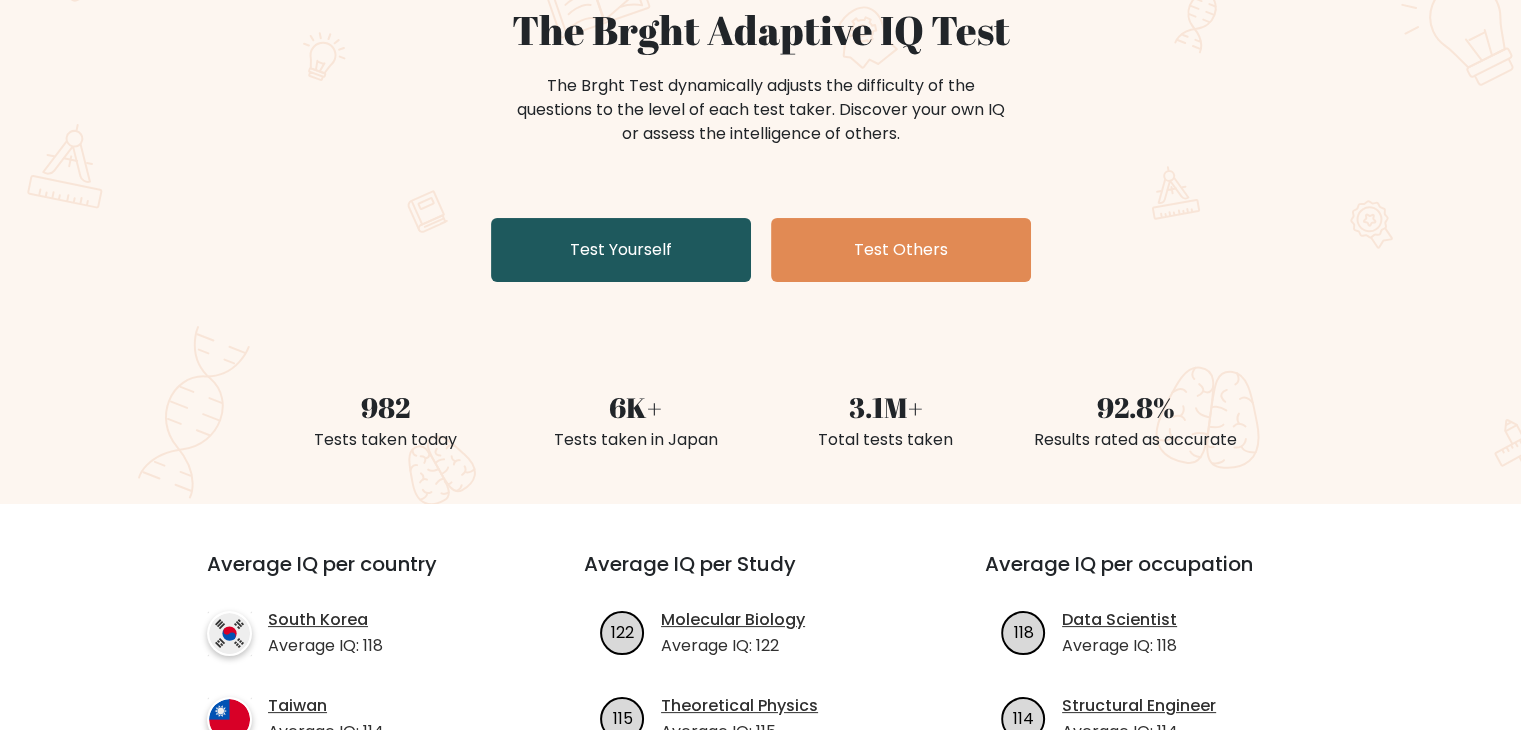 click on "Test Yourself" at bounding box center [621, 250] 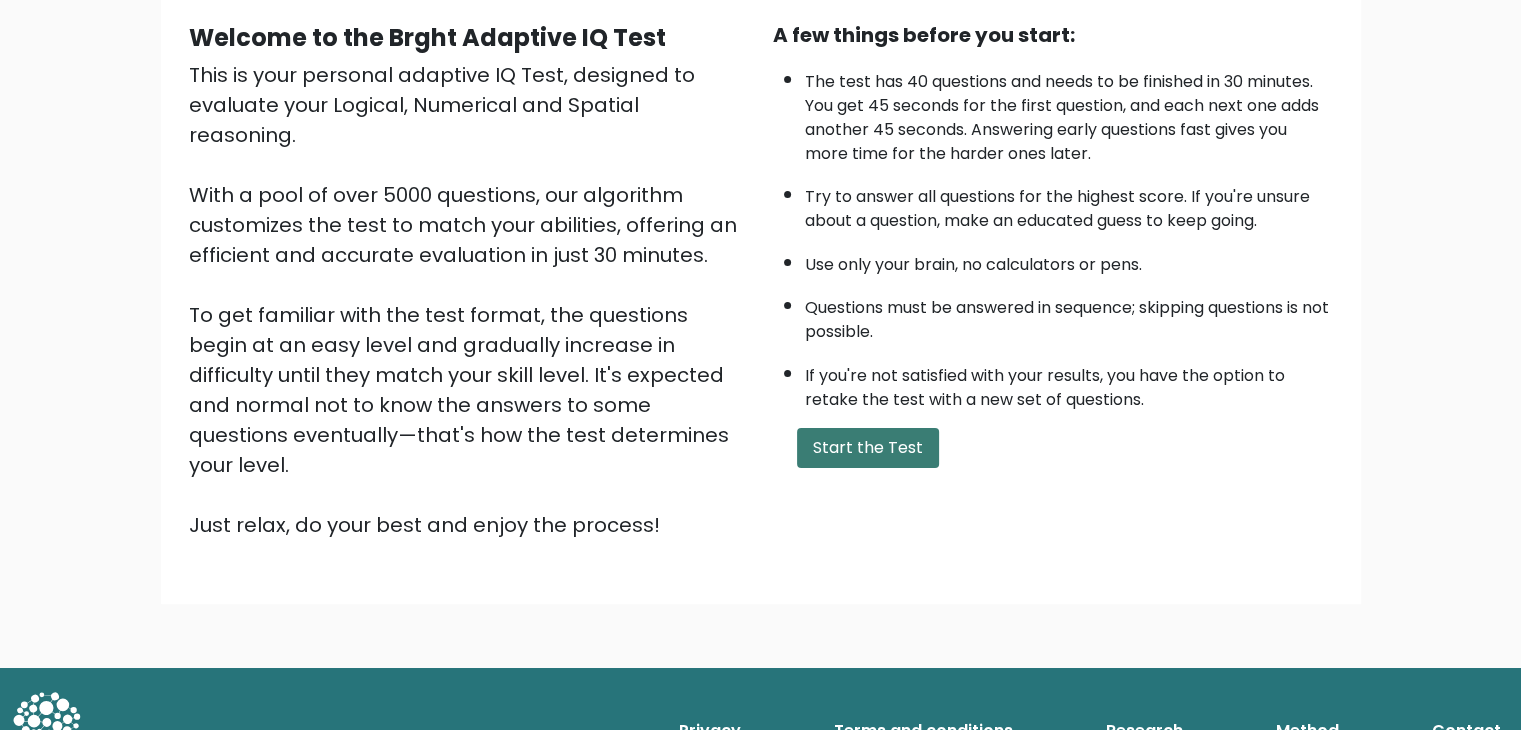 scroll, scrollTop: 0, scrollLeft: 0, axis: both 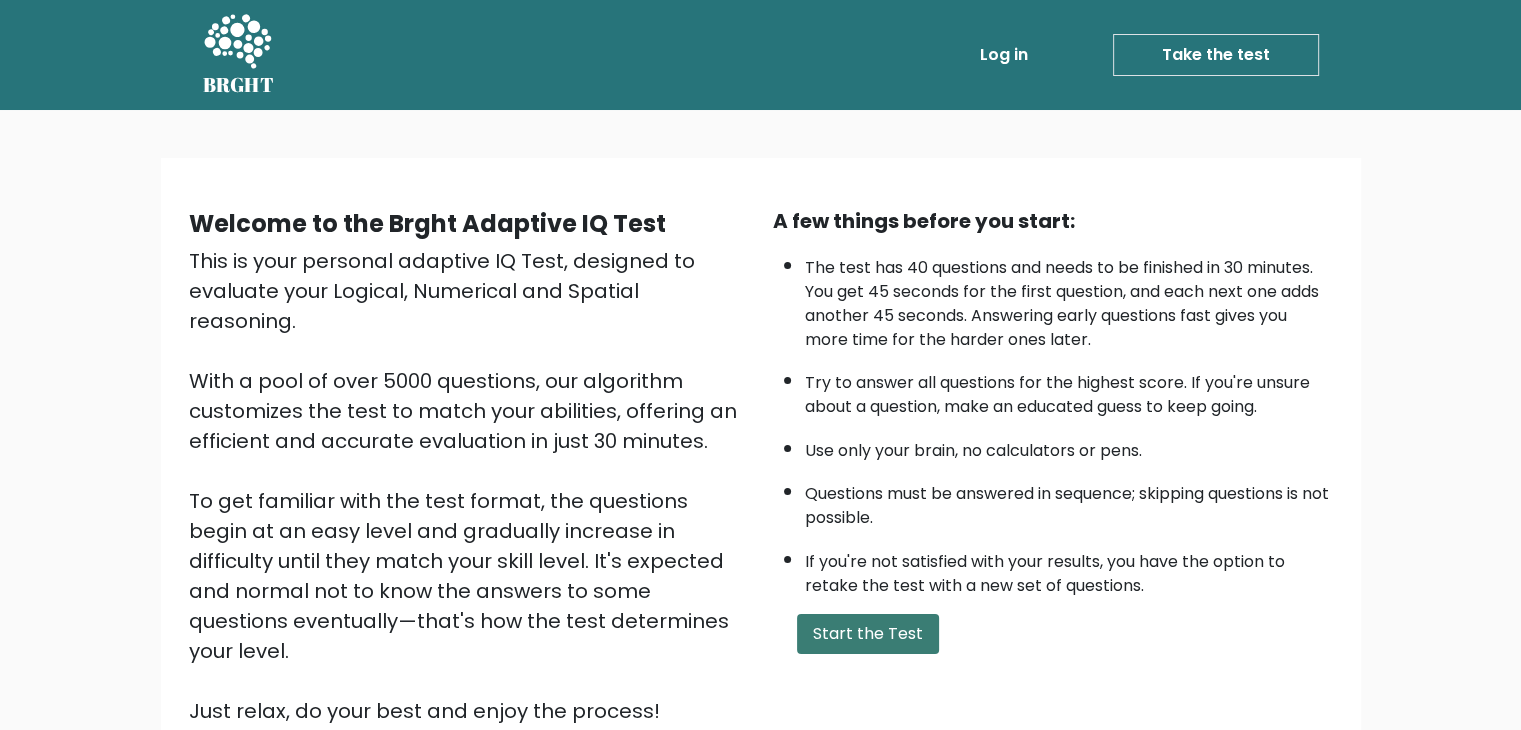 click on "Start the Test" at bounding box center [868, 634] 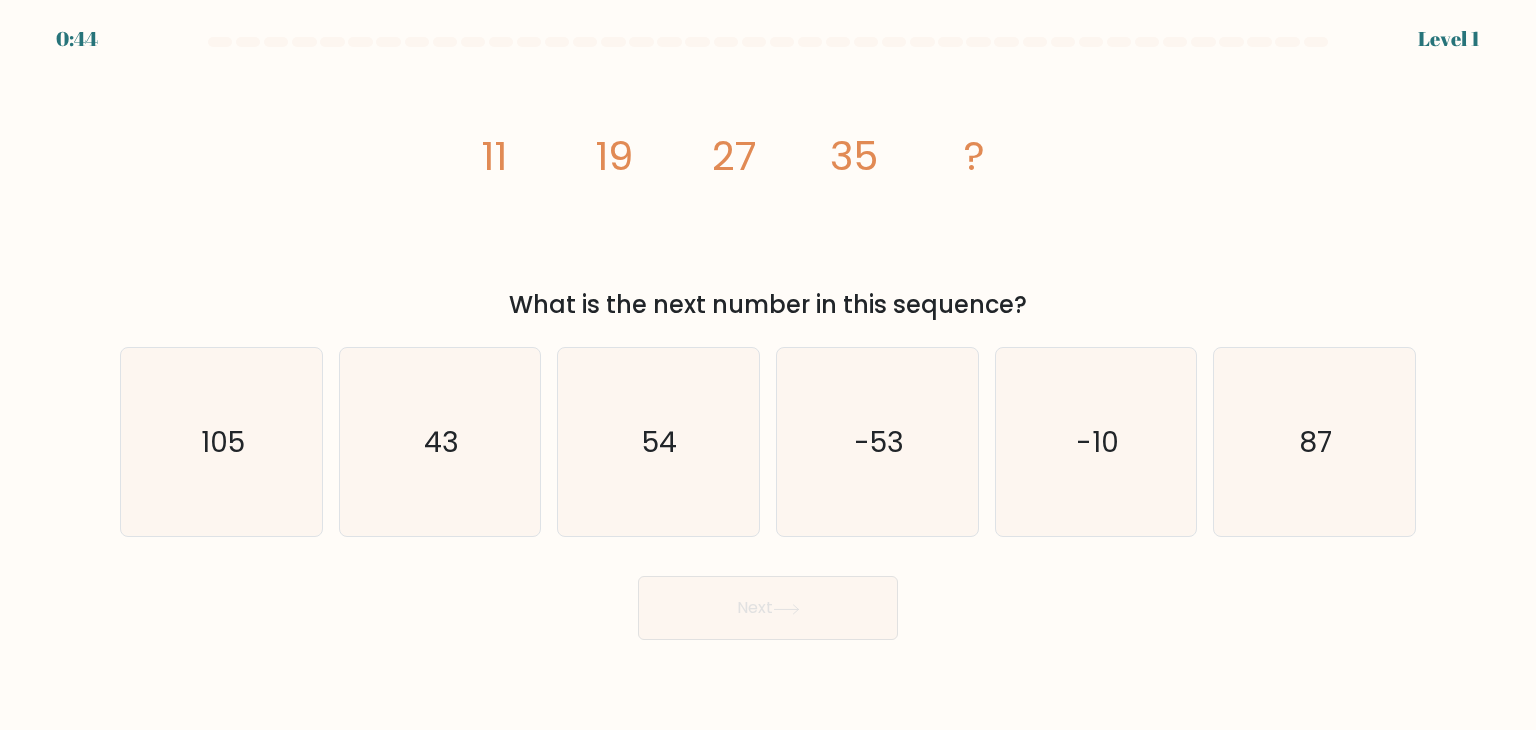 scroll, scrollTop: 0, scrollLeft: 0, axis: both 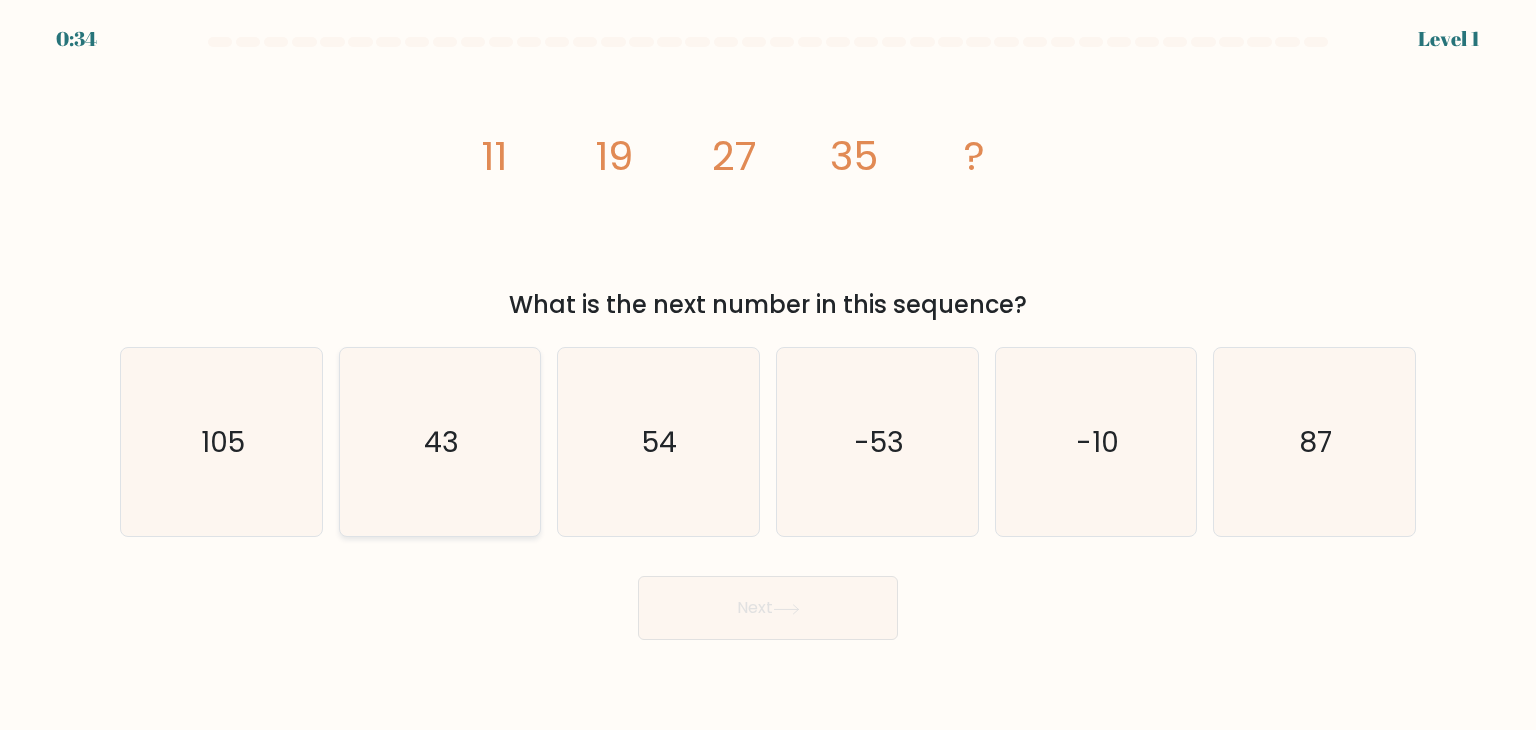 click on "43" 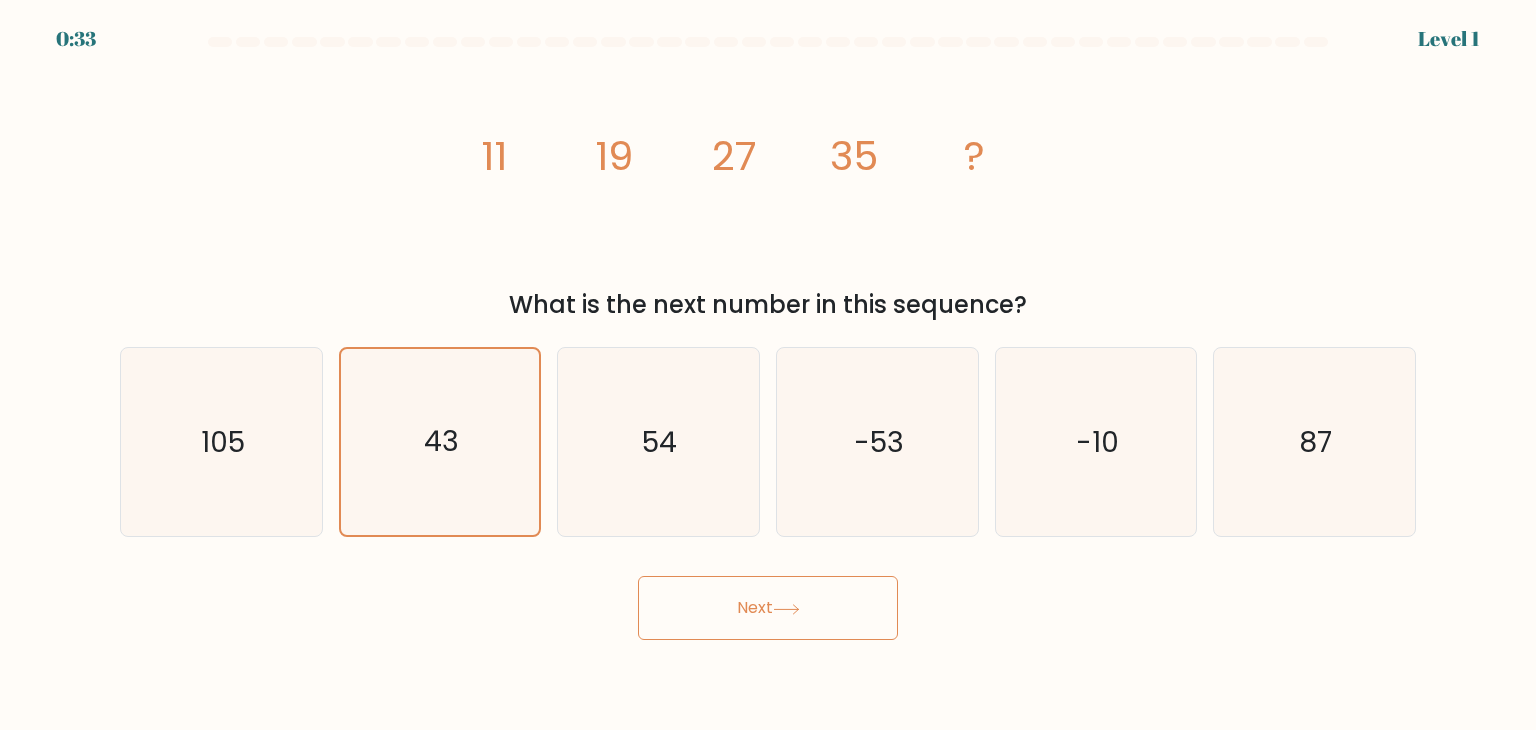 click 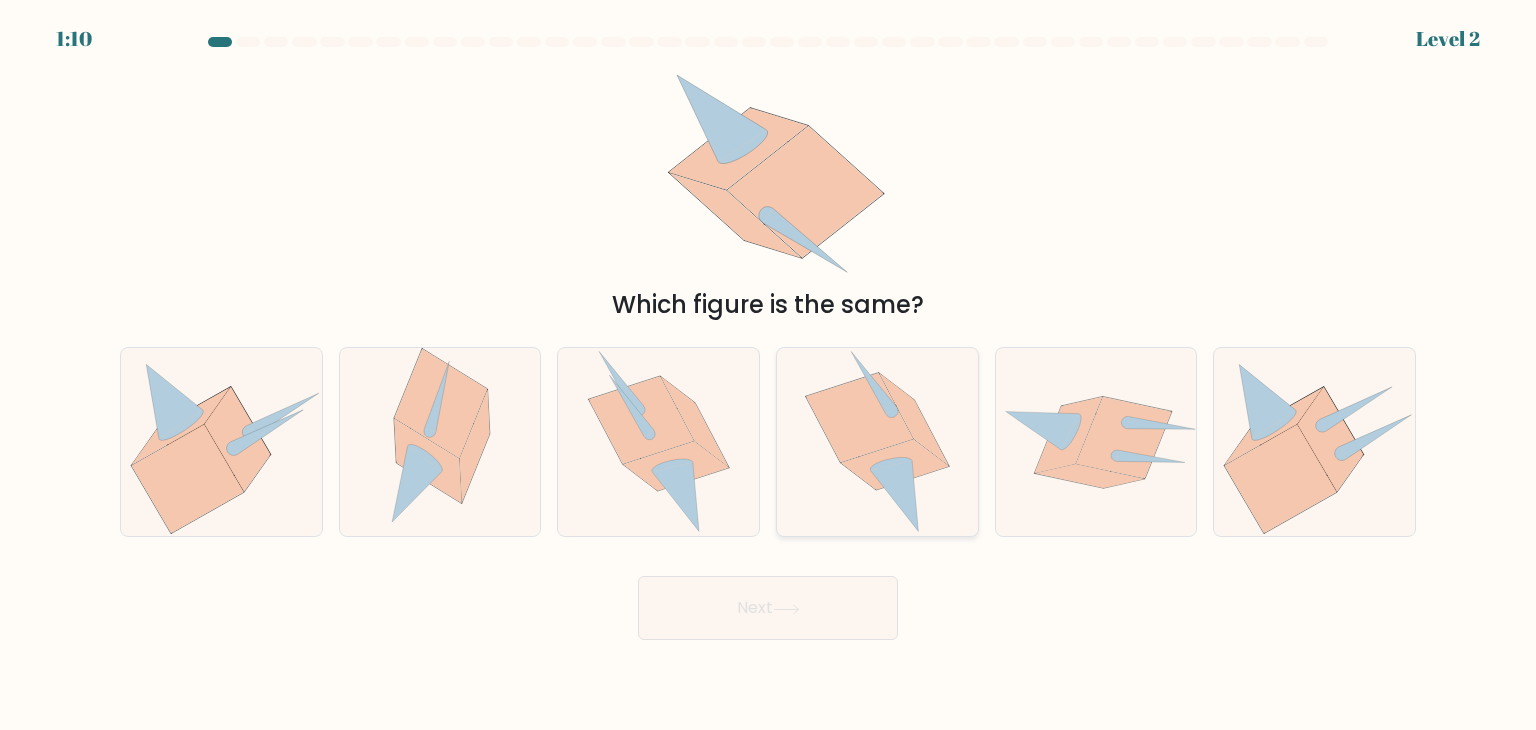 click 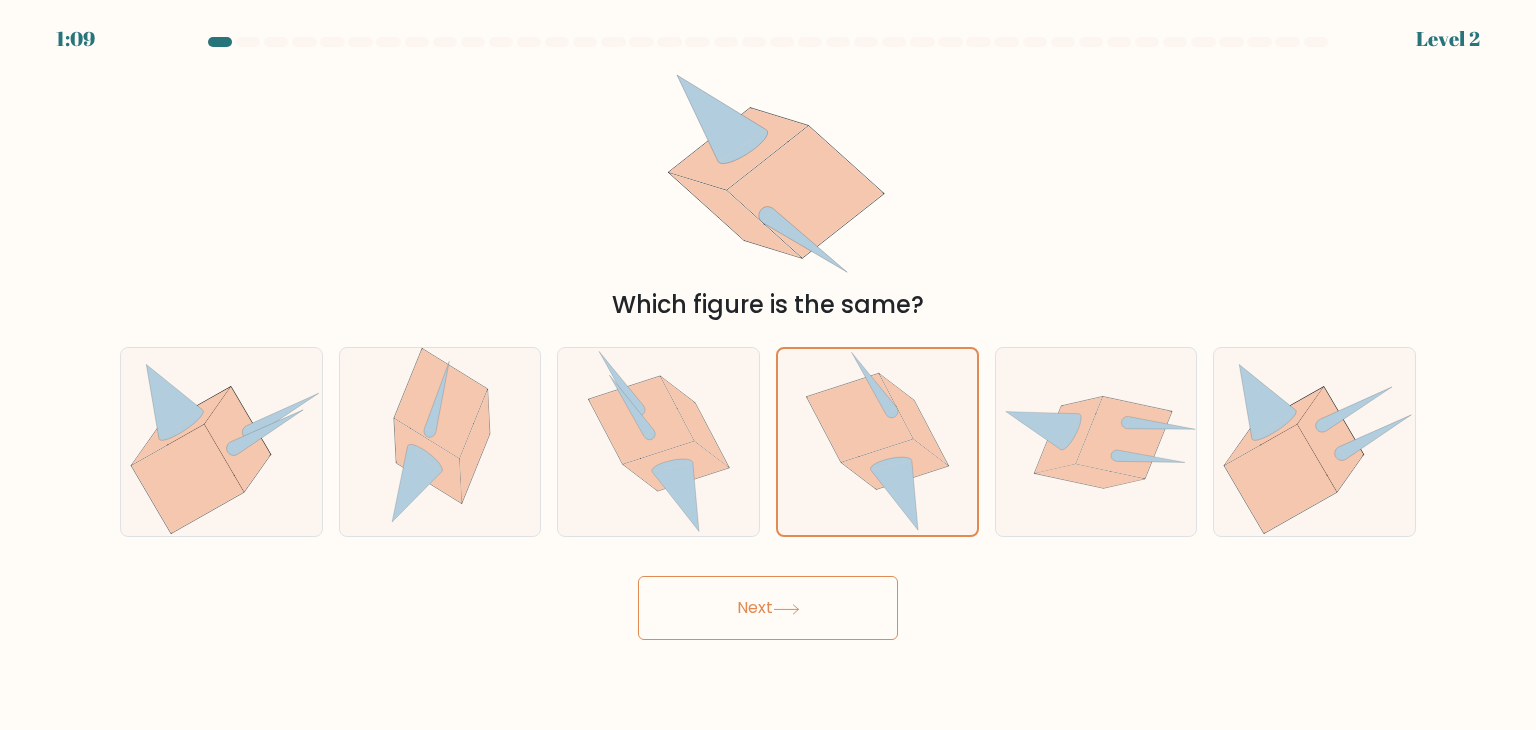 click on "Next" at bounding box center [768, 608] 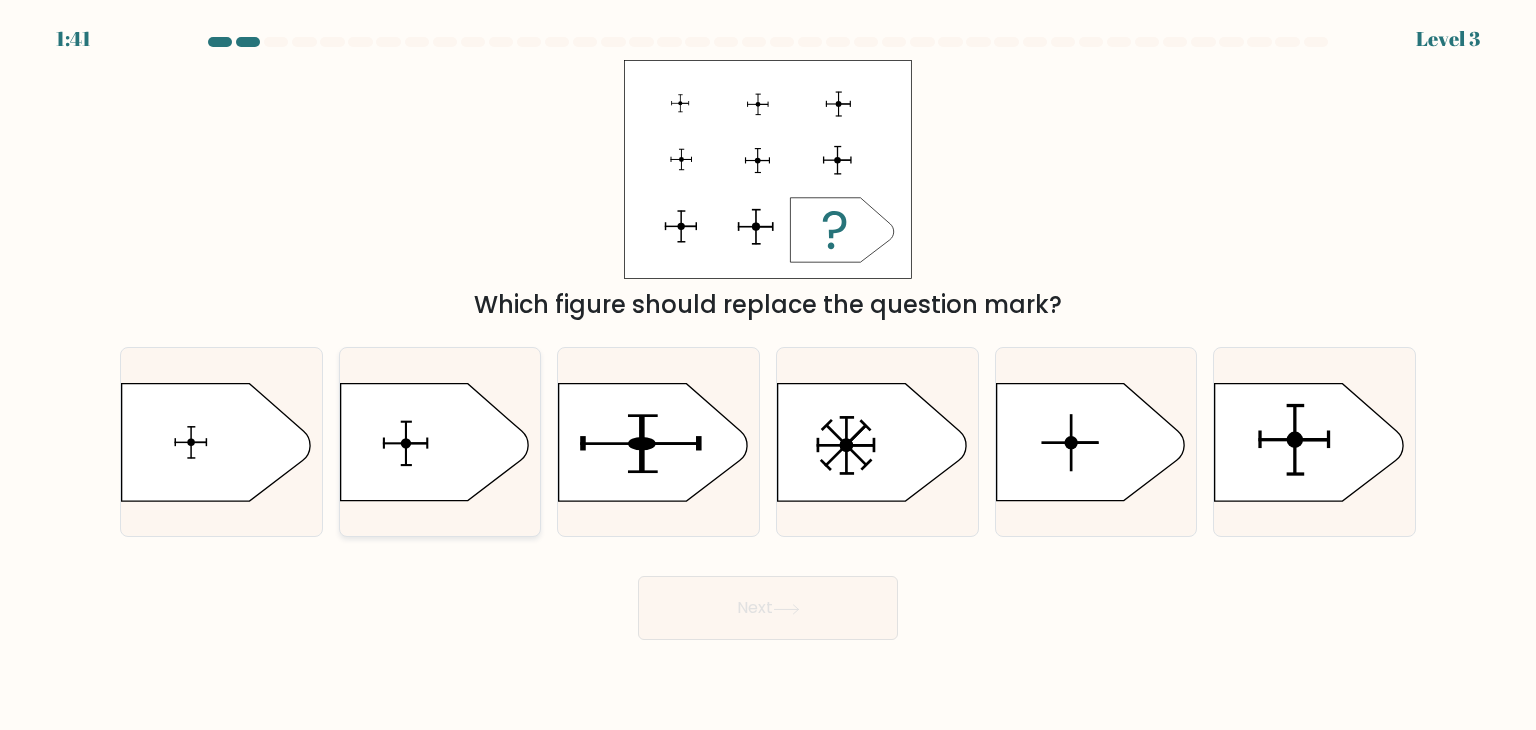 click 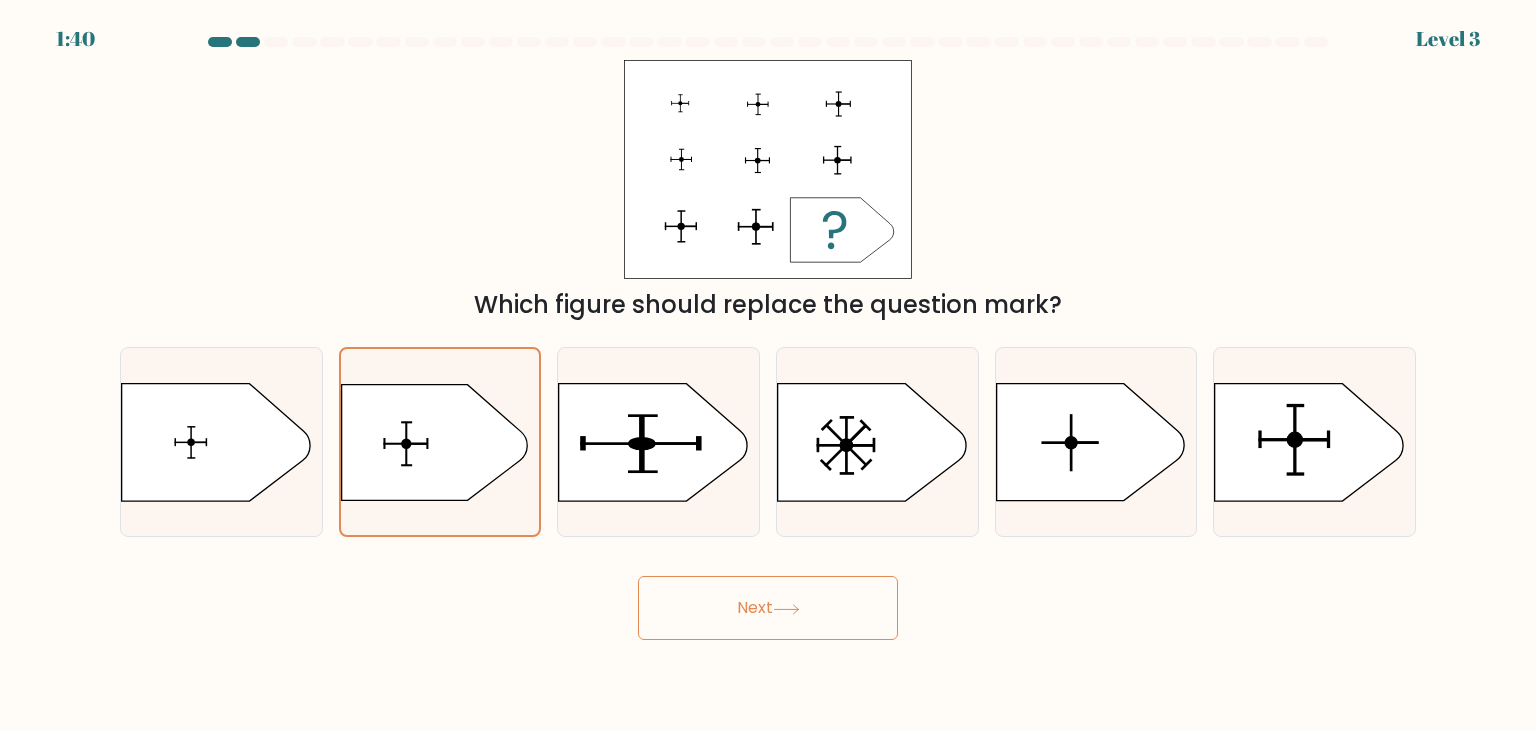 click on "Next" at bounding box center (768, 608) 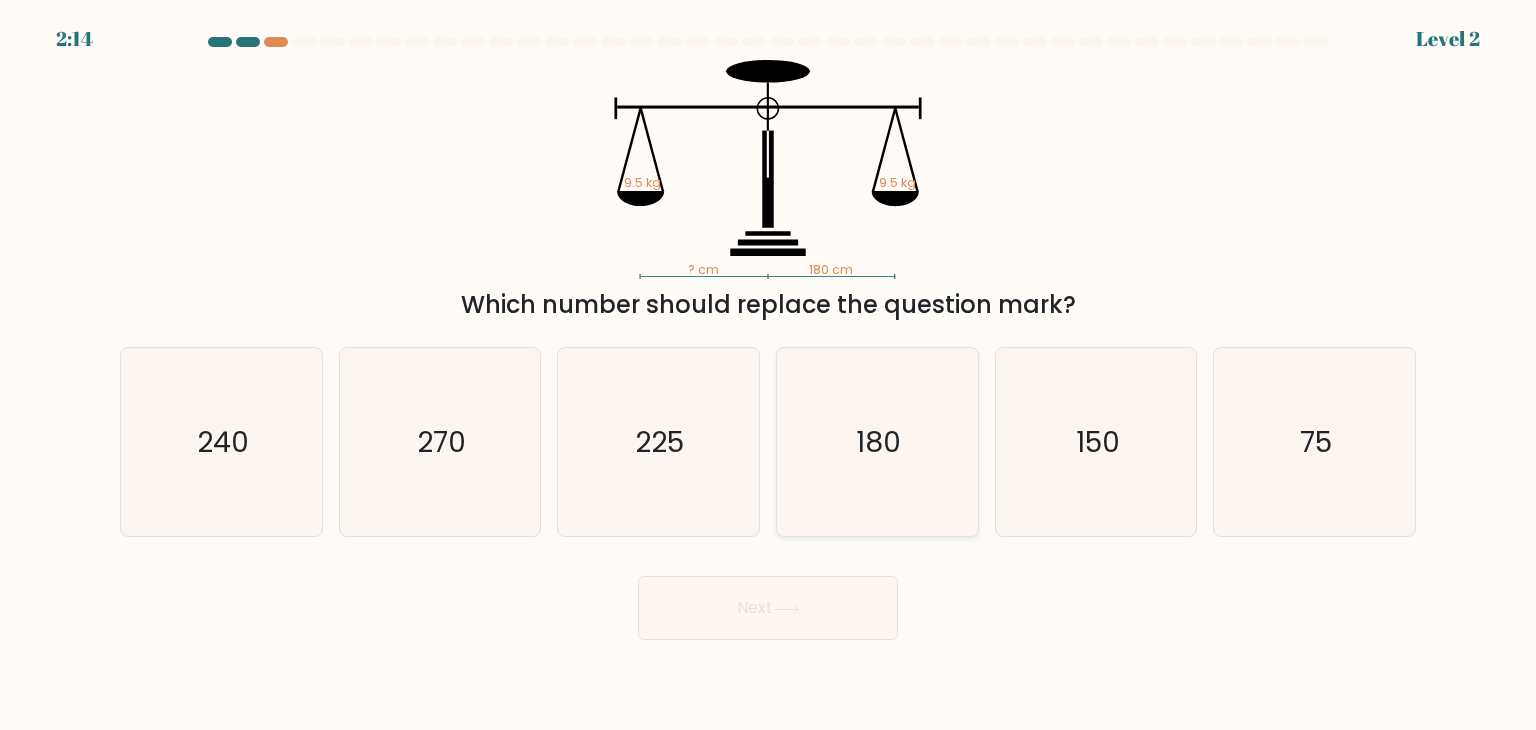 click on "180" 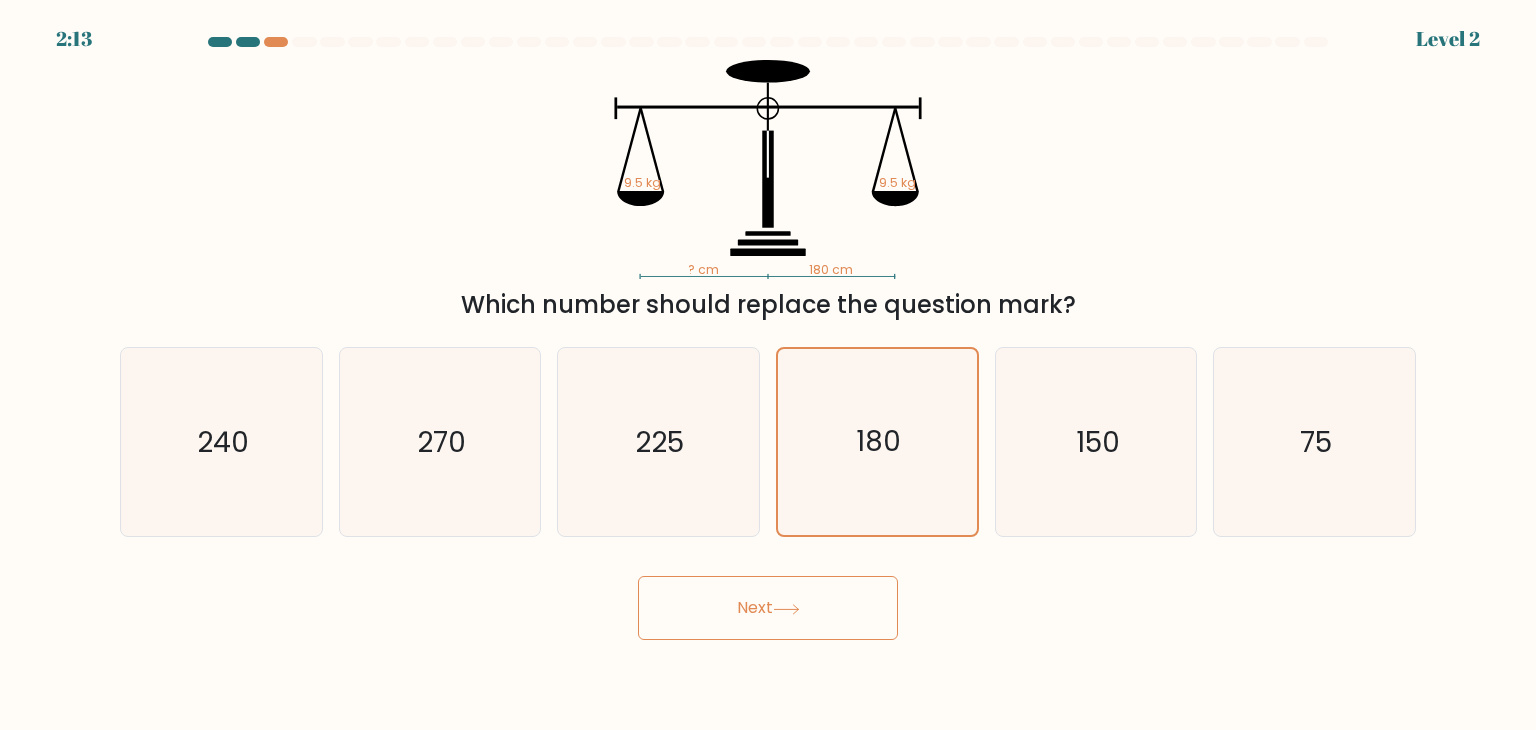 click 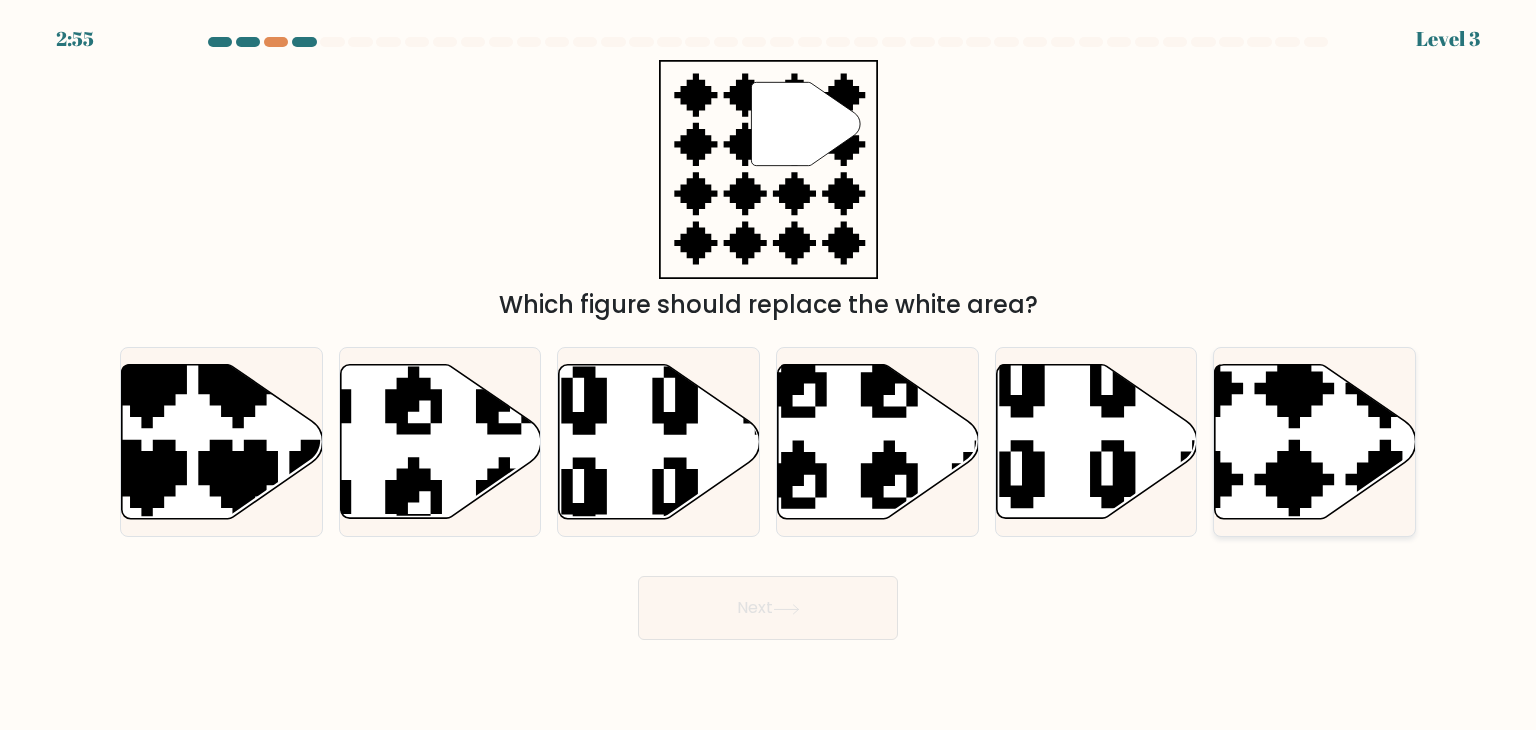 click 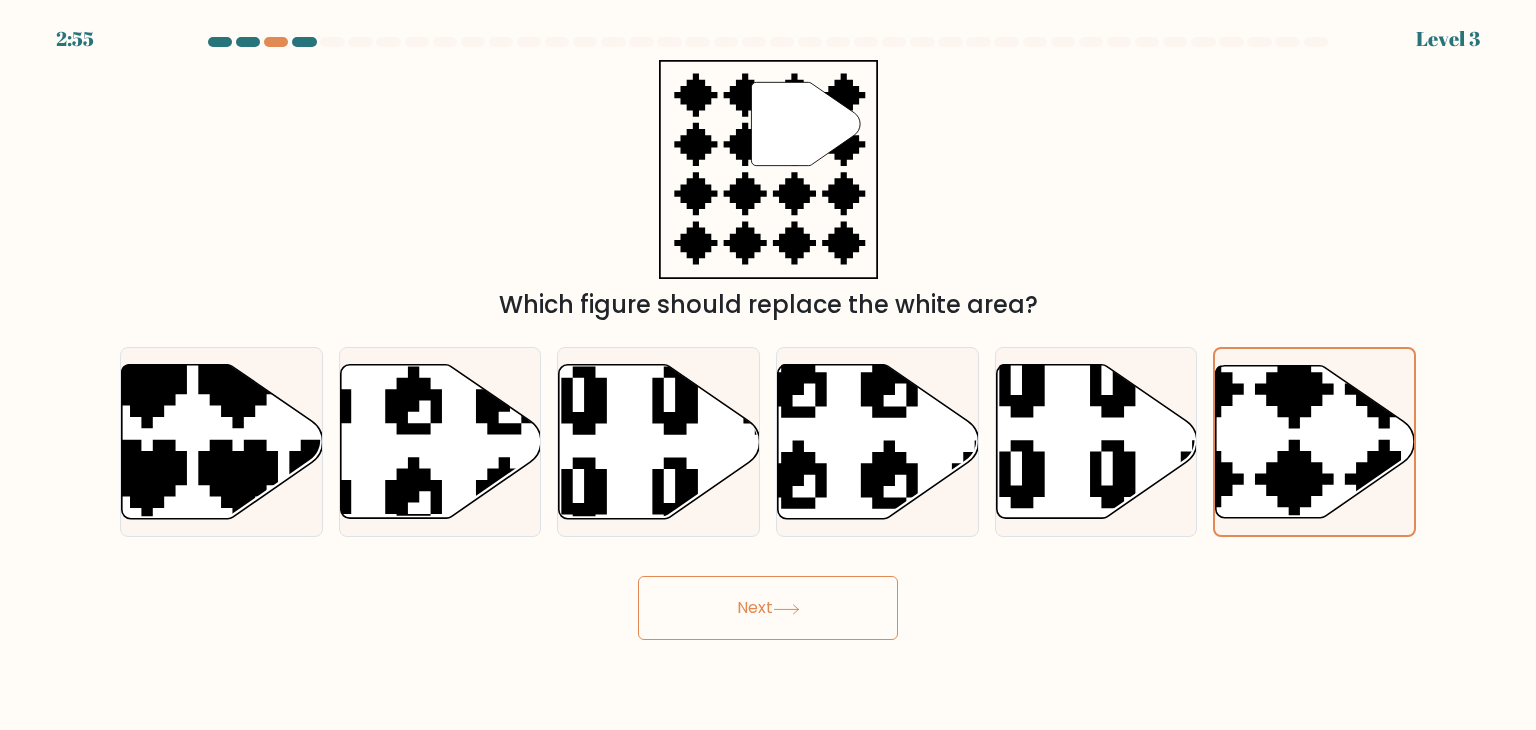 click on "Next" at bounding box center (768, 608) 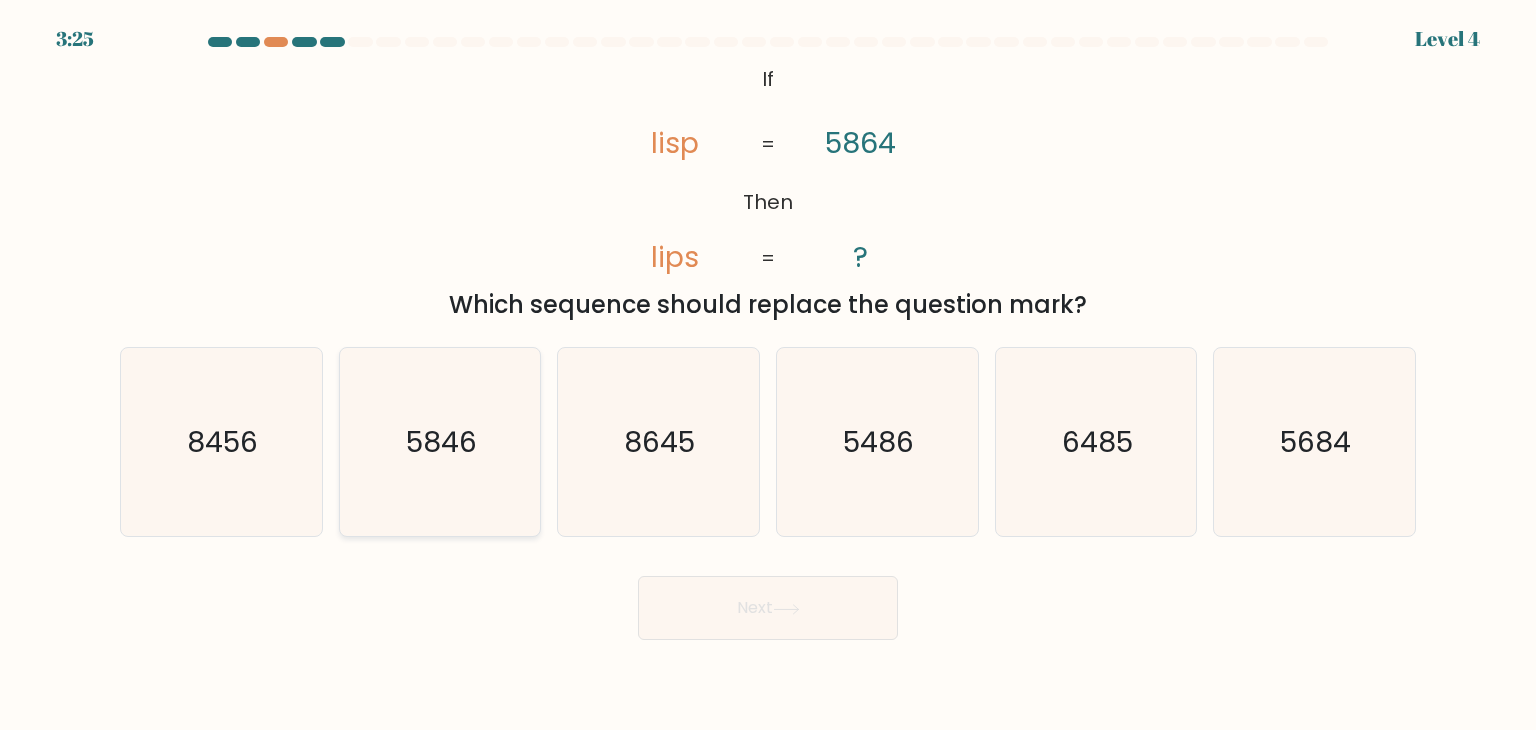 click on "5846" 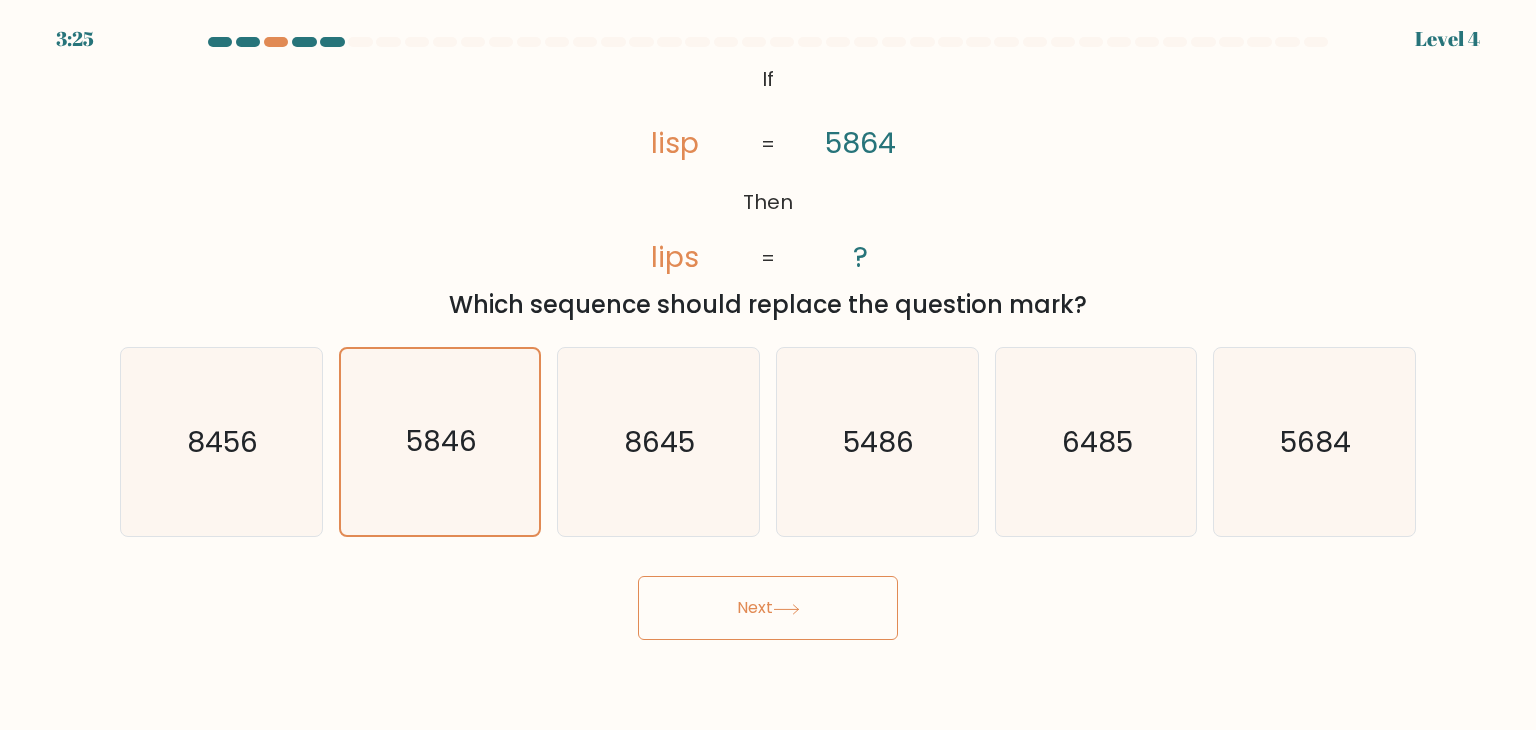click on "Next" at bounding box center [768, 608] 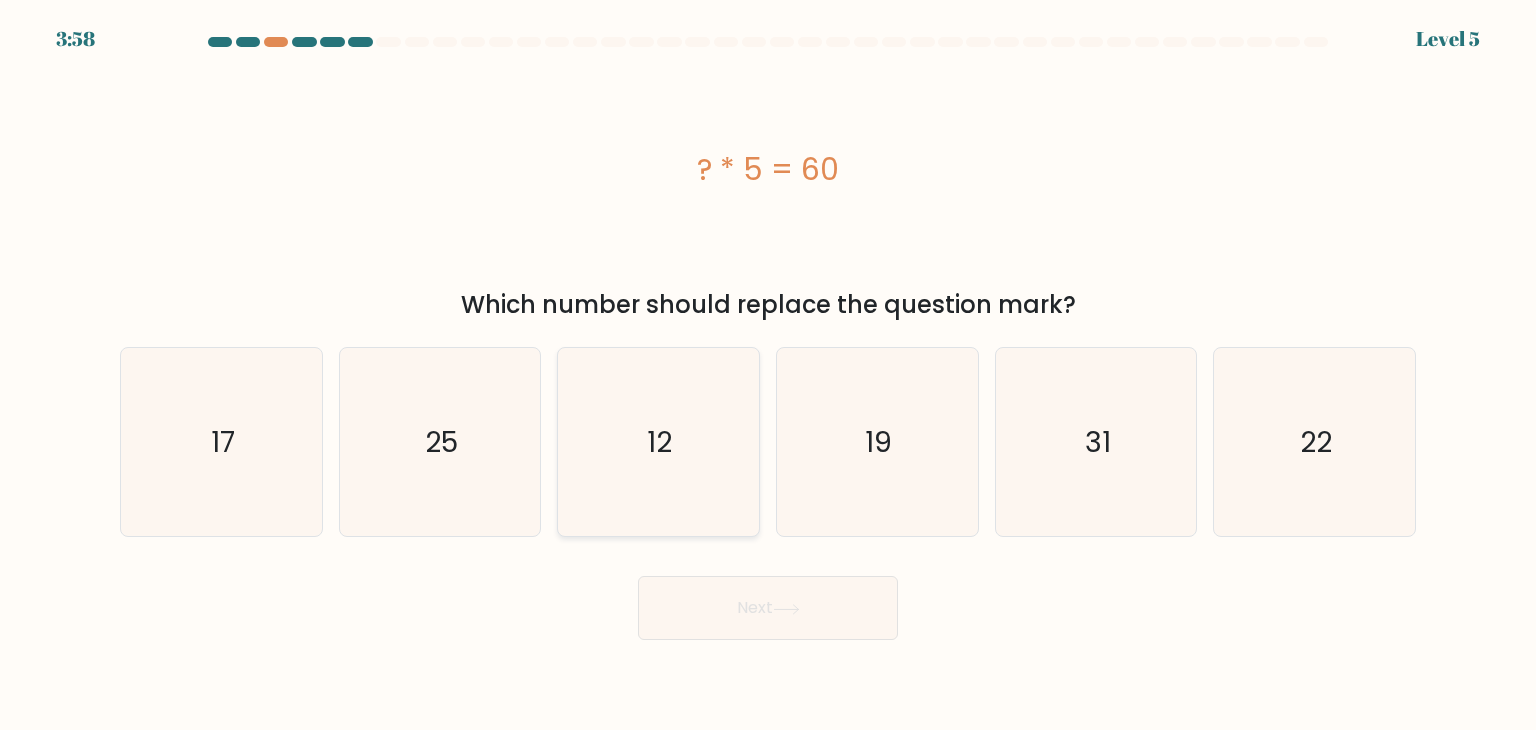 click on "12" 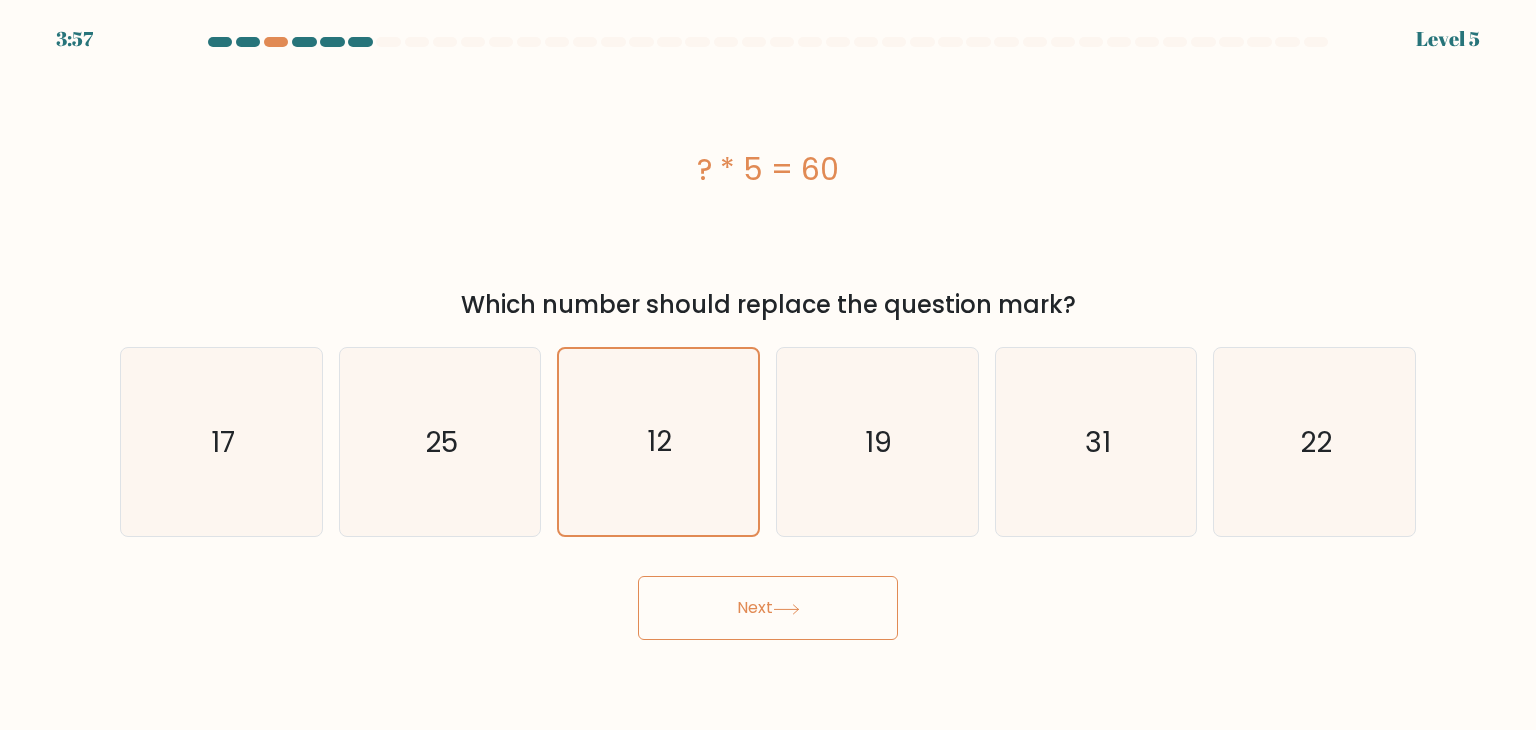 click on "Next" at bounding box center (768, 608) 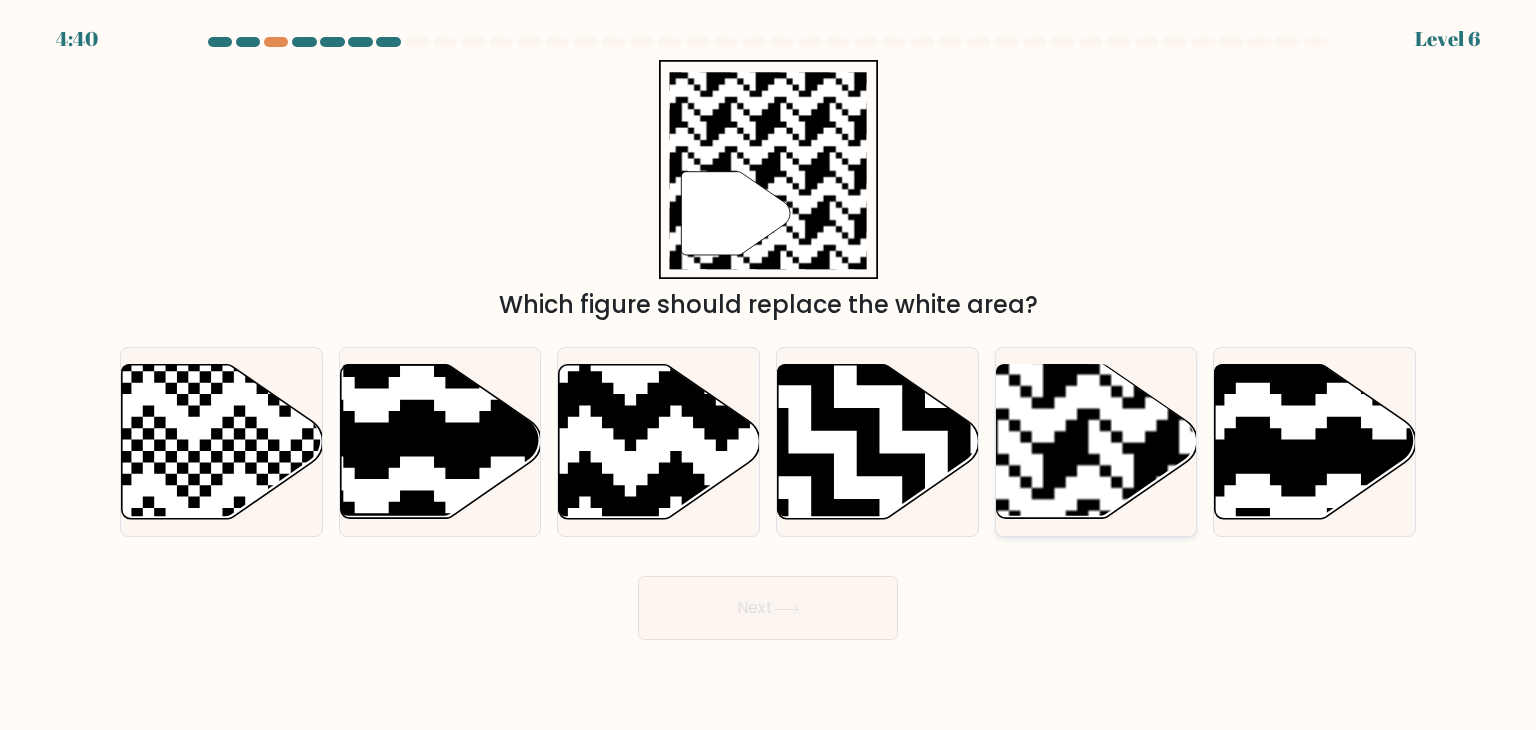 click 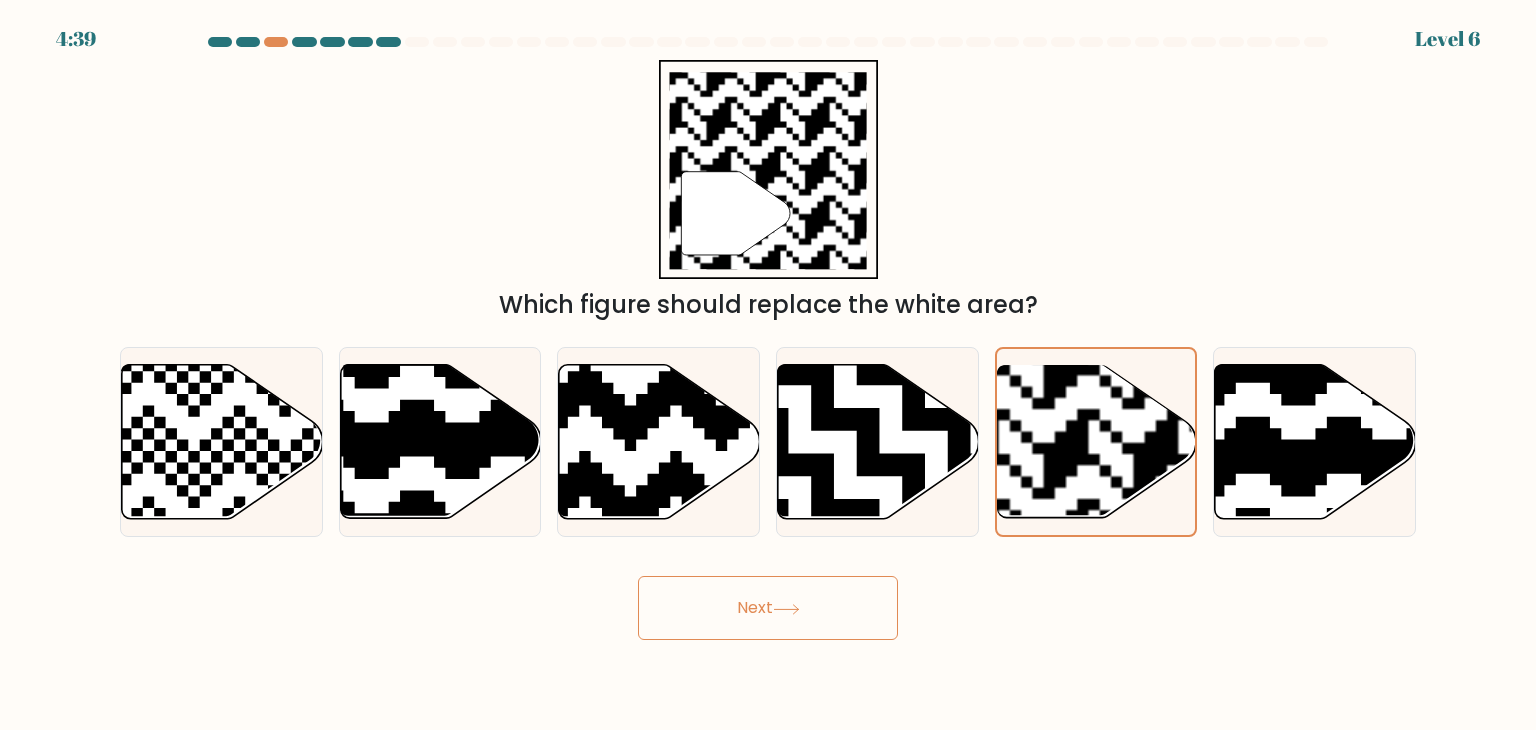 click on "Next" at bounding box center (768, 608) 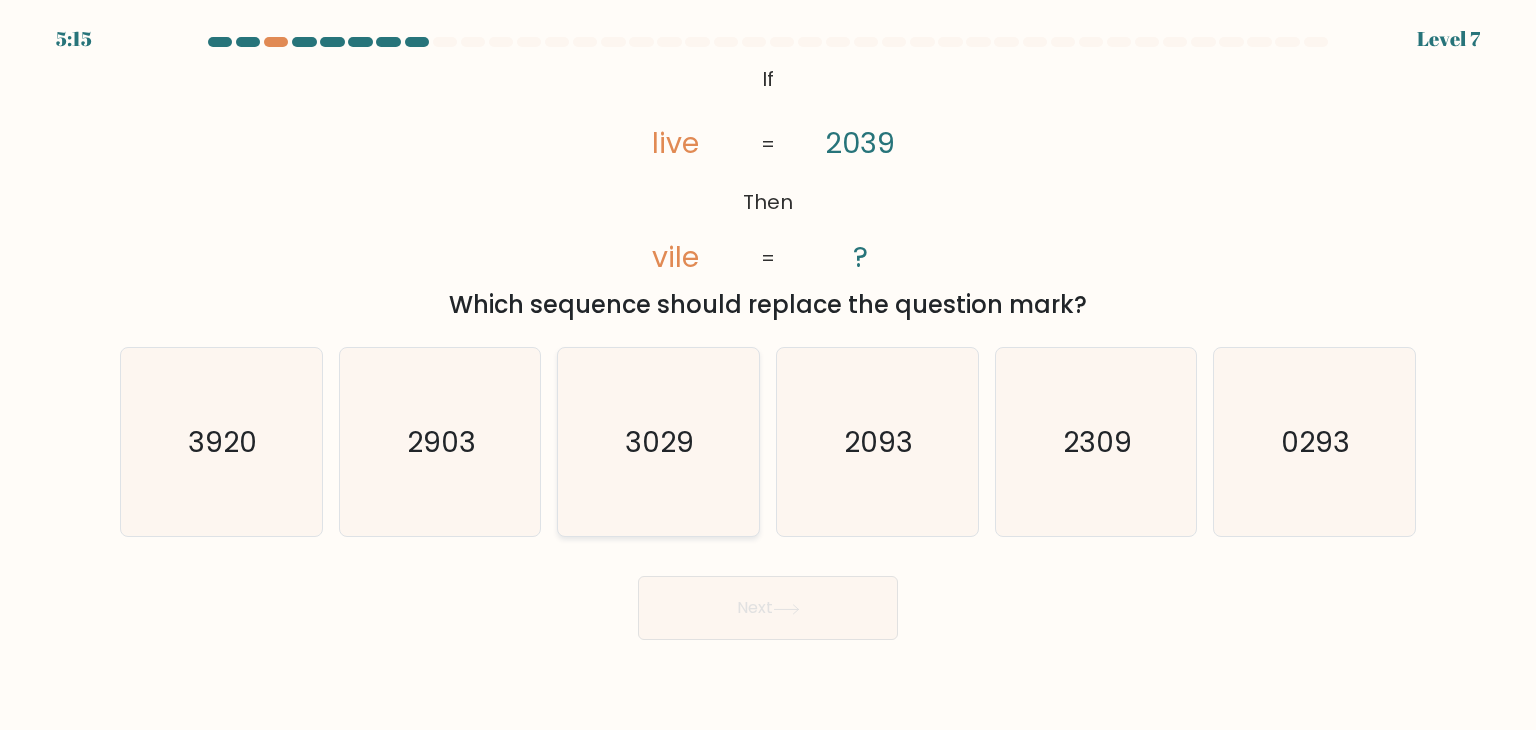 click on "3029" 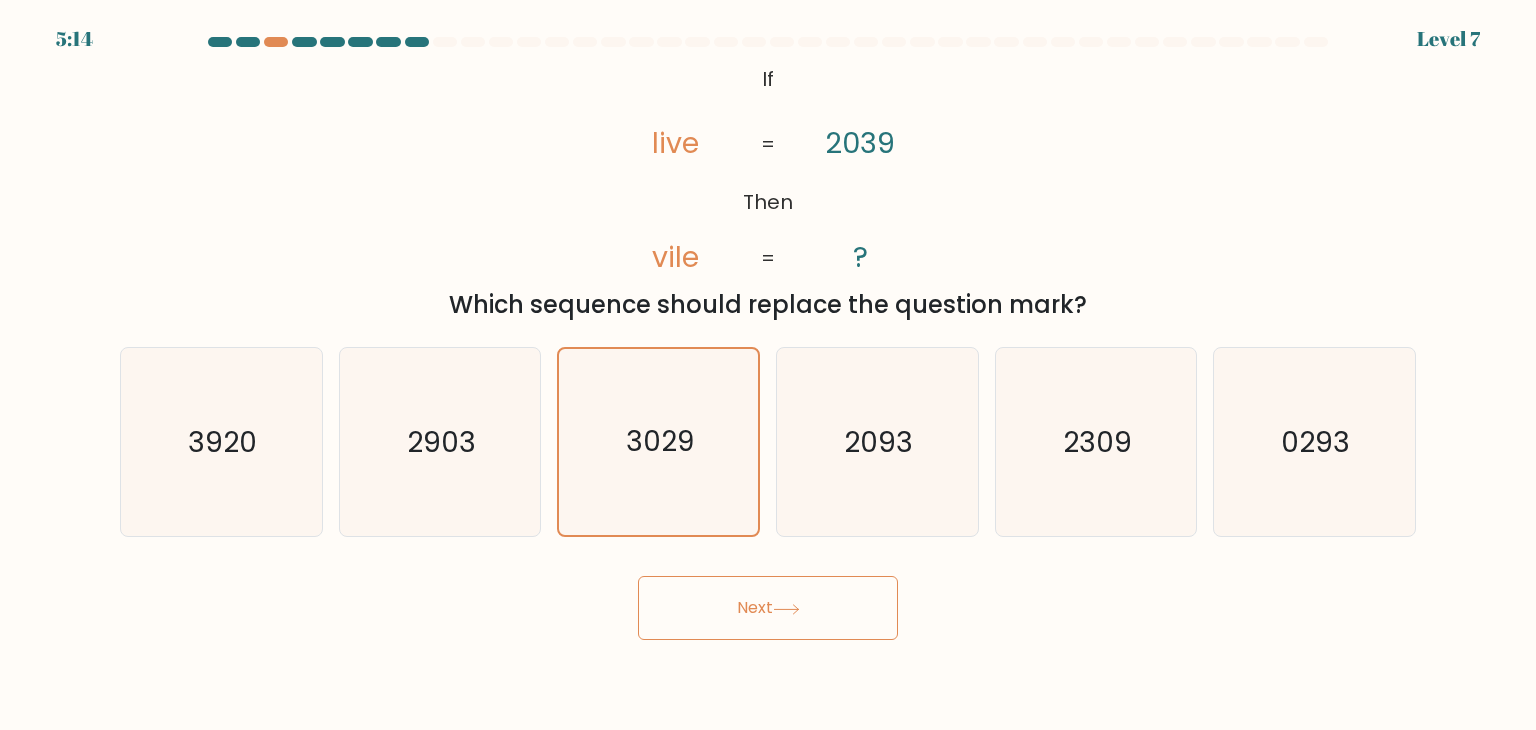 click on "Next" at bounding box center [768, 608] 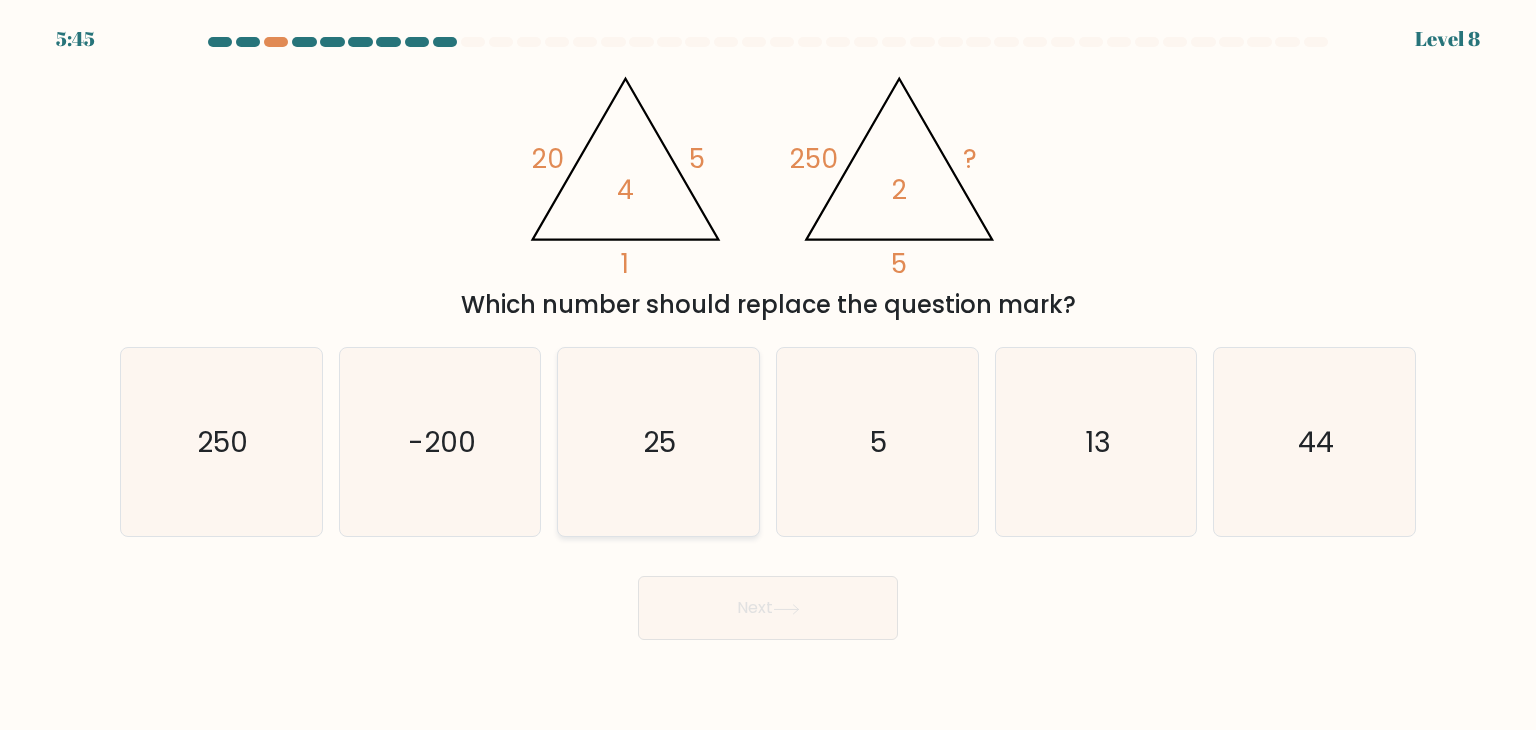 click on "25" 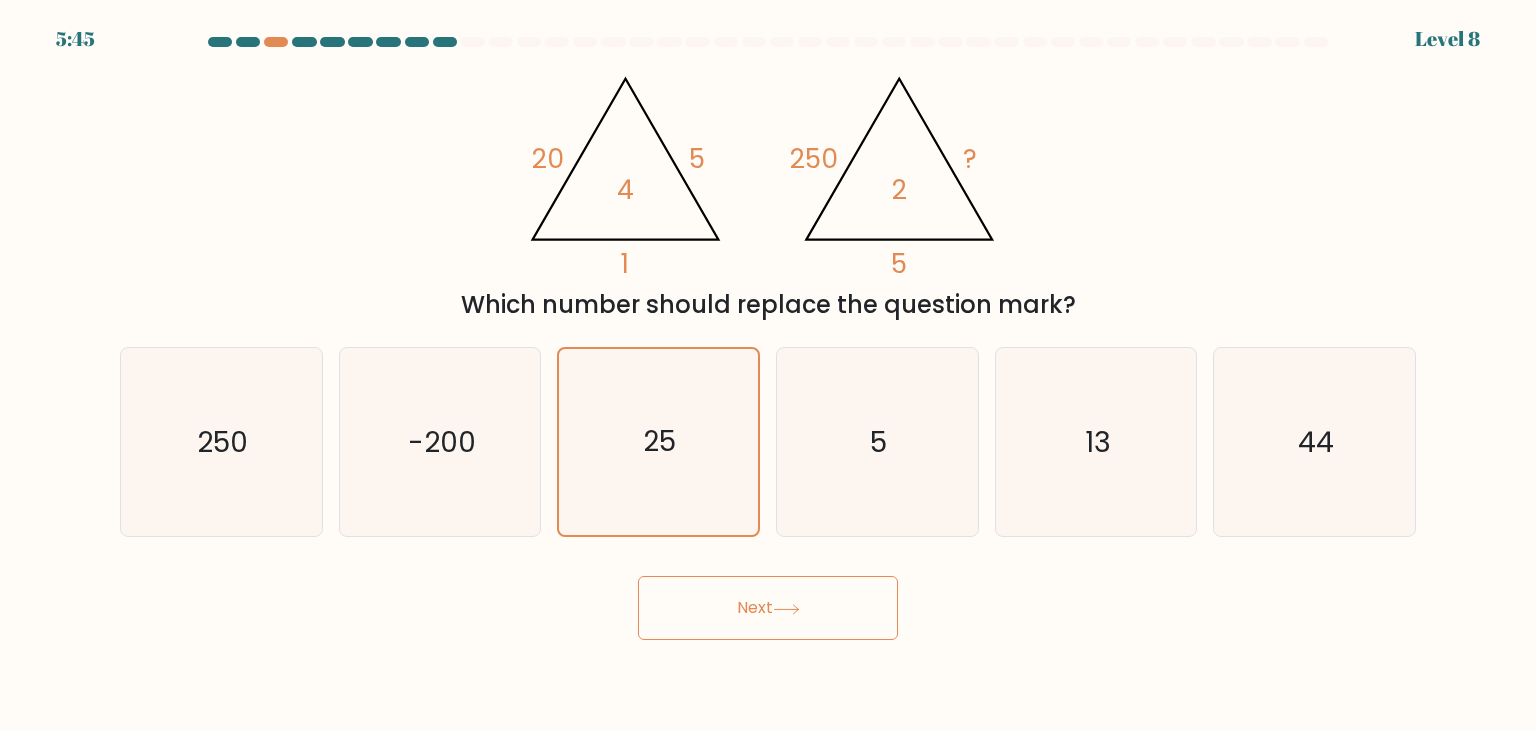 click 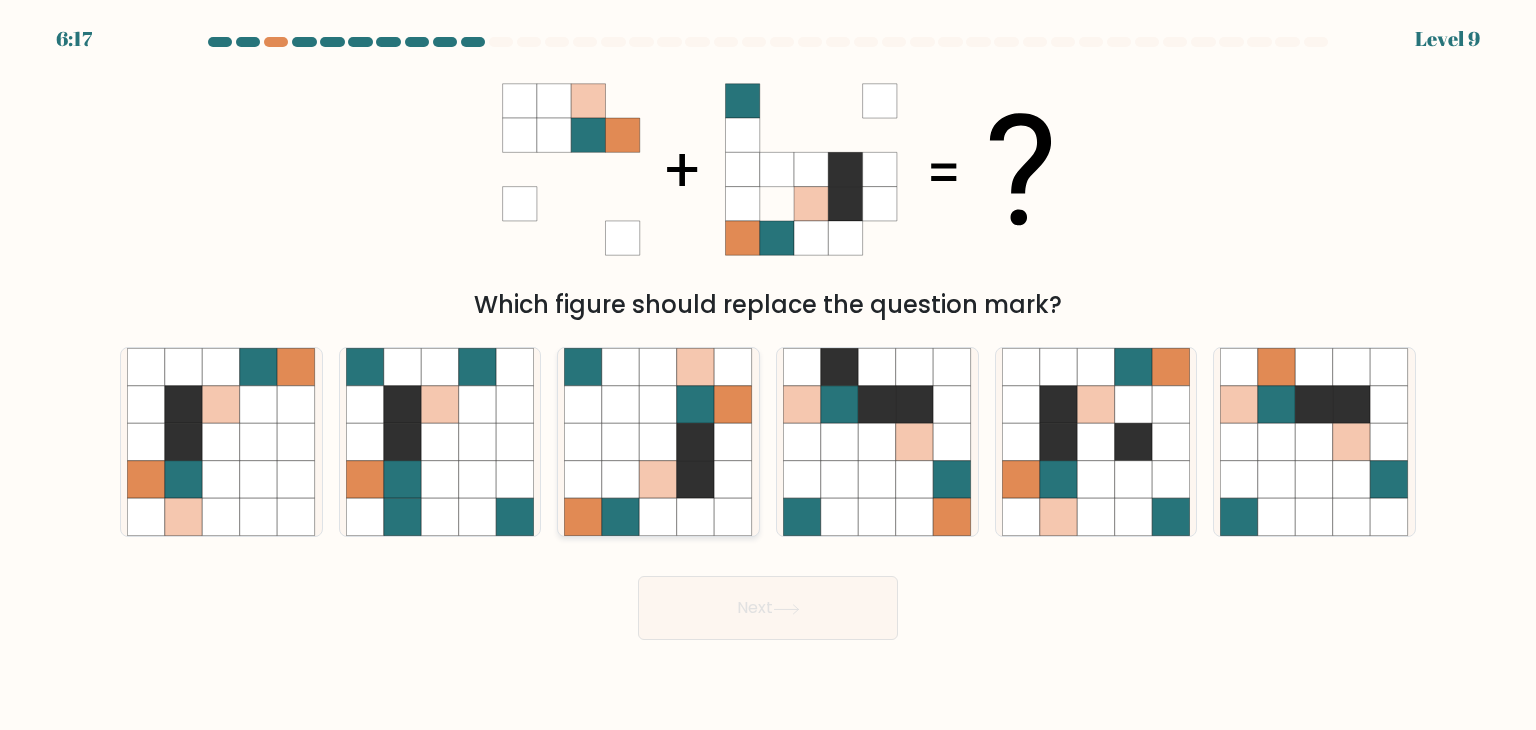 click 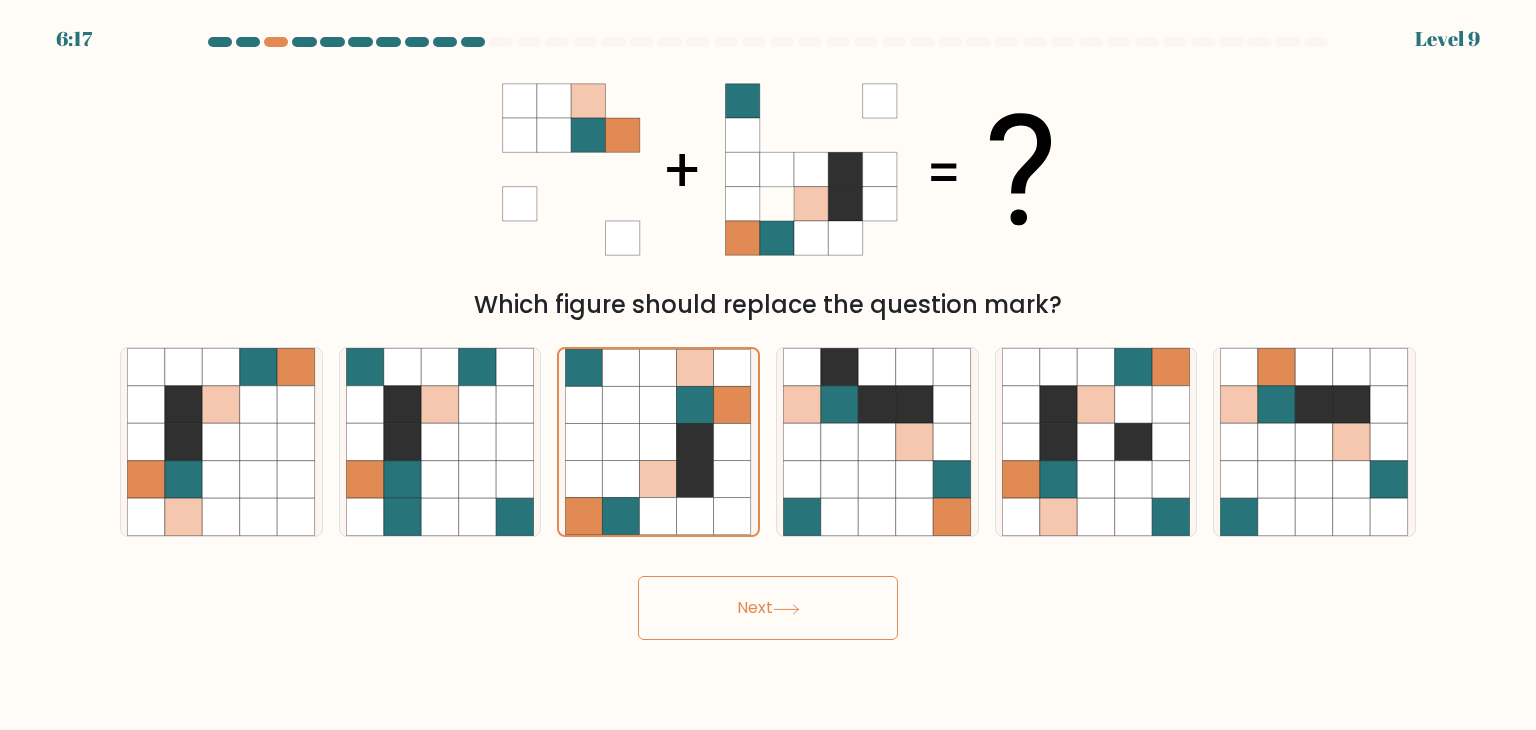 click on "Next" at bounding box center [768, 608] 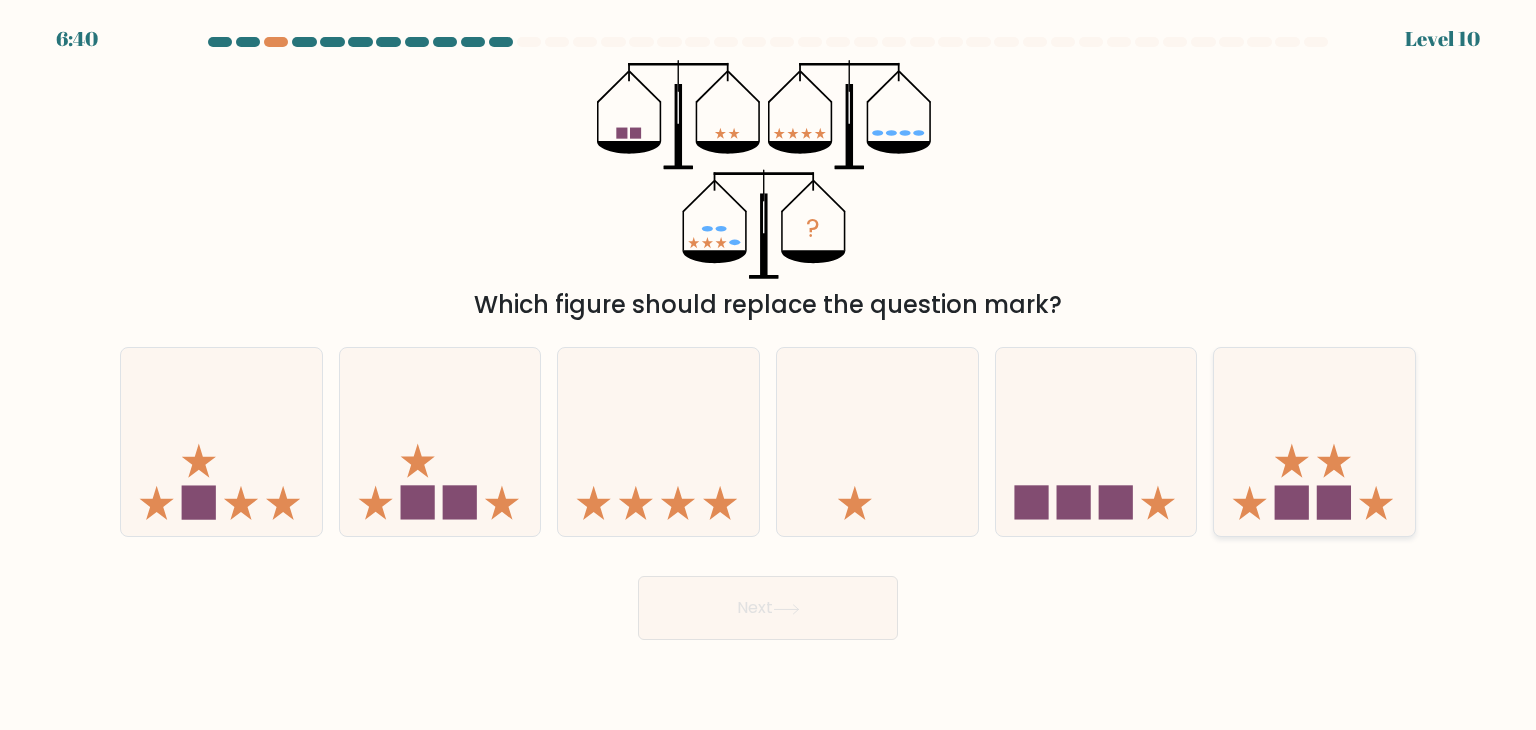 click 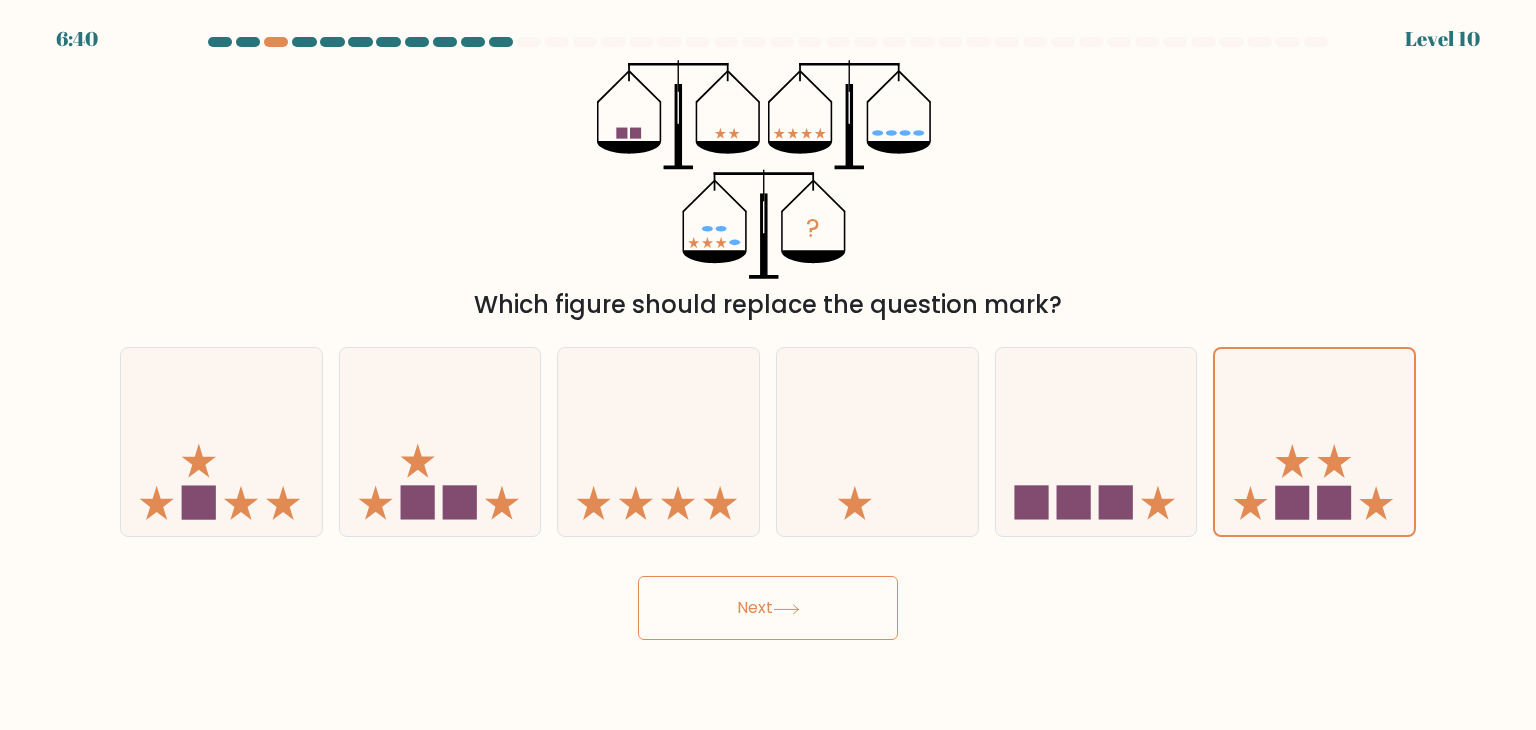 click on "Next" at bounding box center (768, 608) 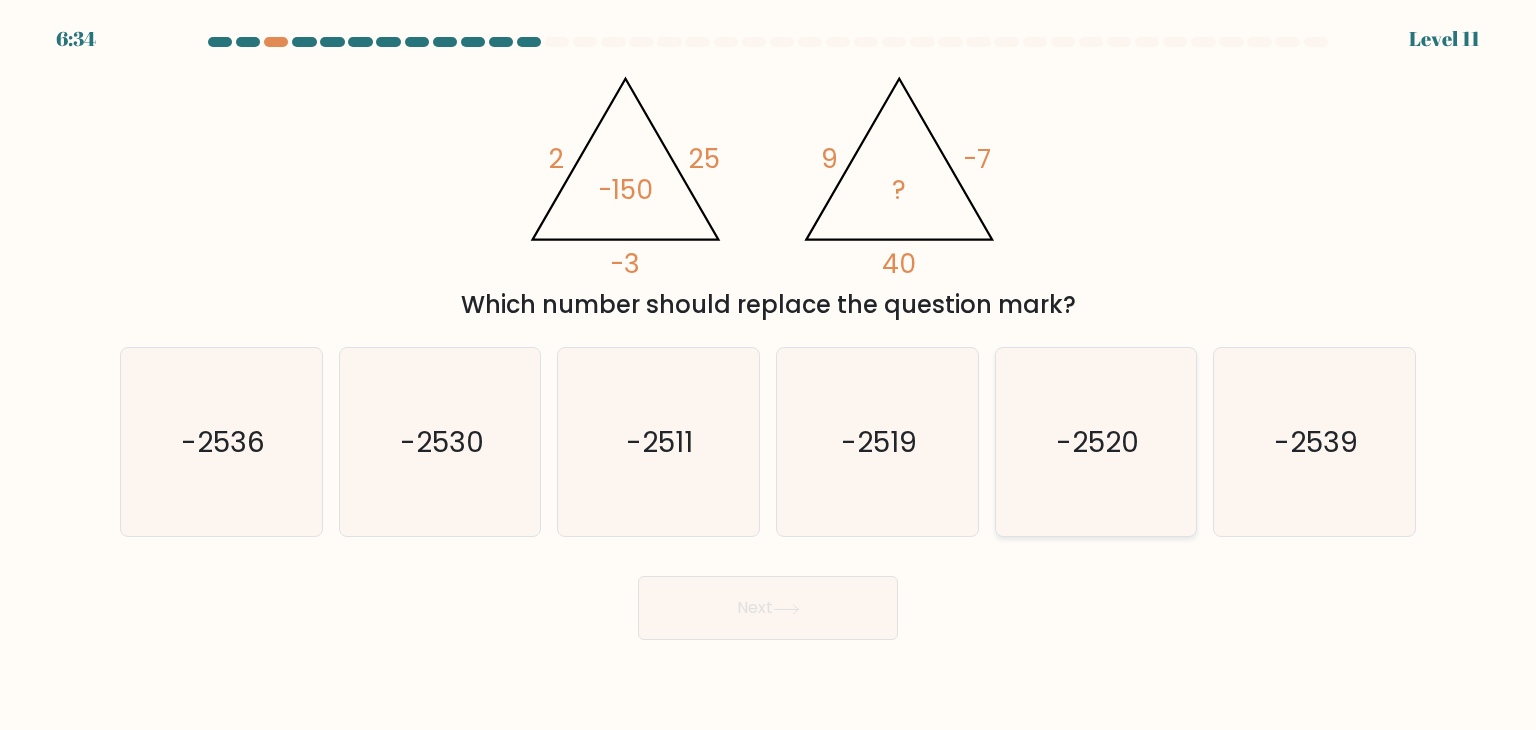 click on "-2520" 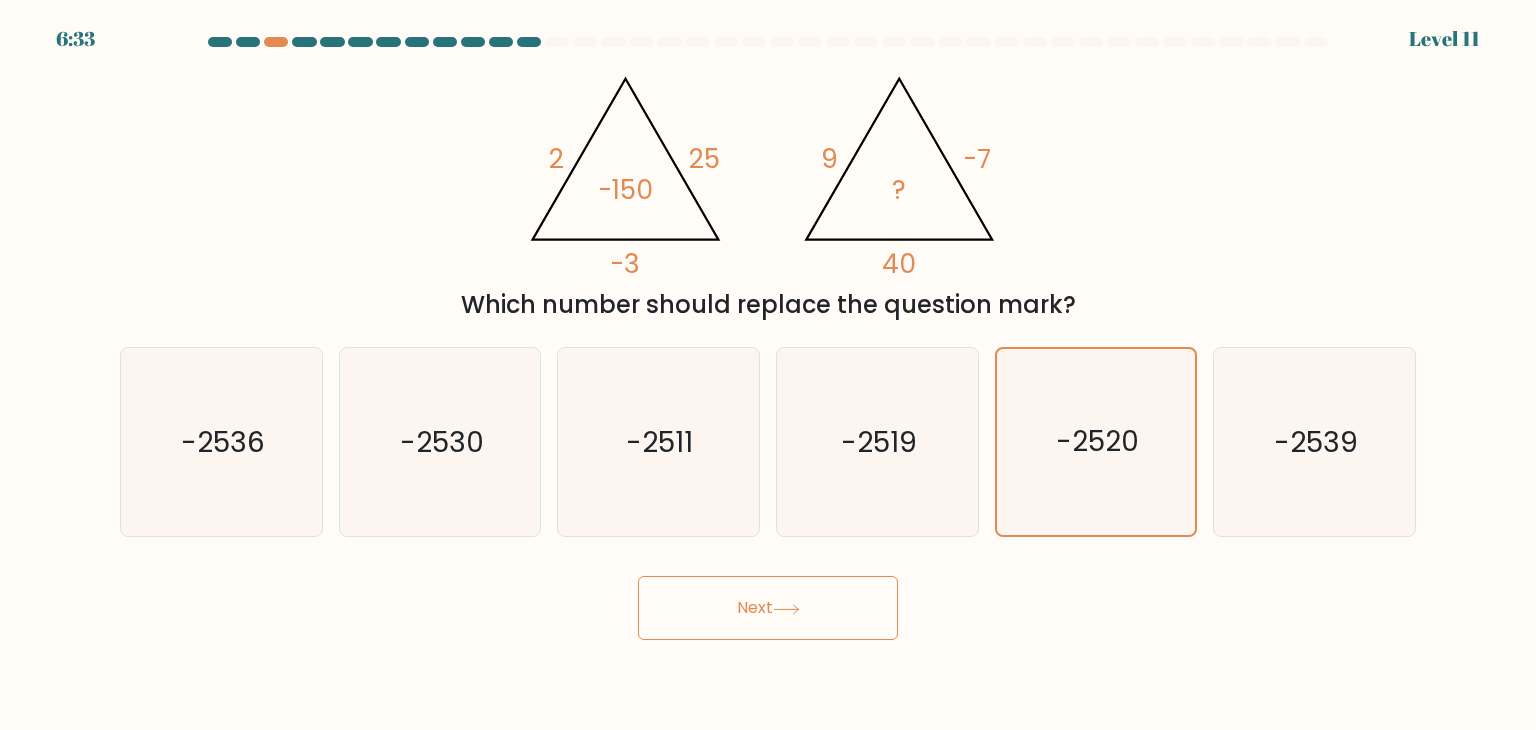 click on "Next" at bounding box center (768, 608) 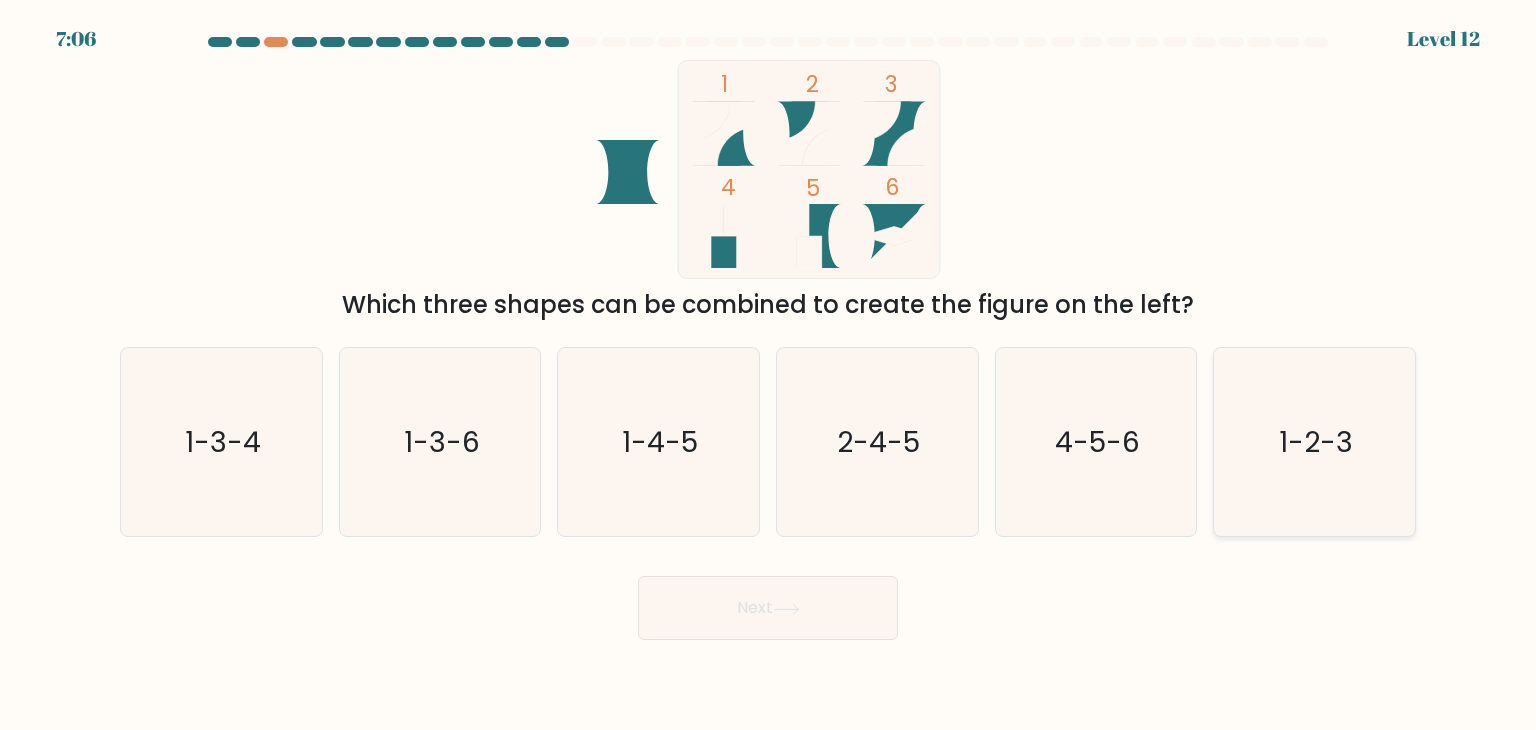 click on "1-2-3" 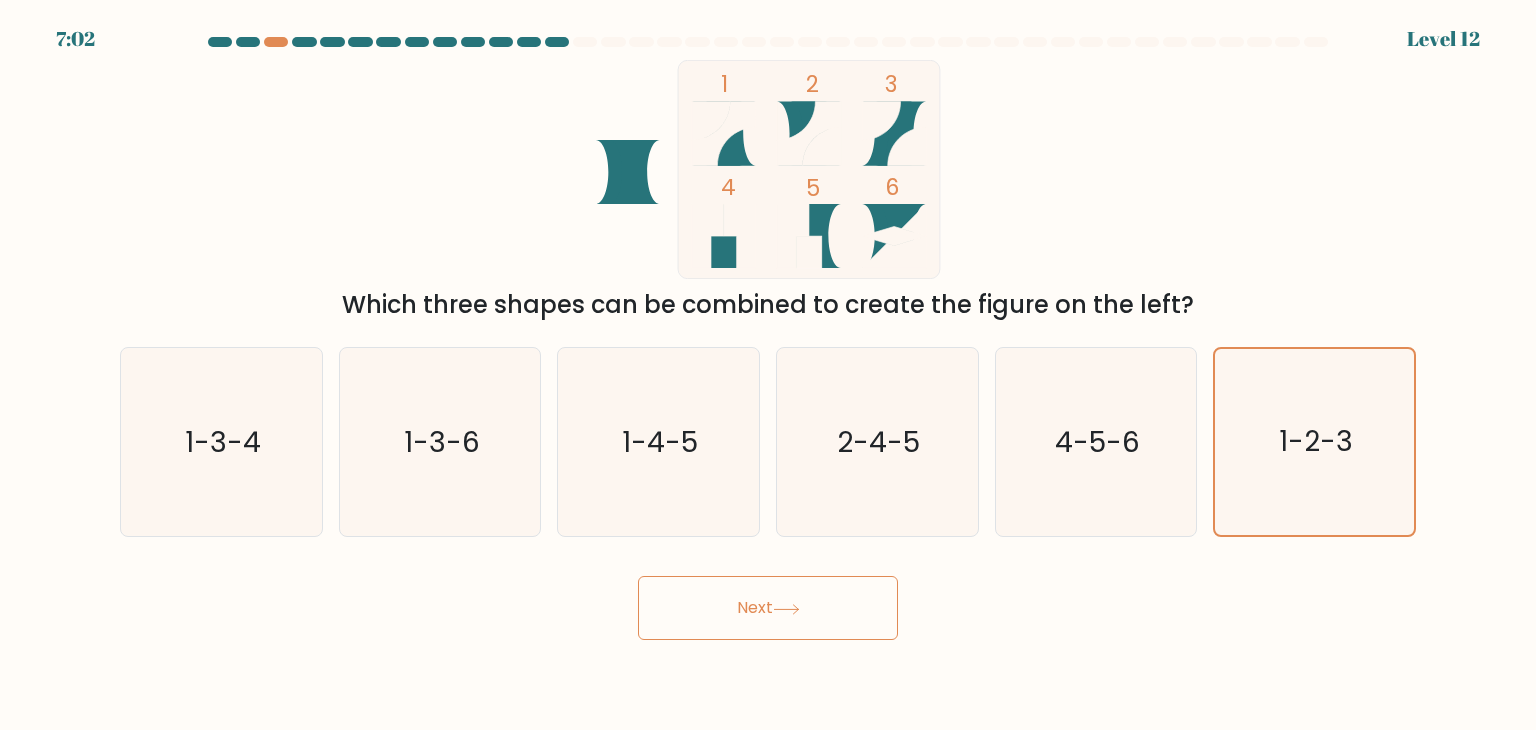 click on "Next" at bounding box center [768, 608] 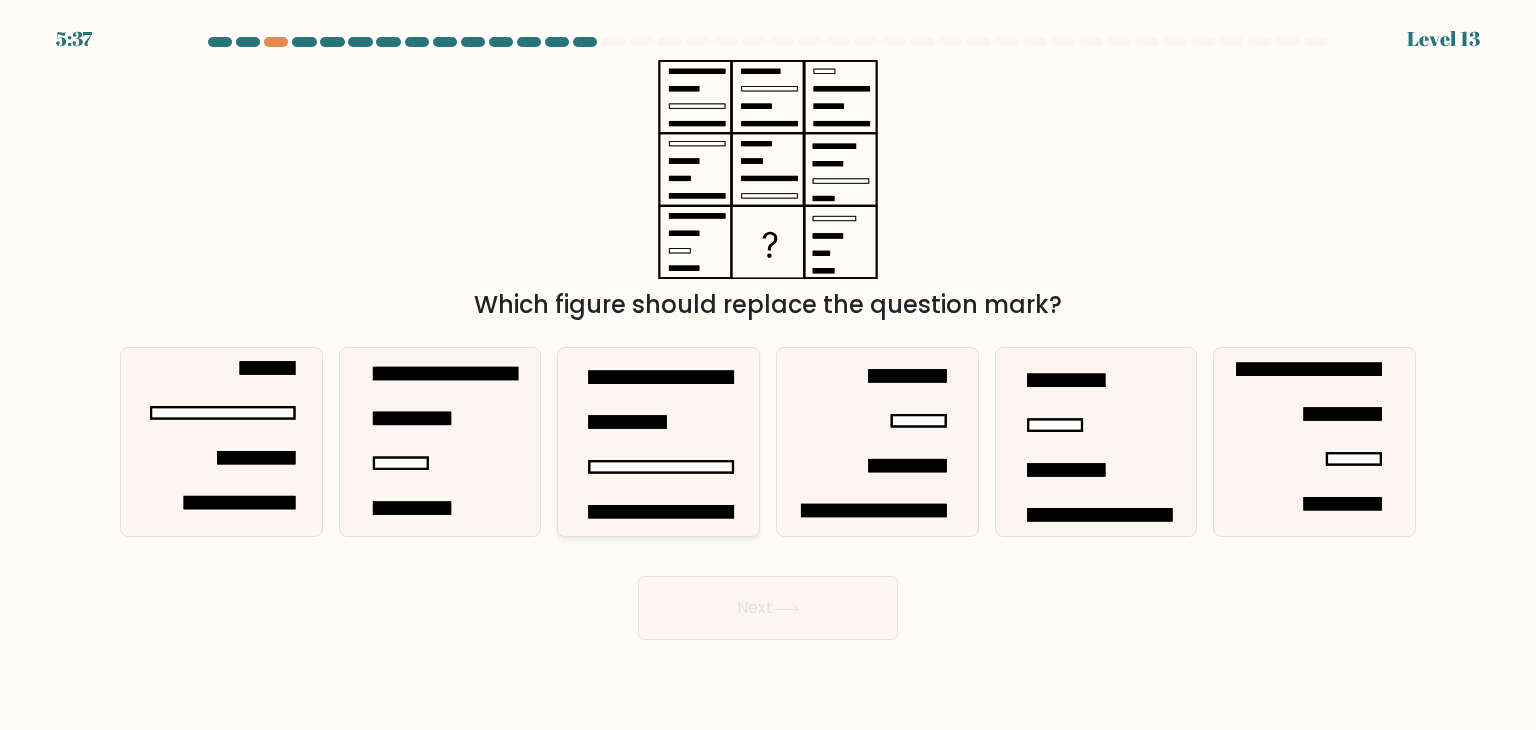 click 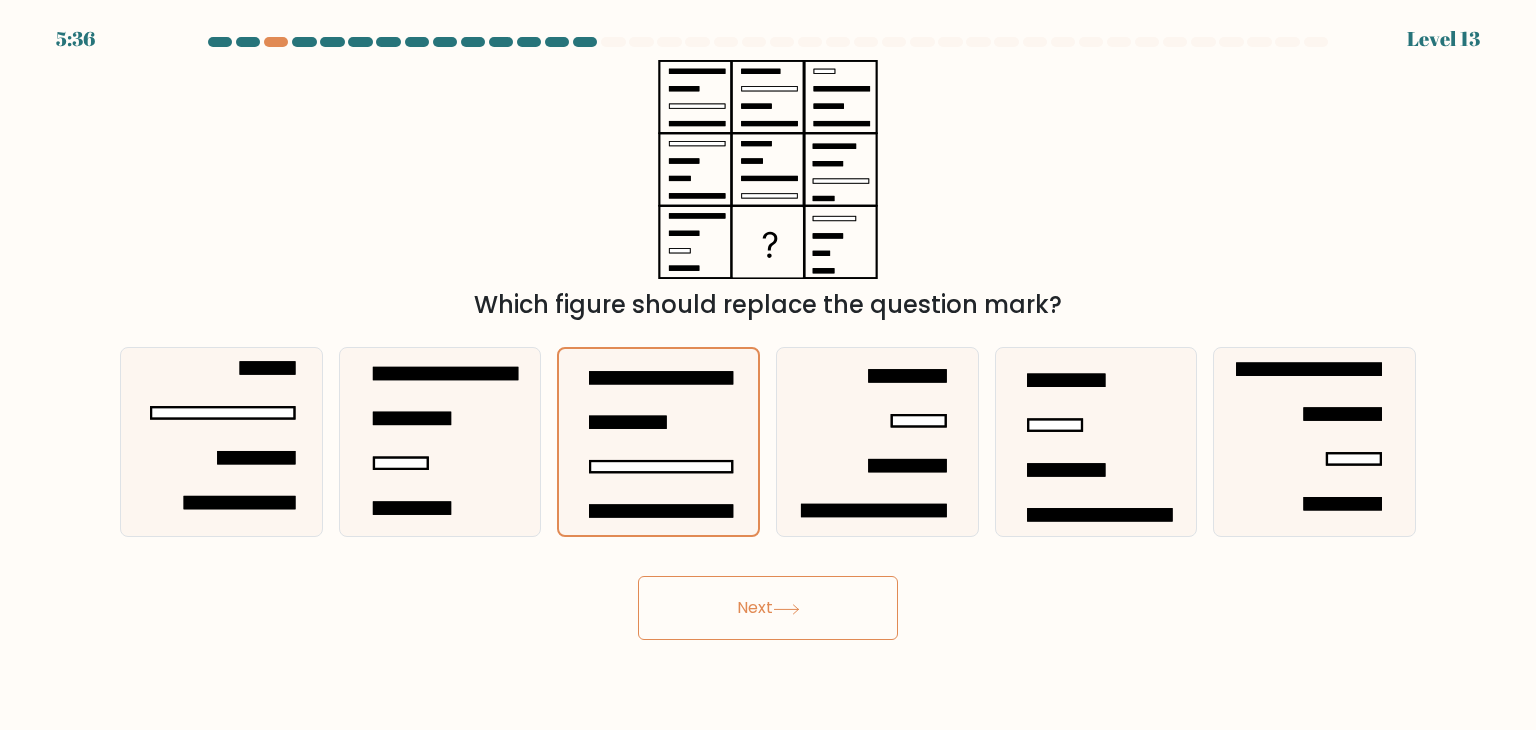 click 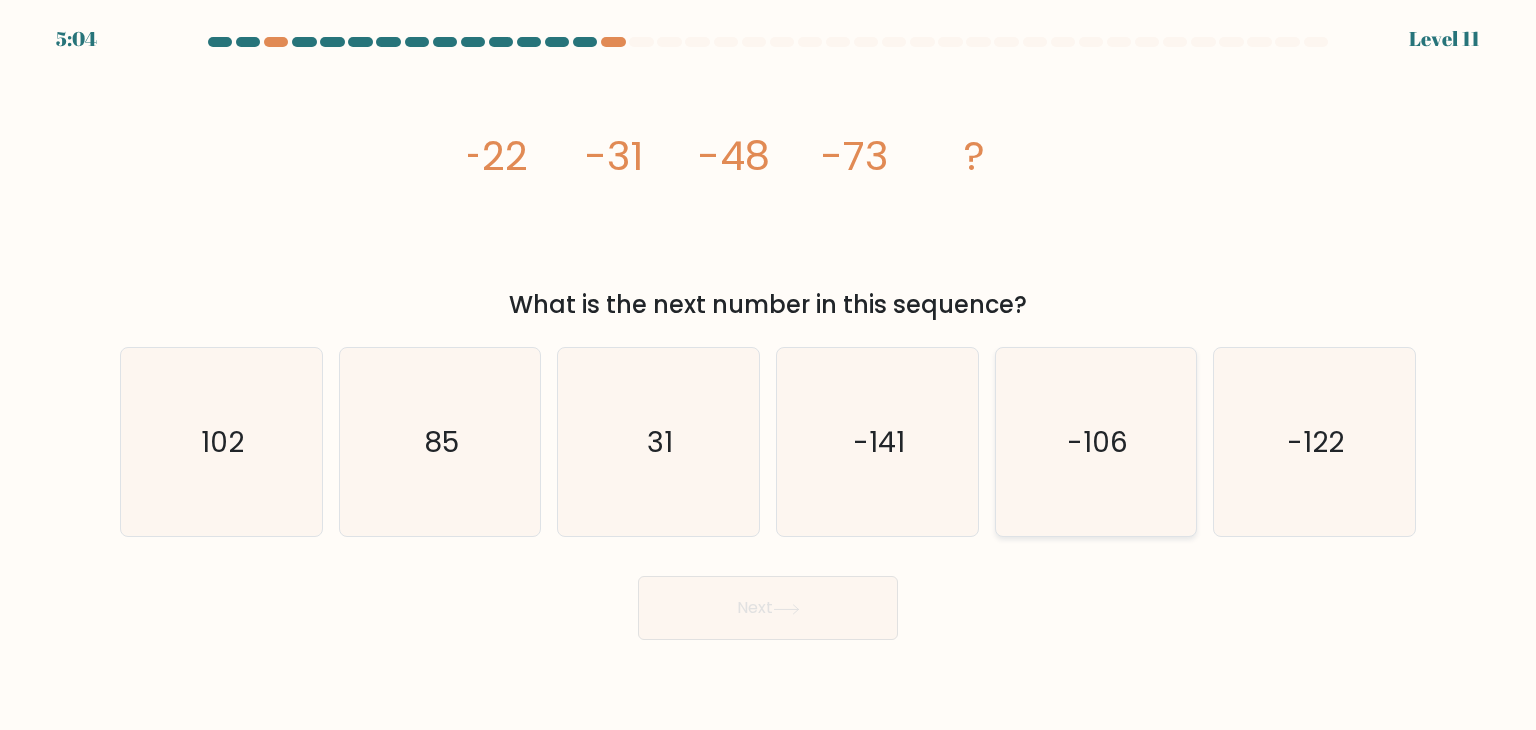 click on "-106" 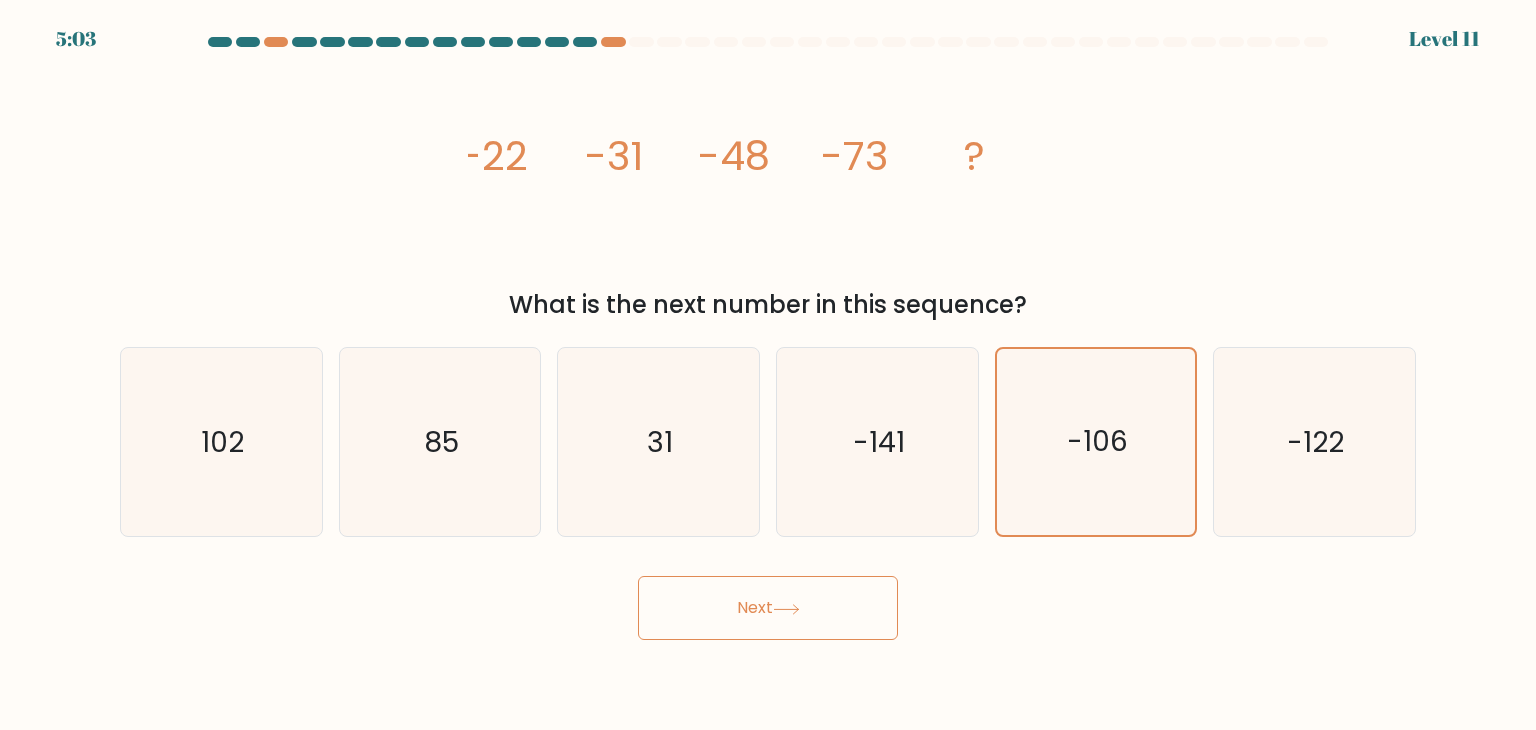 click on "Next" at bounding box center [768, 608] 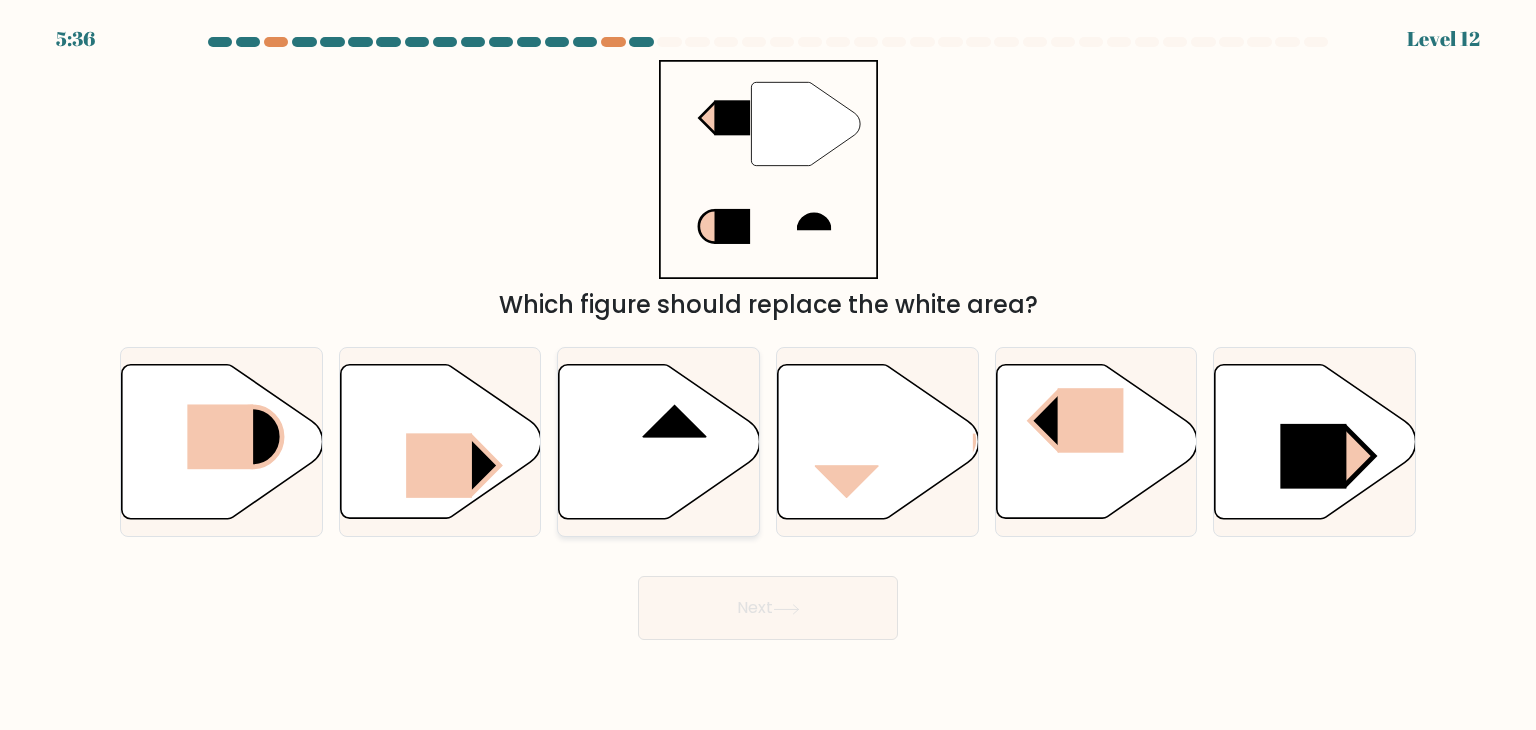 click 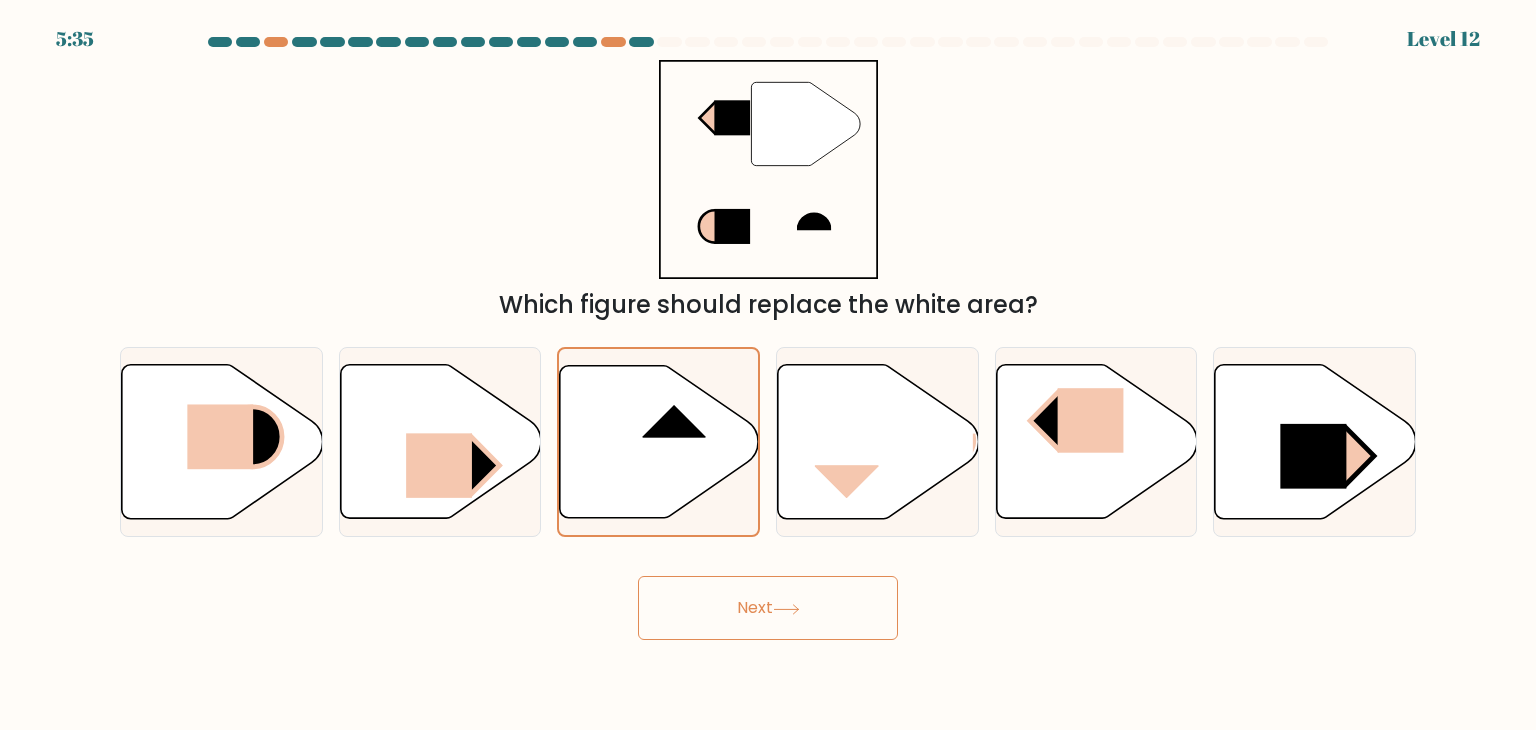click on "Next" at bounding box center [768, 608] 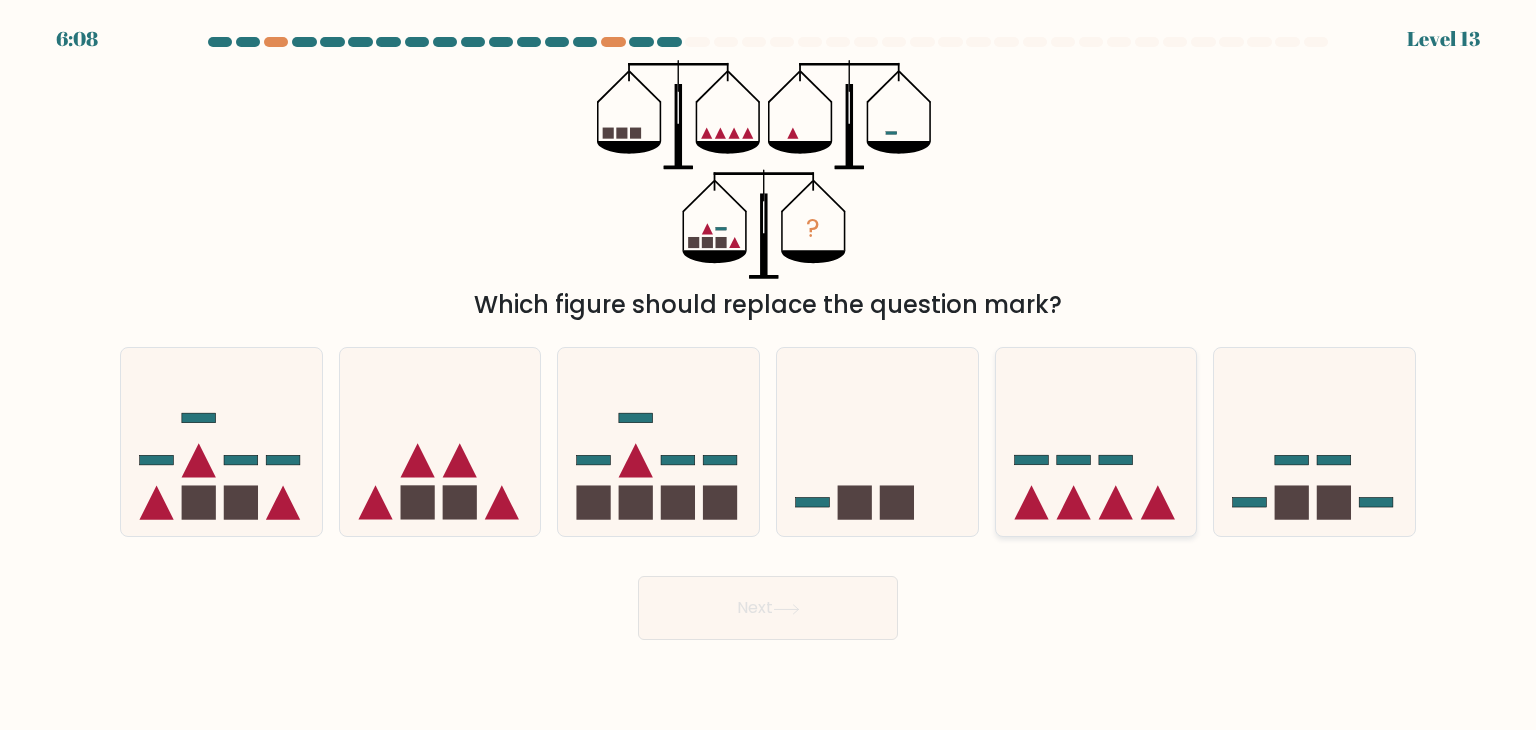 click 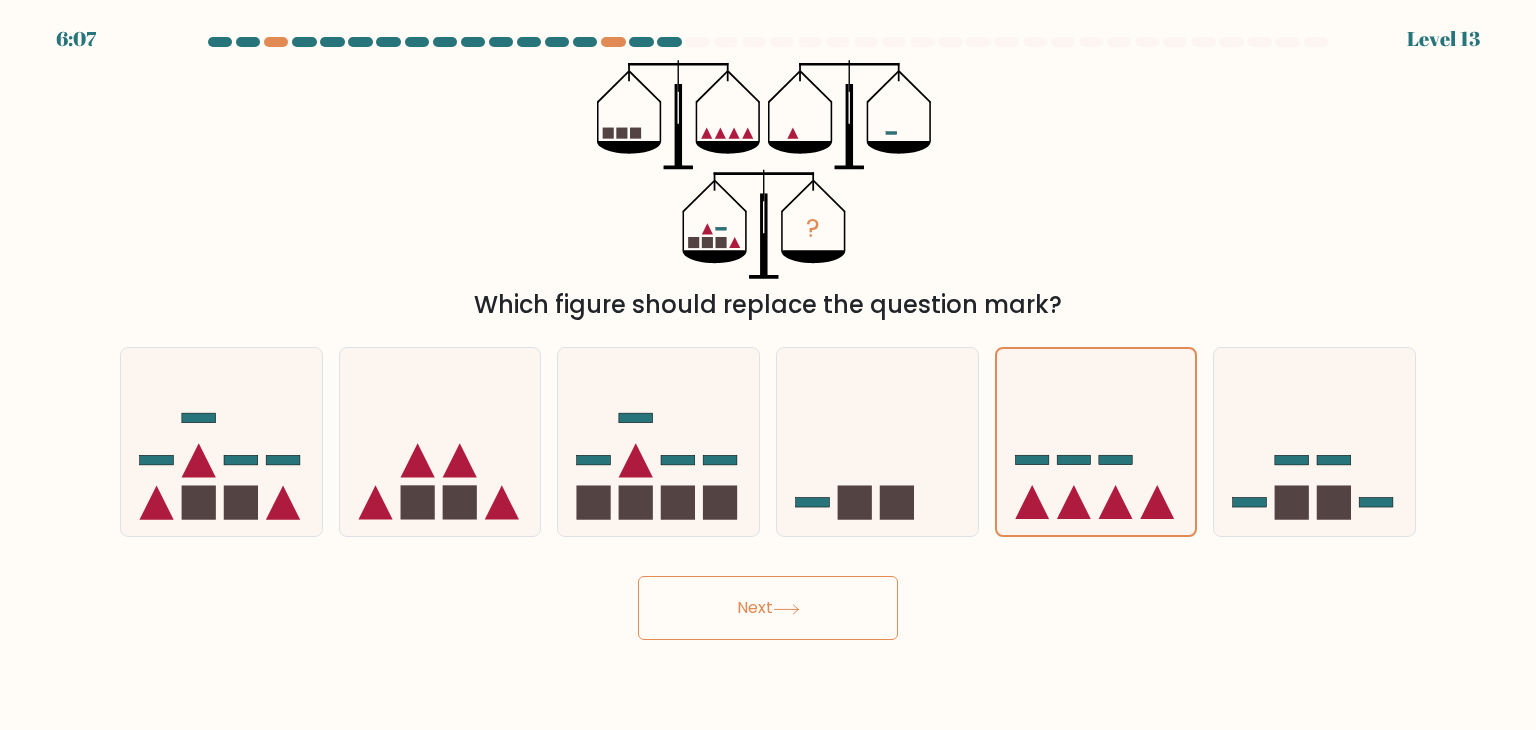 click on "Next" at bounding box center (768, 608) 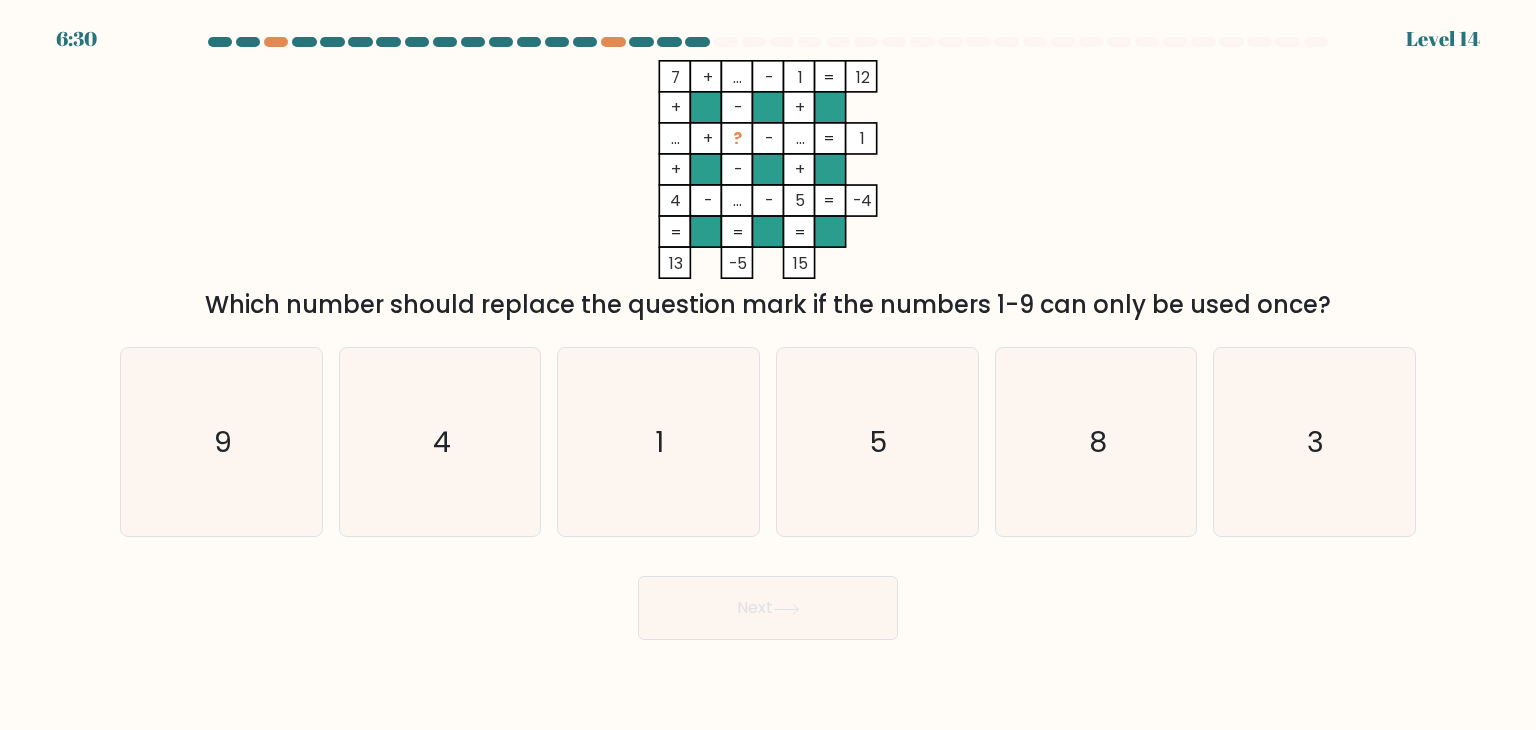 click on "7    +    ...    -    1    12    +    -    +    ...    +    ?    -    ...    1    +    -    +    4    -    ...    -    5    =   -4    =   =   =   =   13    -5    15    =
Which number should replace the question mark if the numbers 1-9 can only be used once?" at bounding box center (768, 191) 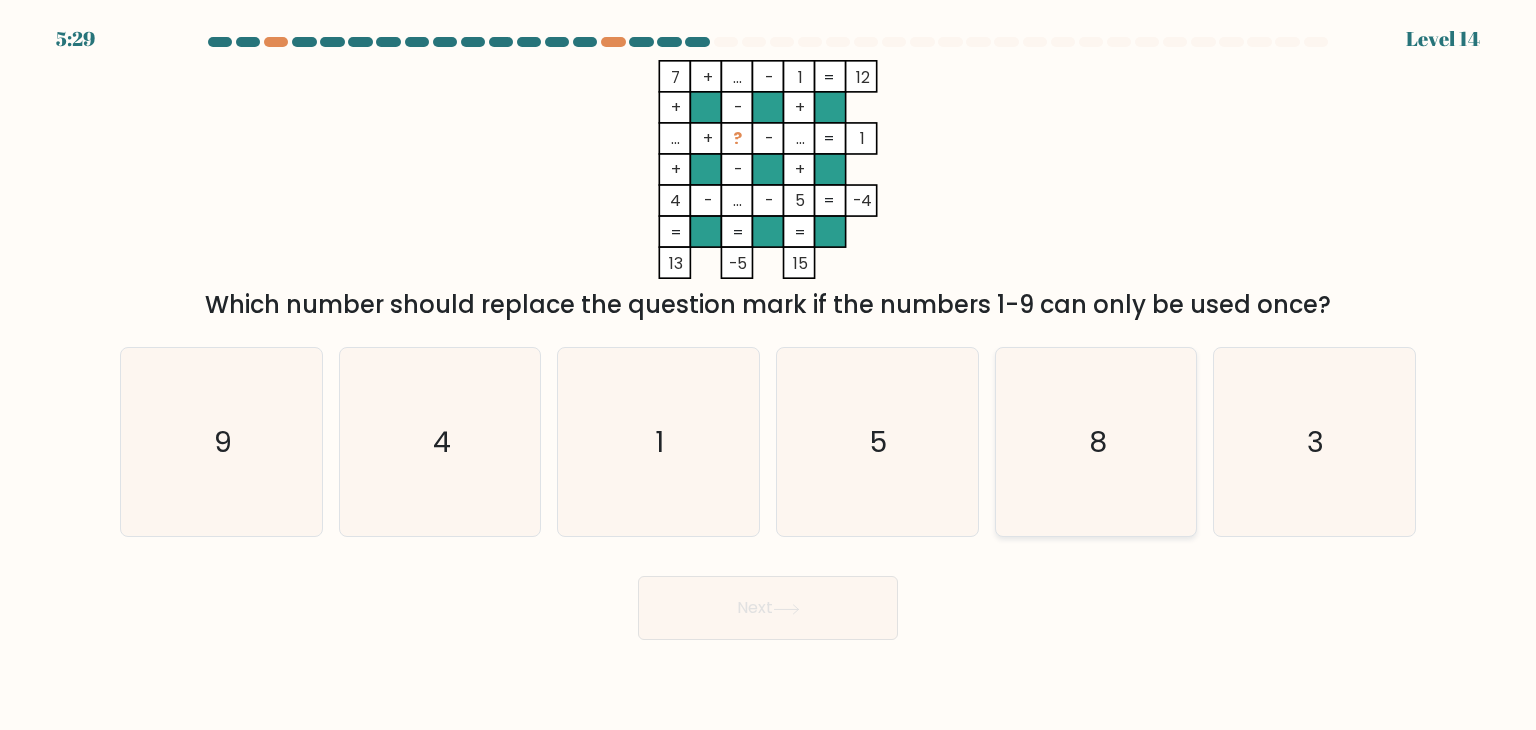 click on "8" 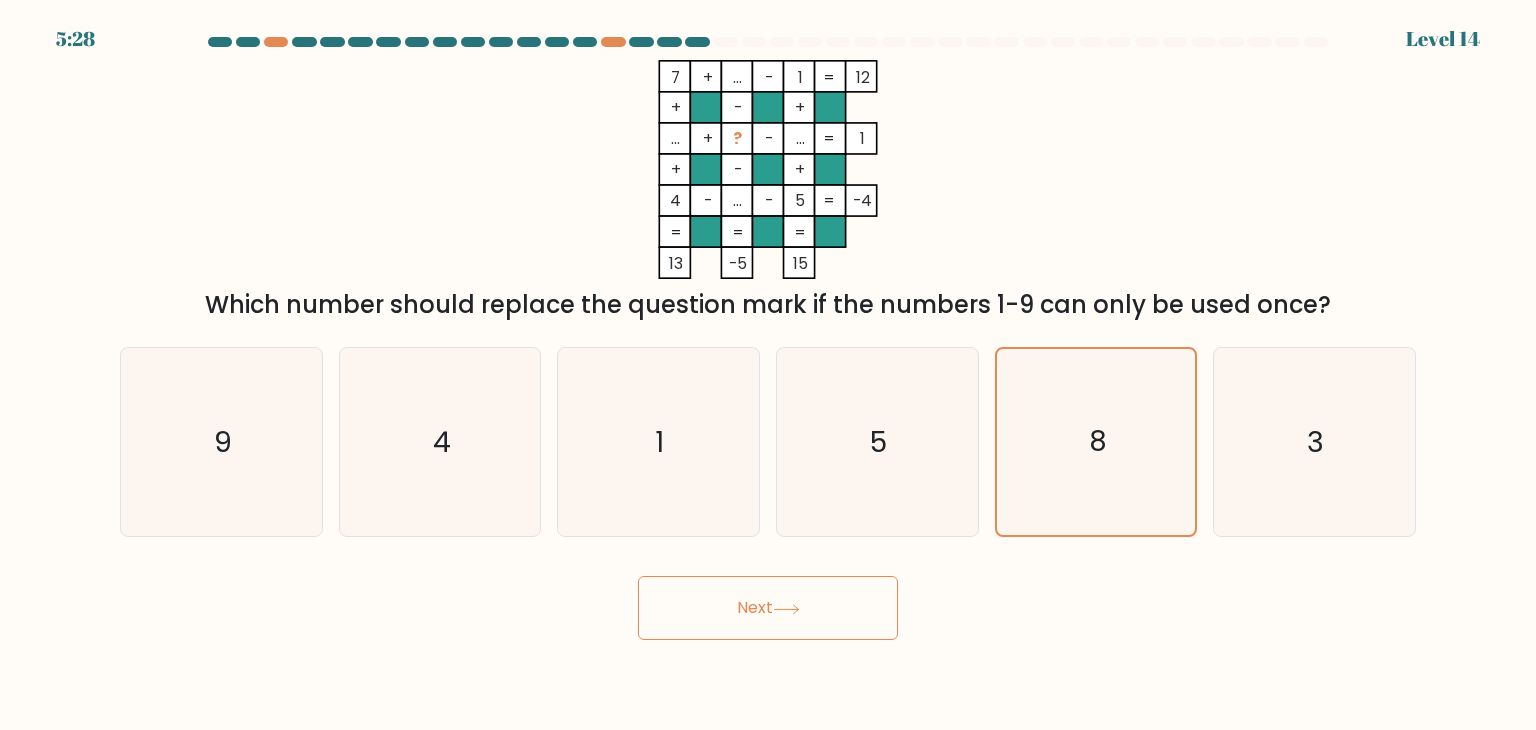 click on "Next" at bounding box center [768, 608] 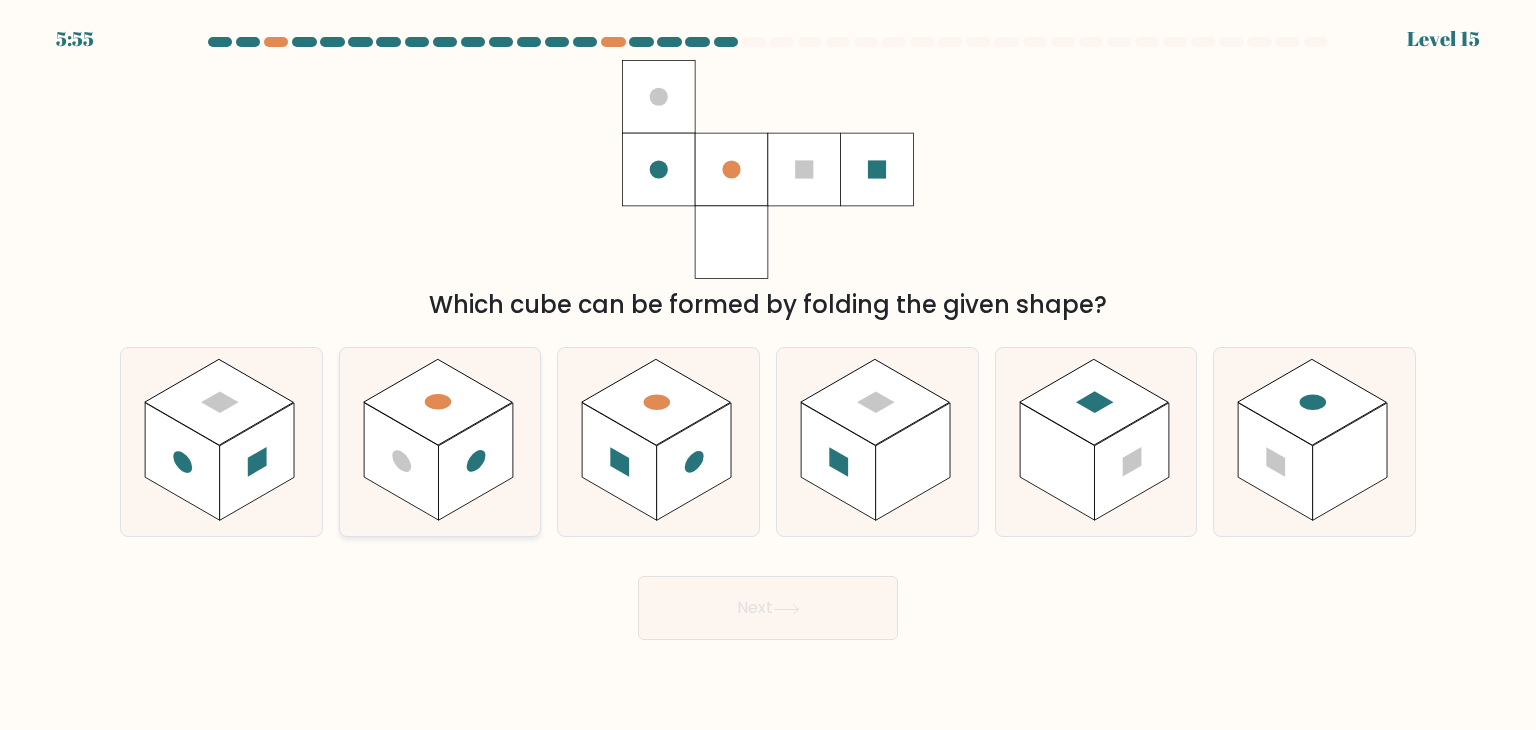 click 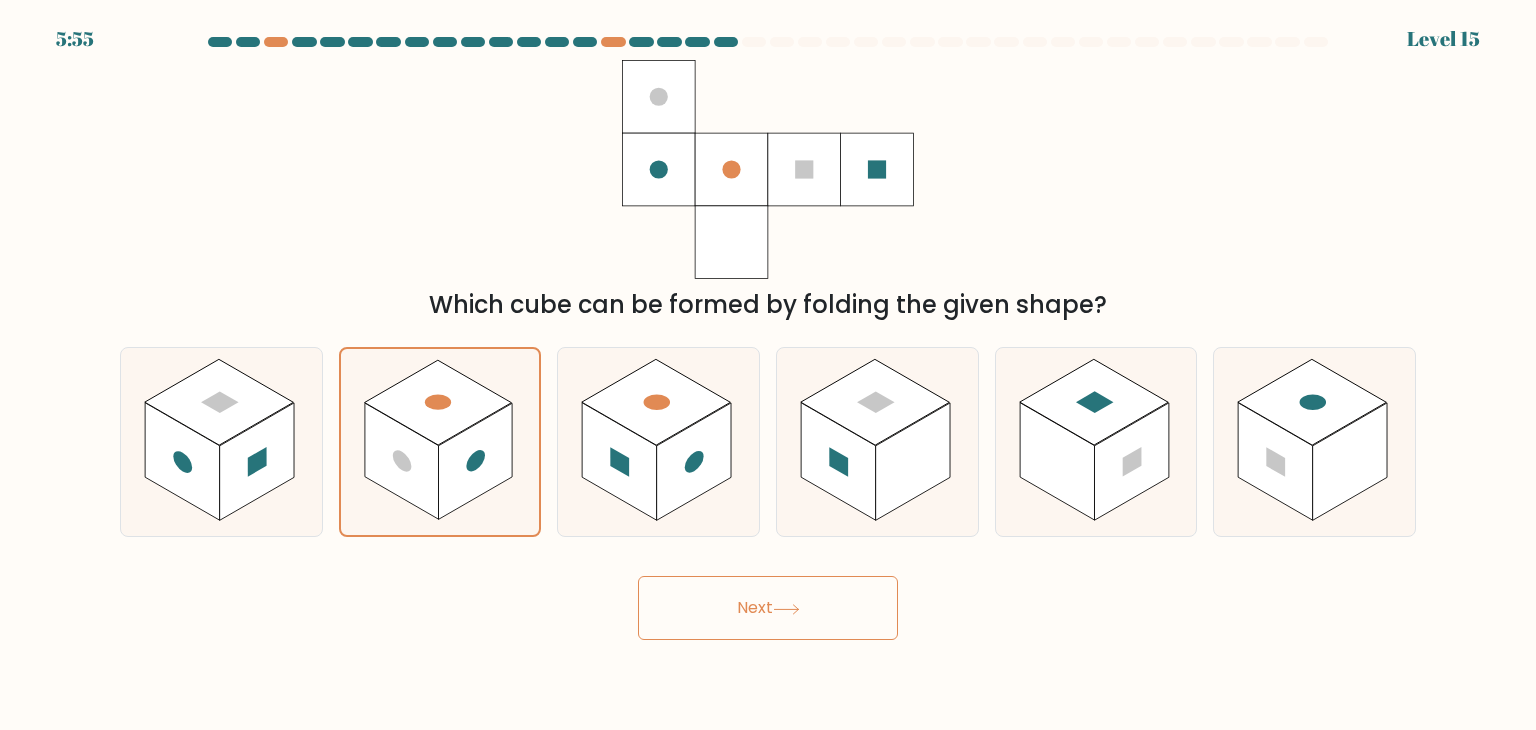 click 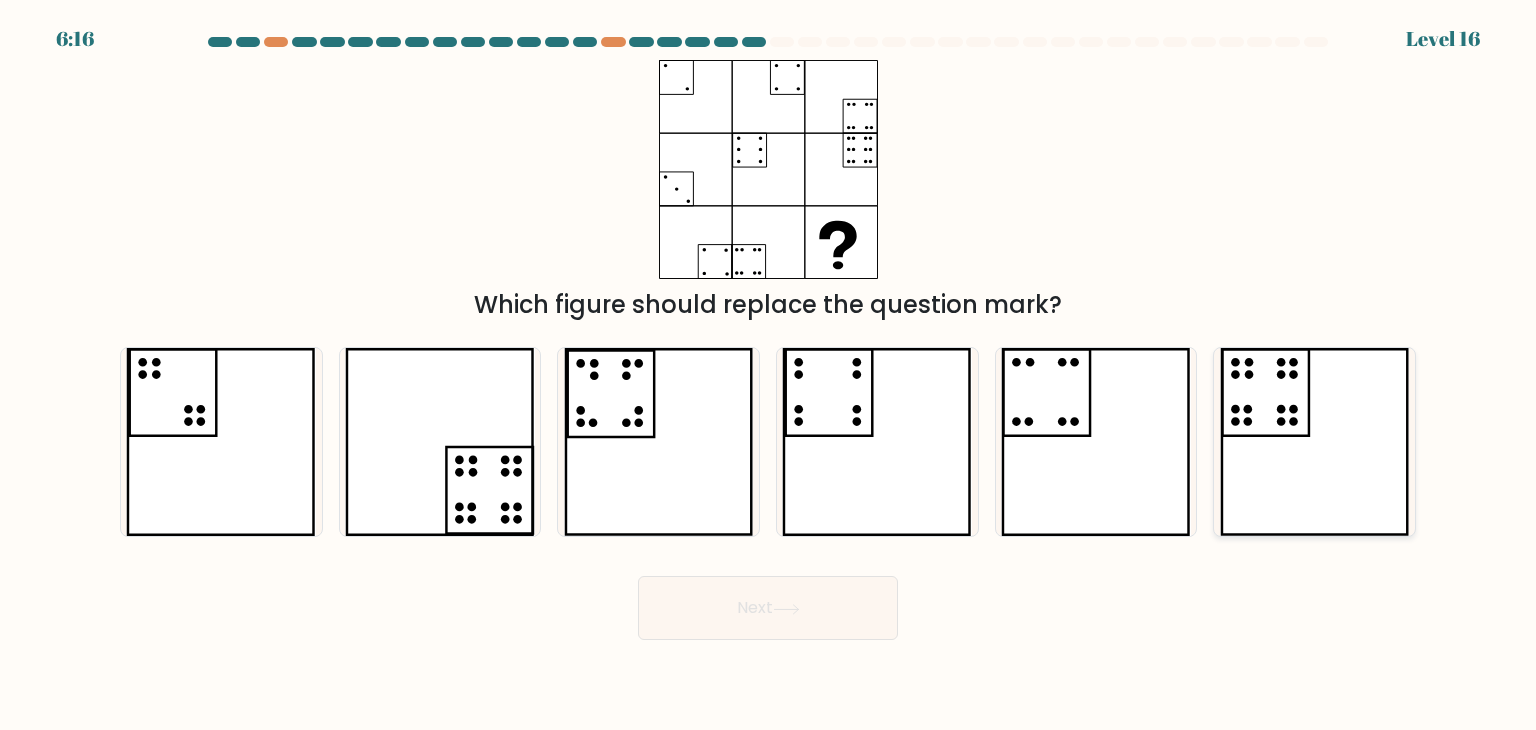click 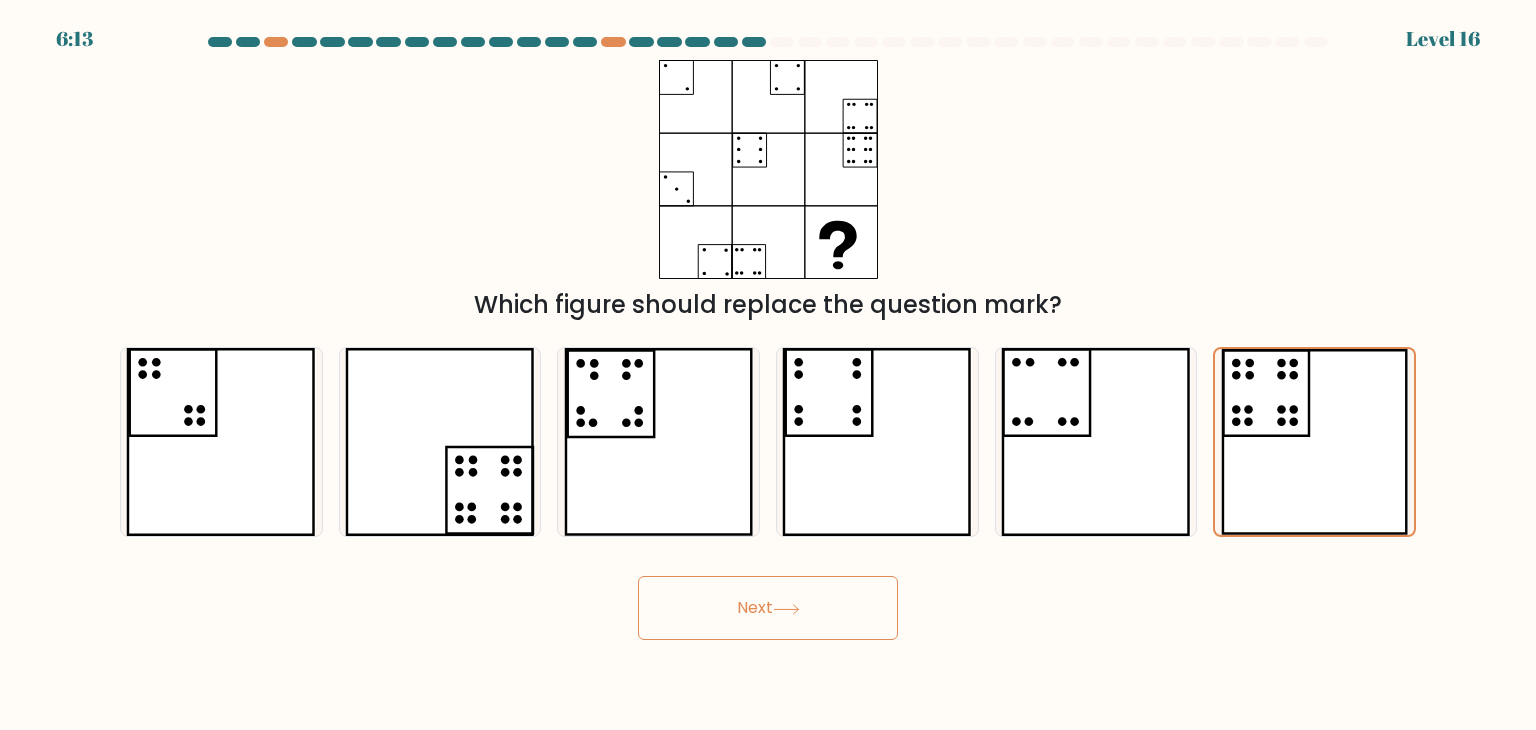 click on "Next" at bounding box center (768, 608) 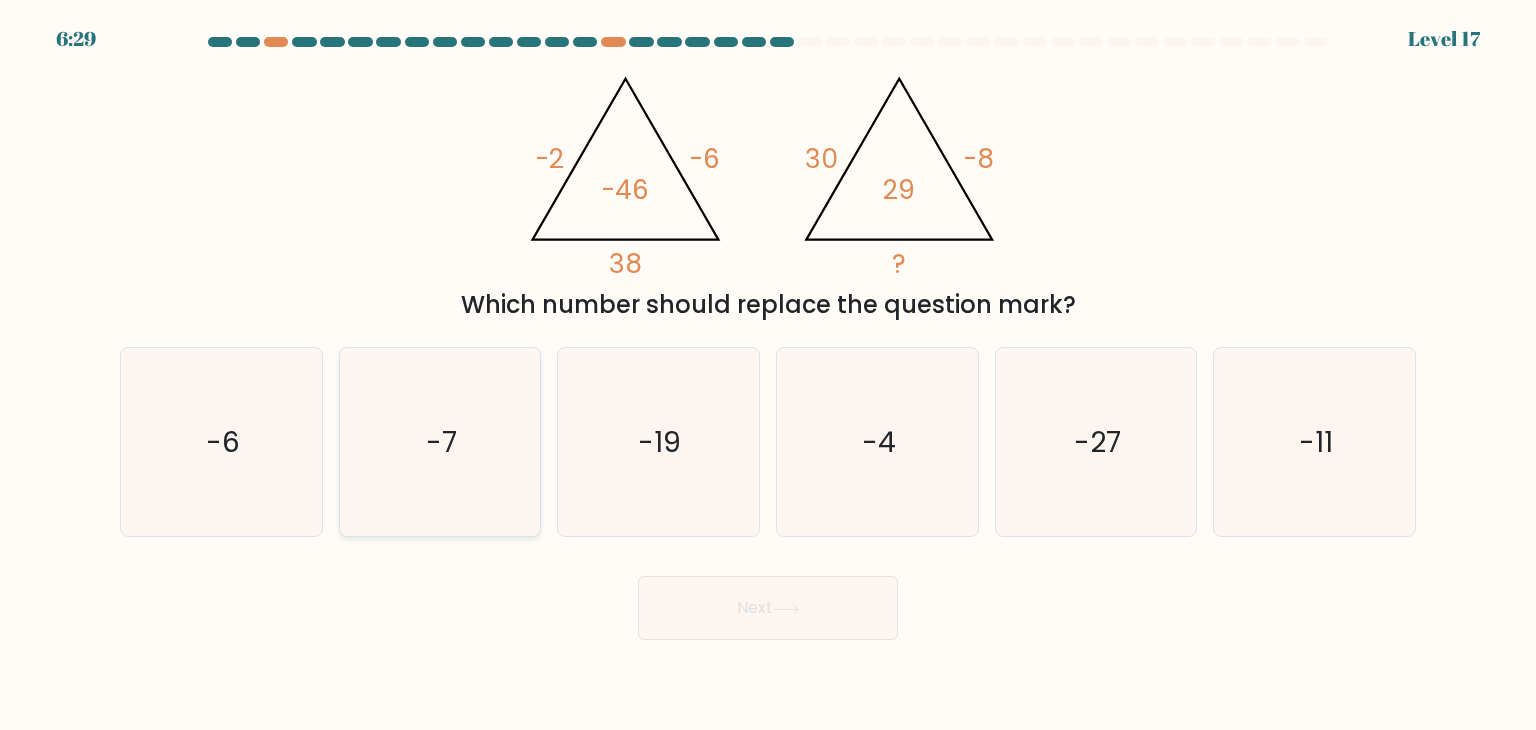 click on "-7" 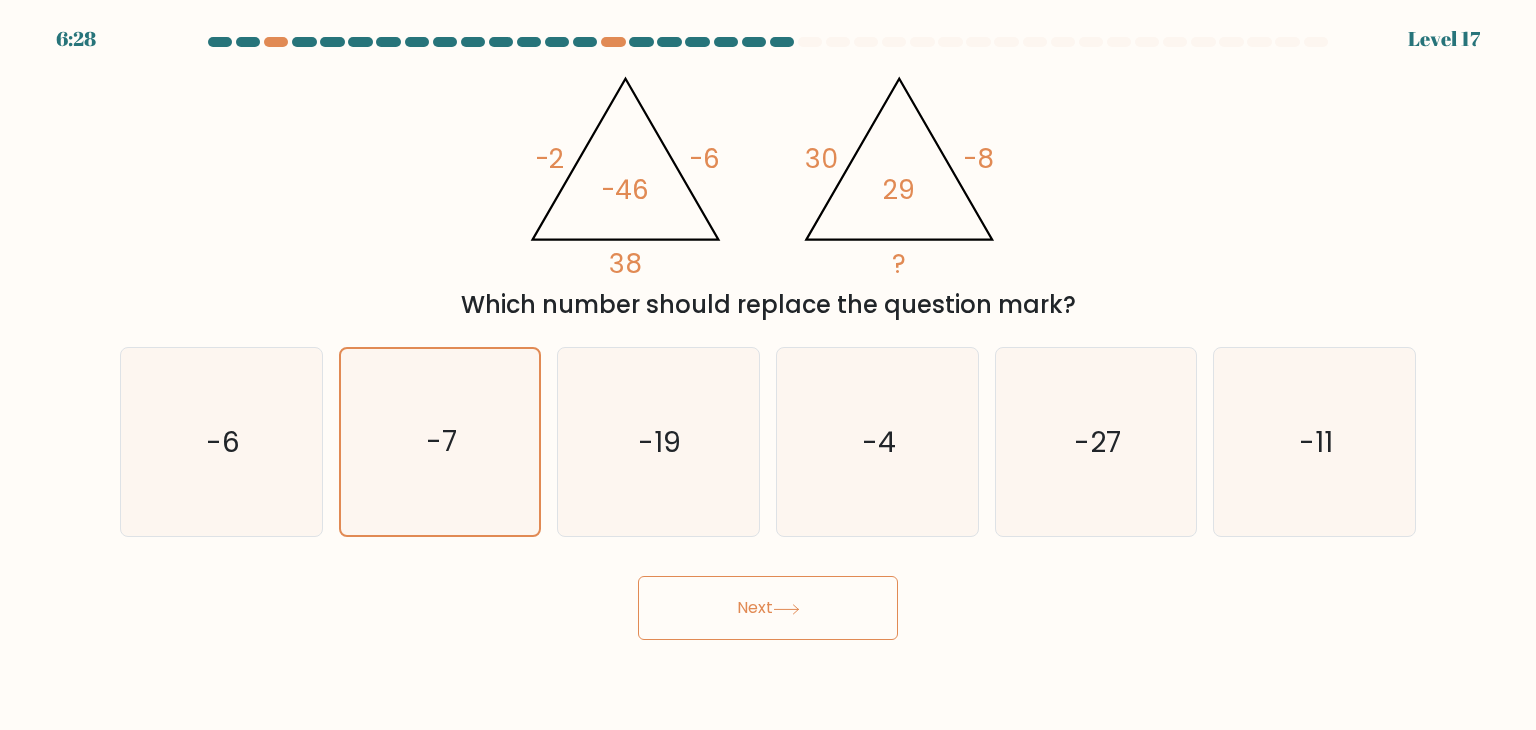 click on "Next" at bounding box center (768, 608) 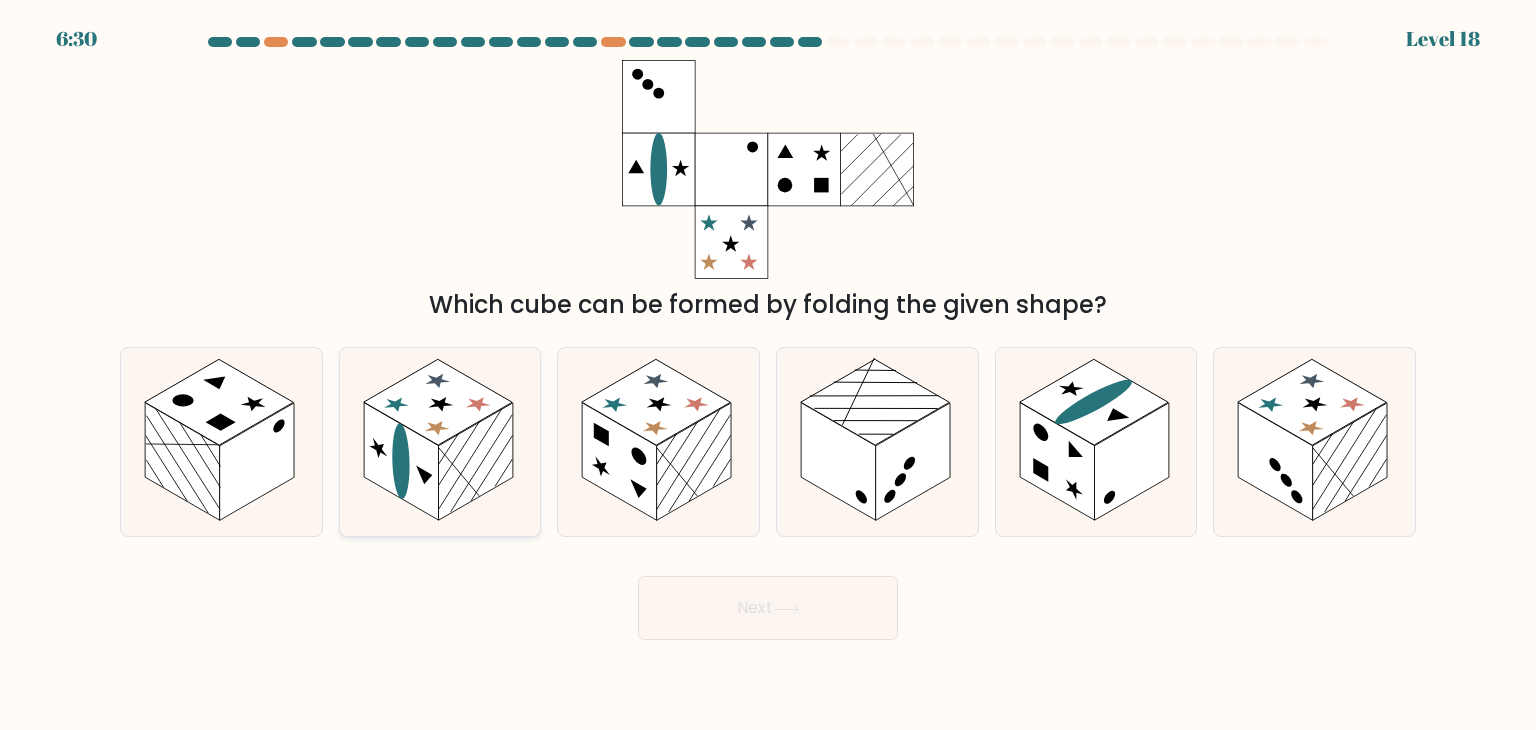 click 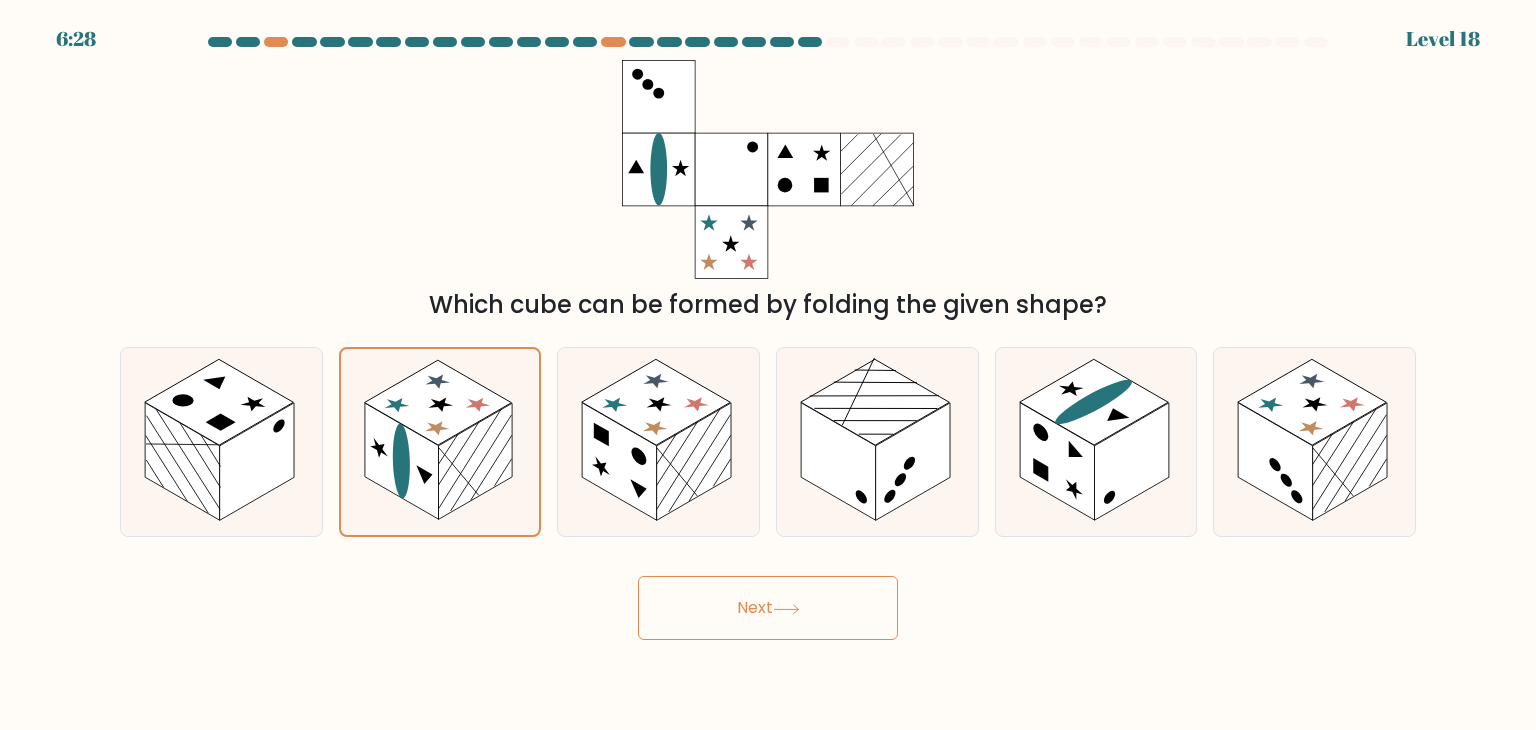 click on "Next" at bounding box center (768, 608) 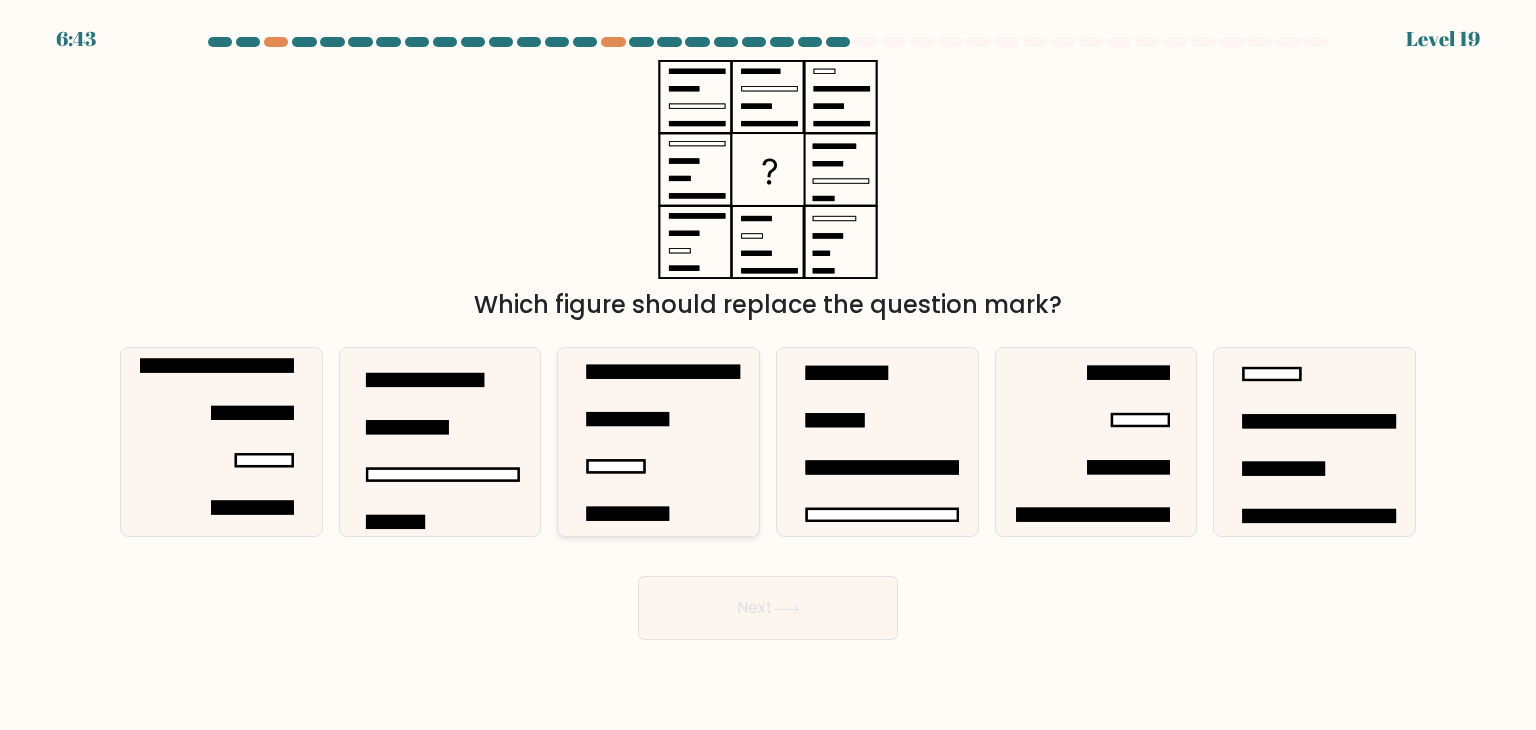 click 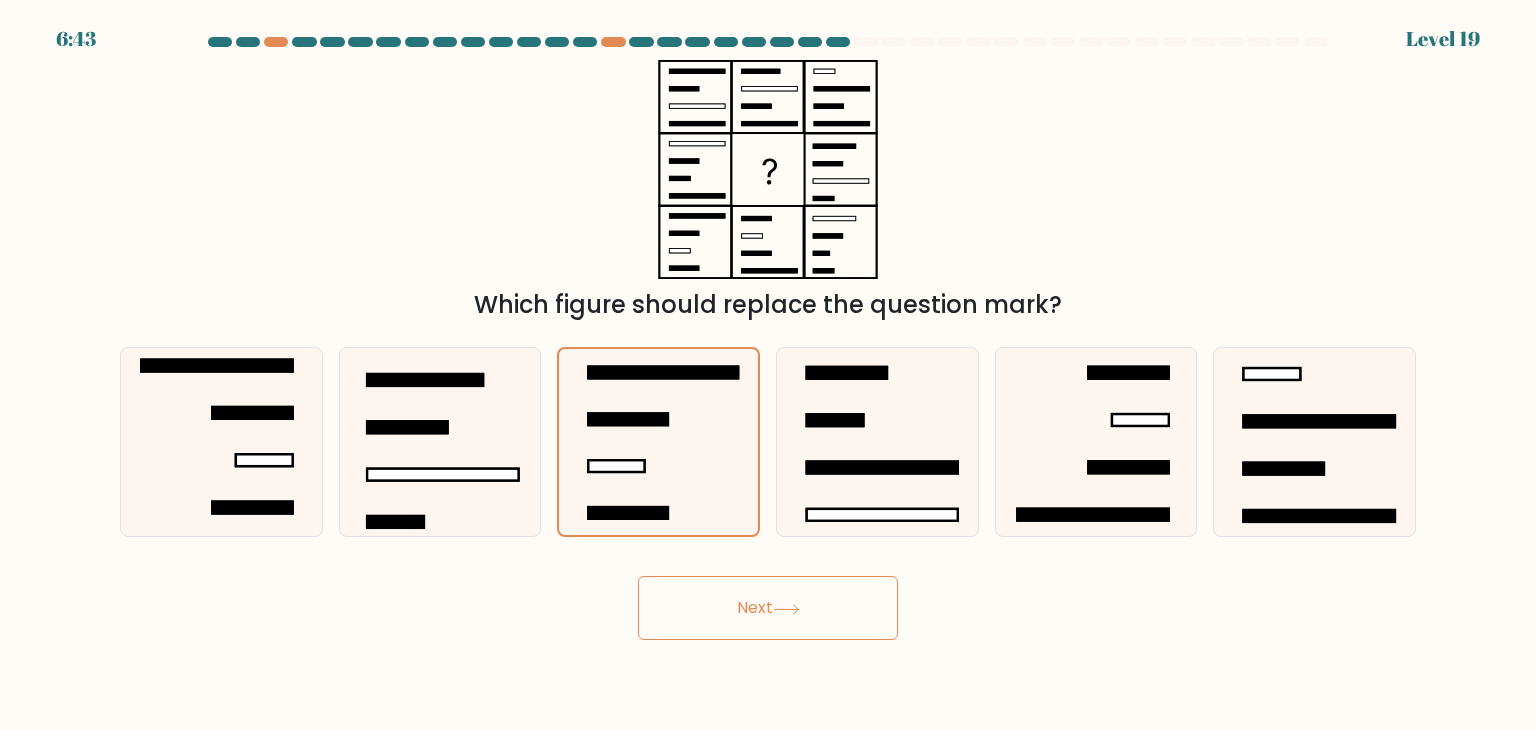 click 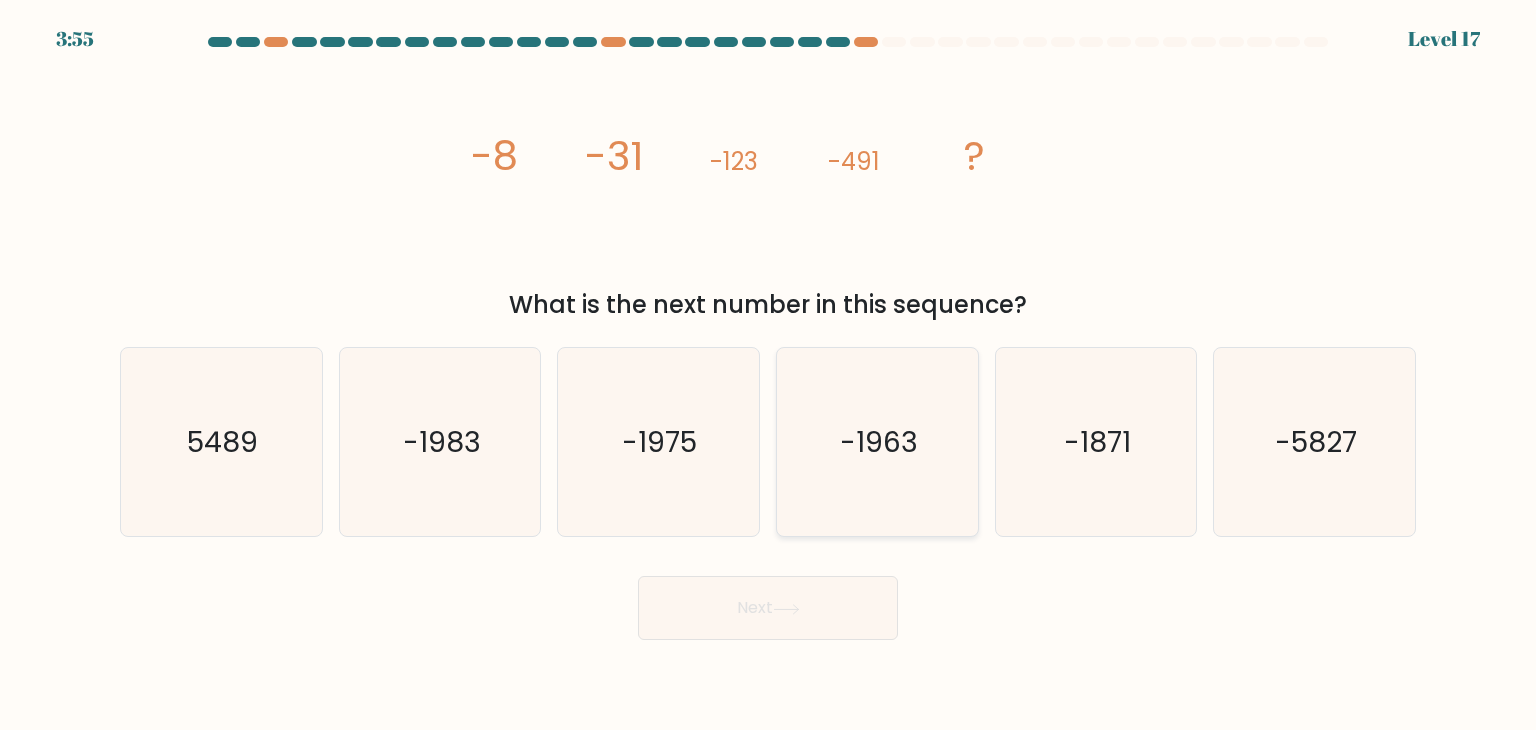 drag, startPoint x: 826, startPoint y: 409, endPoint x: 832, endPoint y: 437, distance: 28.635643 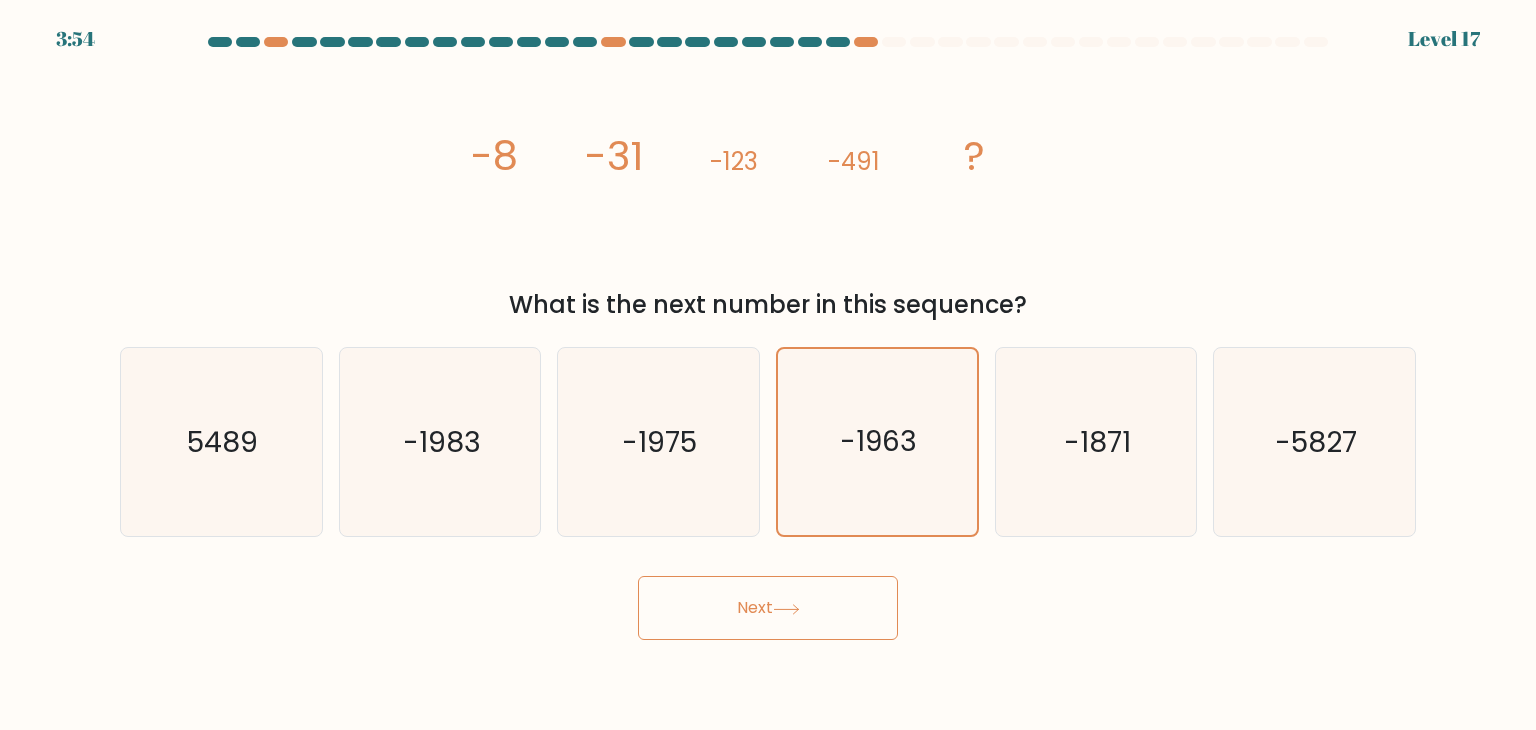 click on "Next" at bounding box center (768, 608) 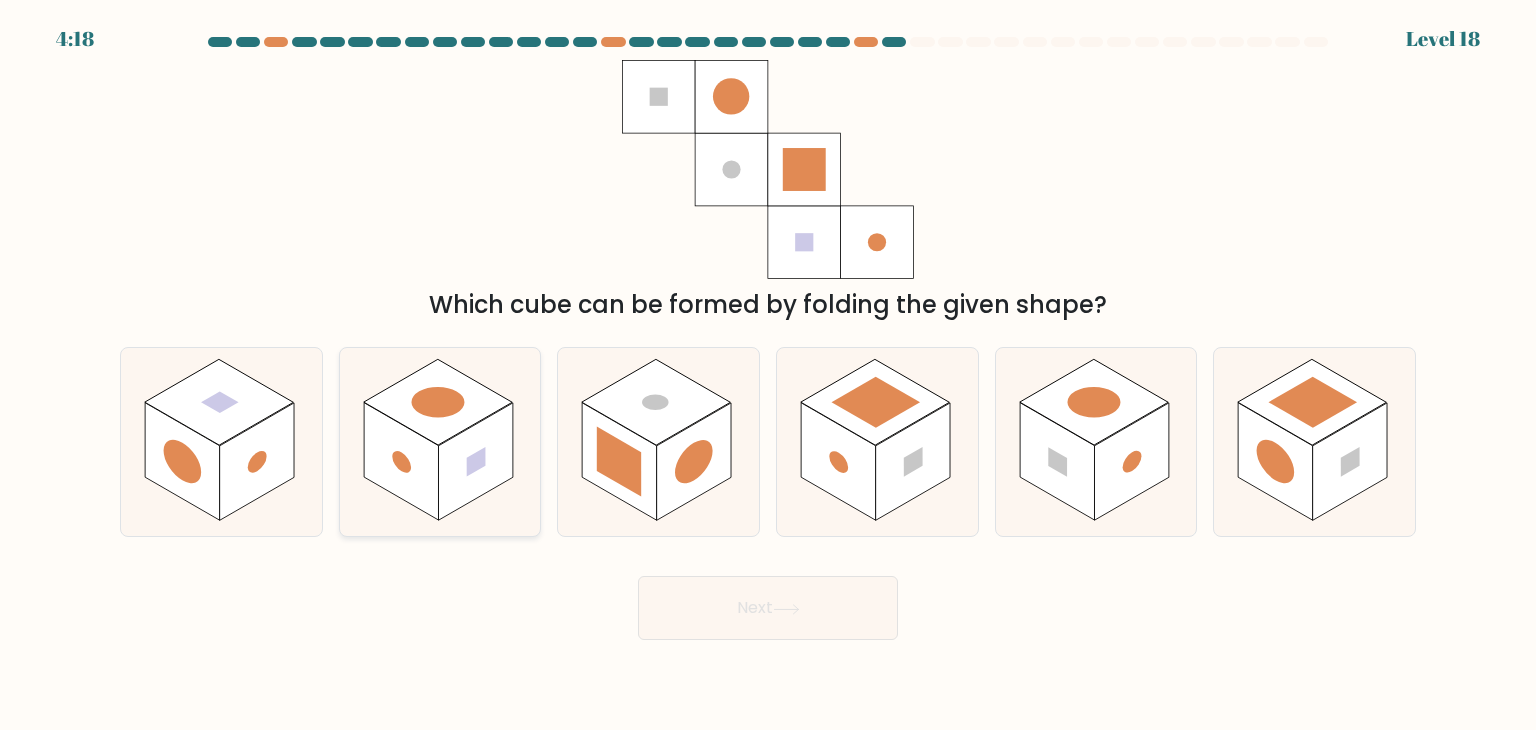 click 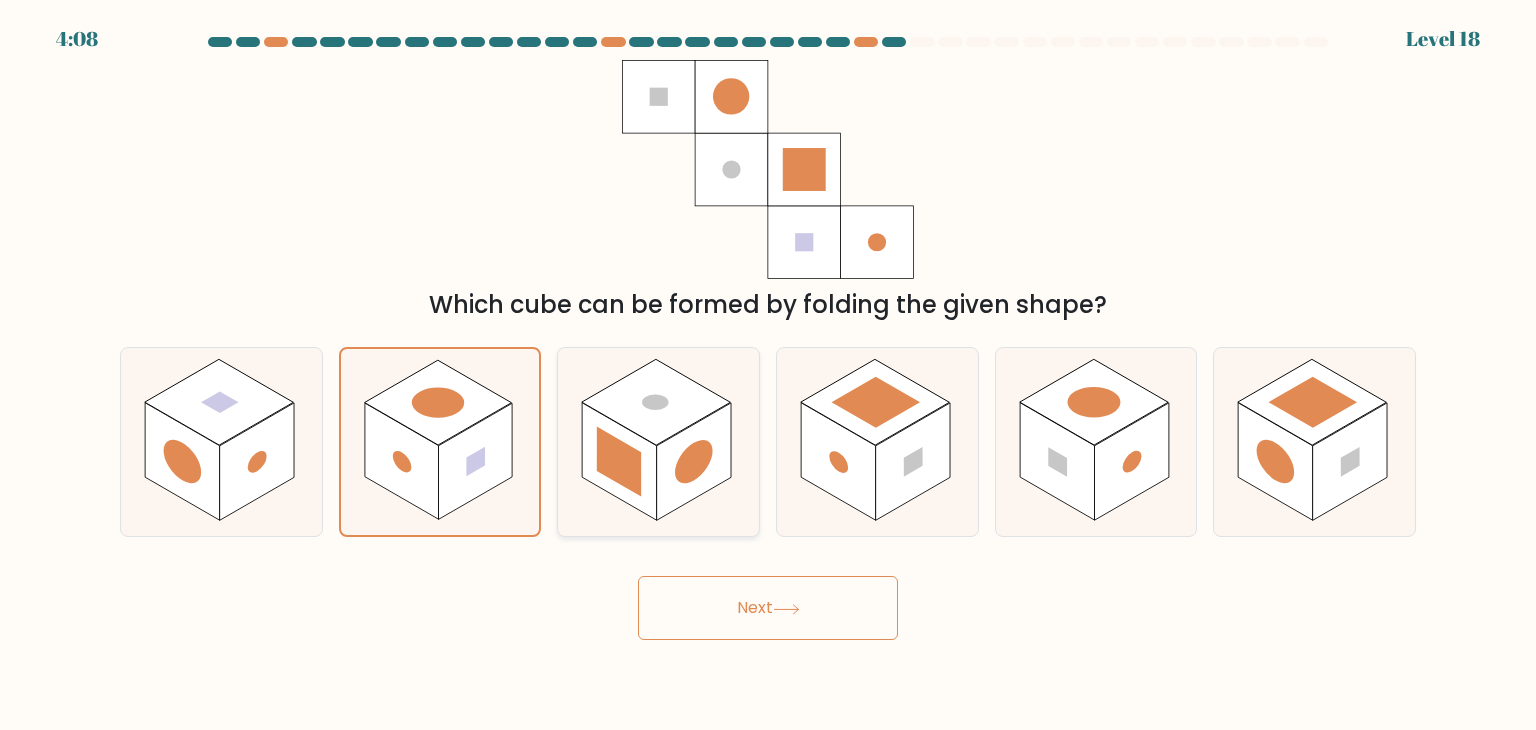 click 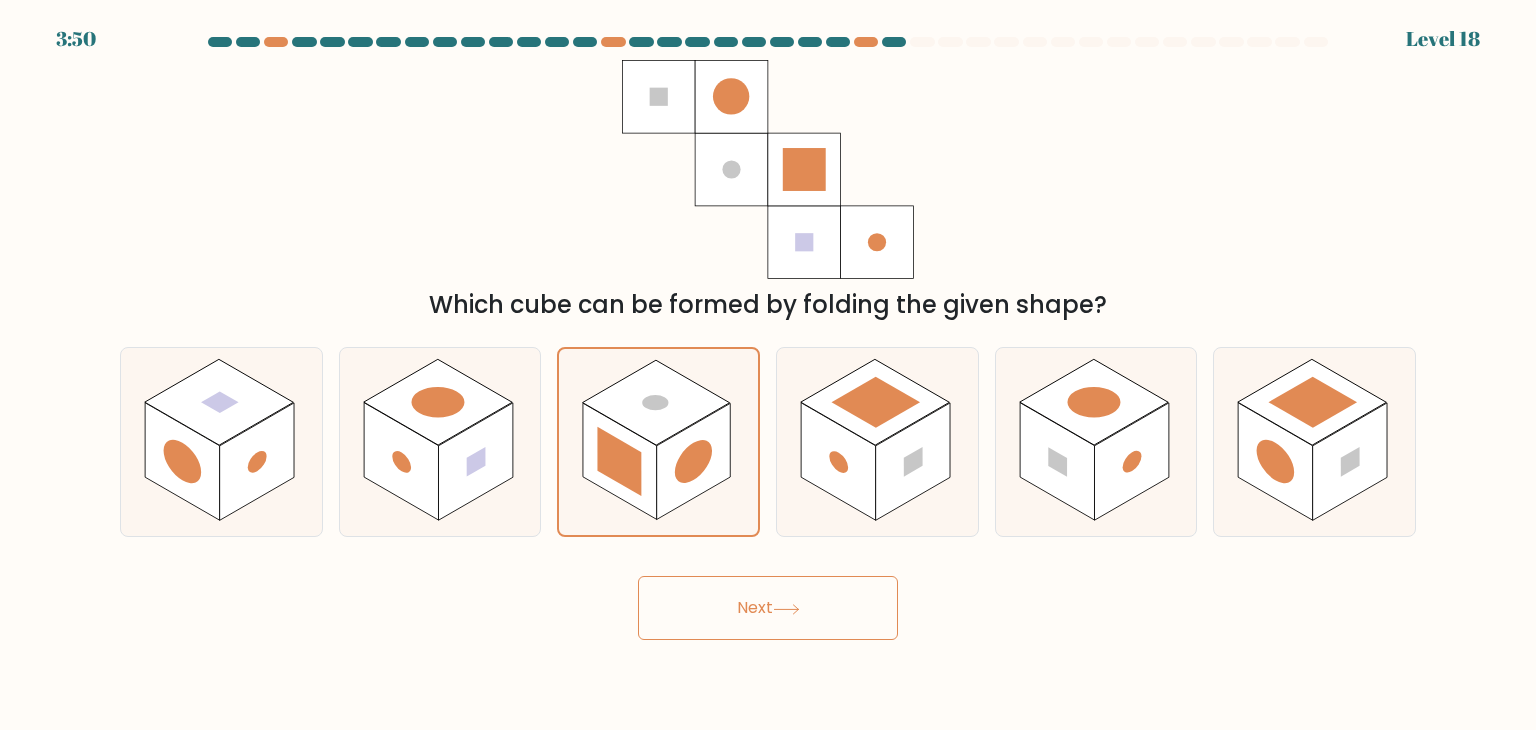 click on "Next" at bounding box center [768, 608] 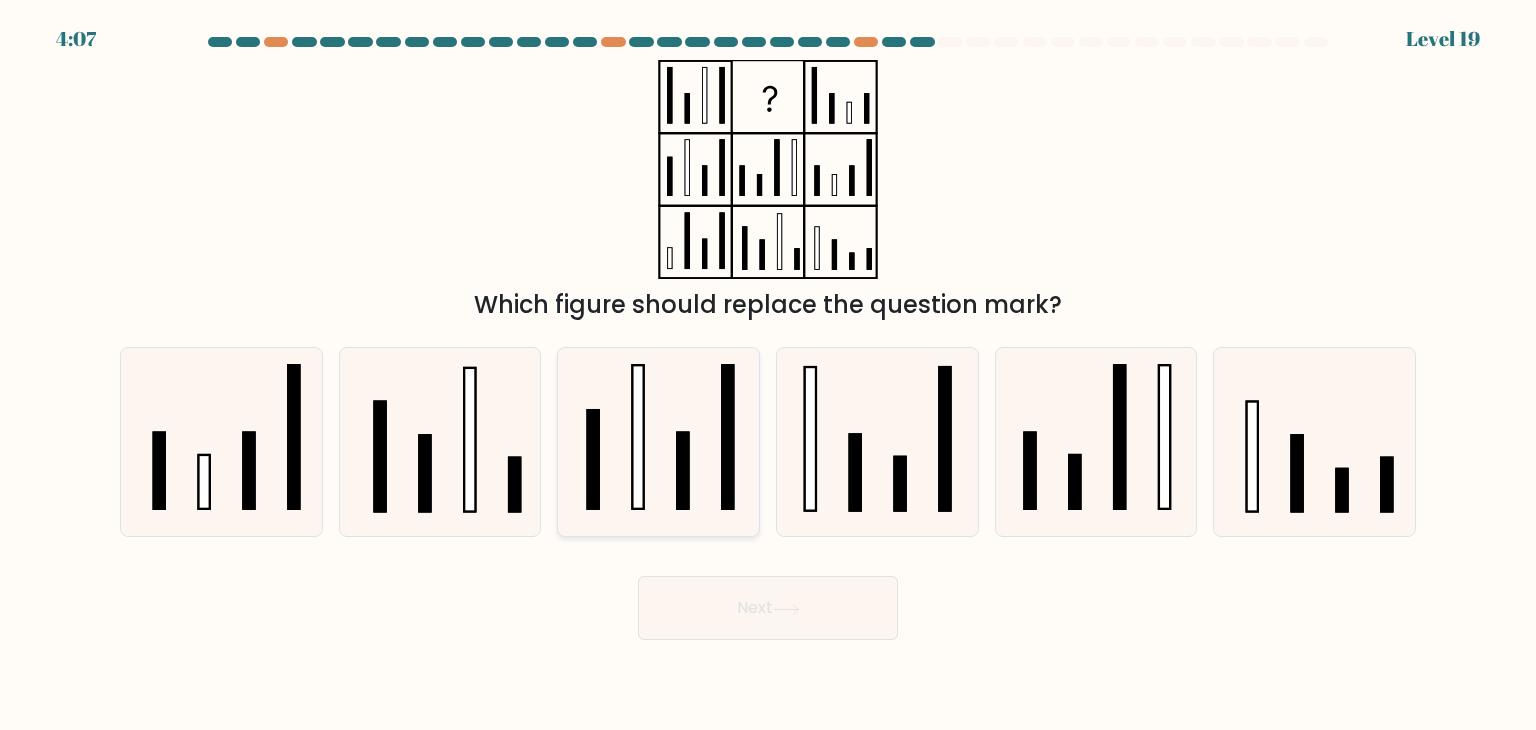 click 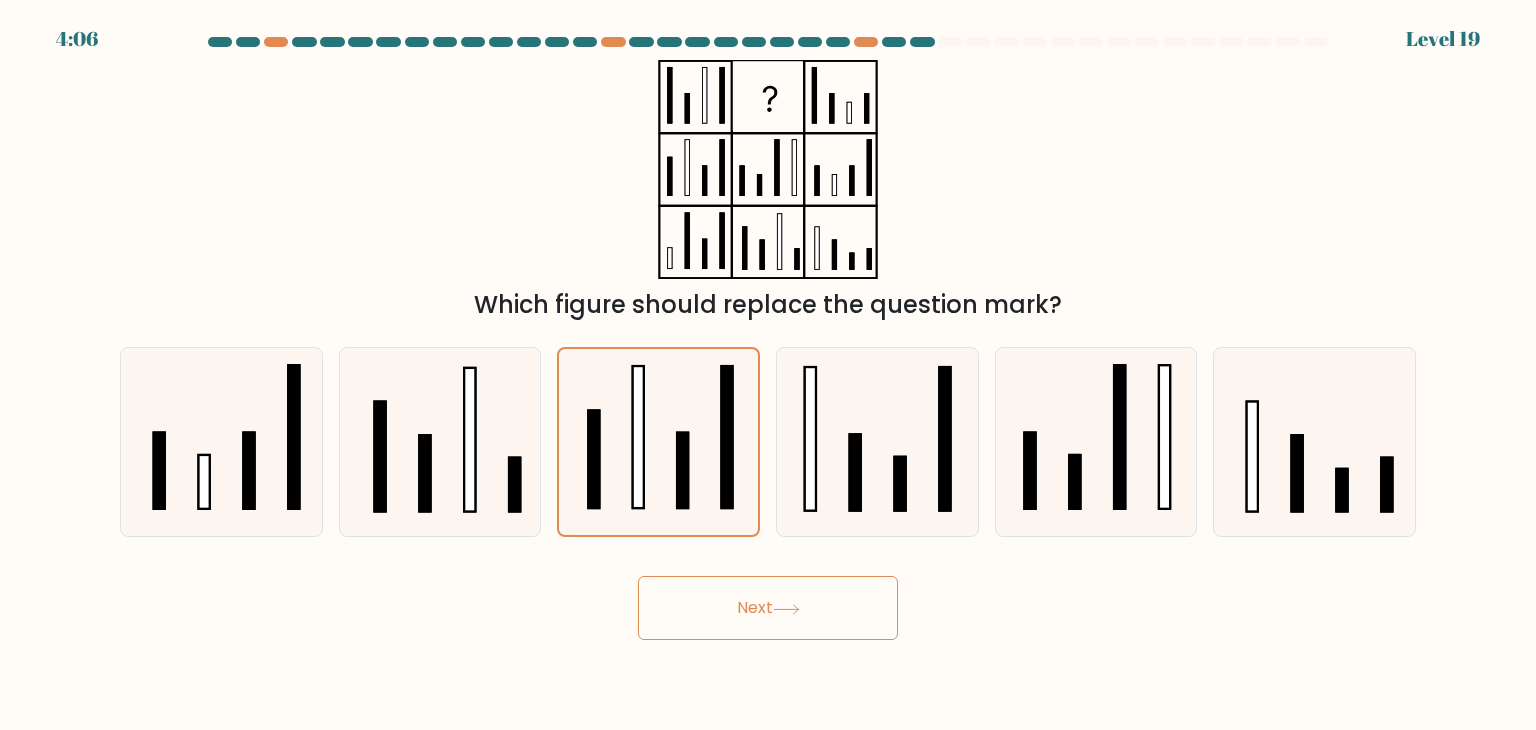 click on "Next" at bounding box center [768, 608] 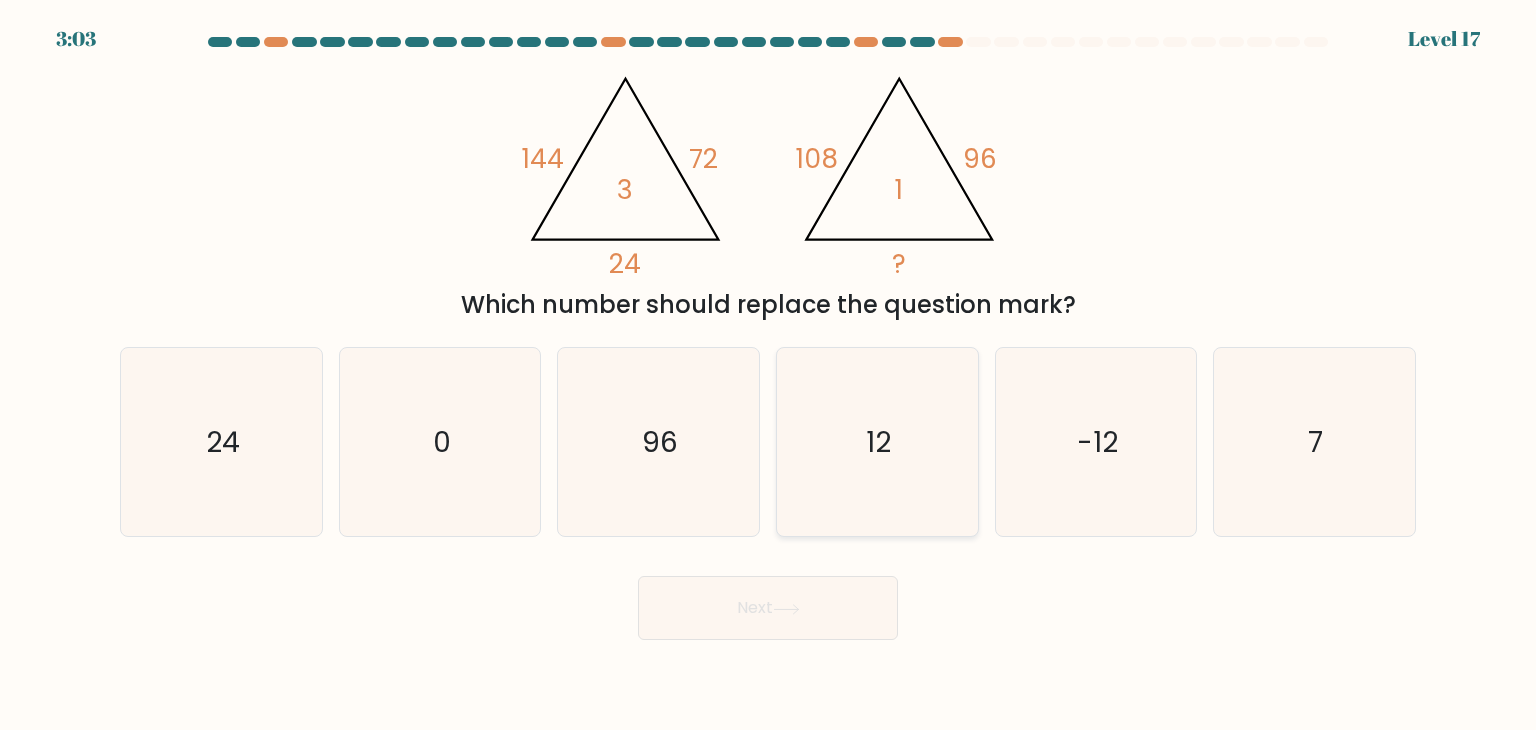 click on "12" 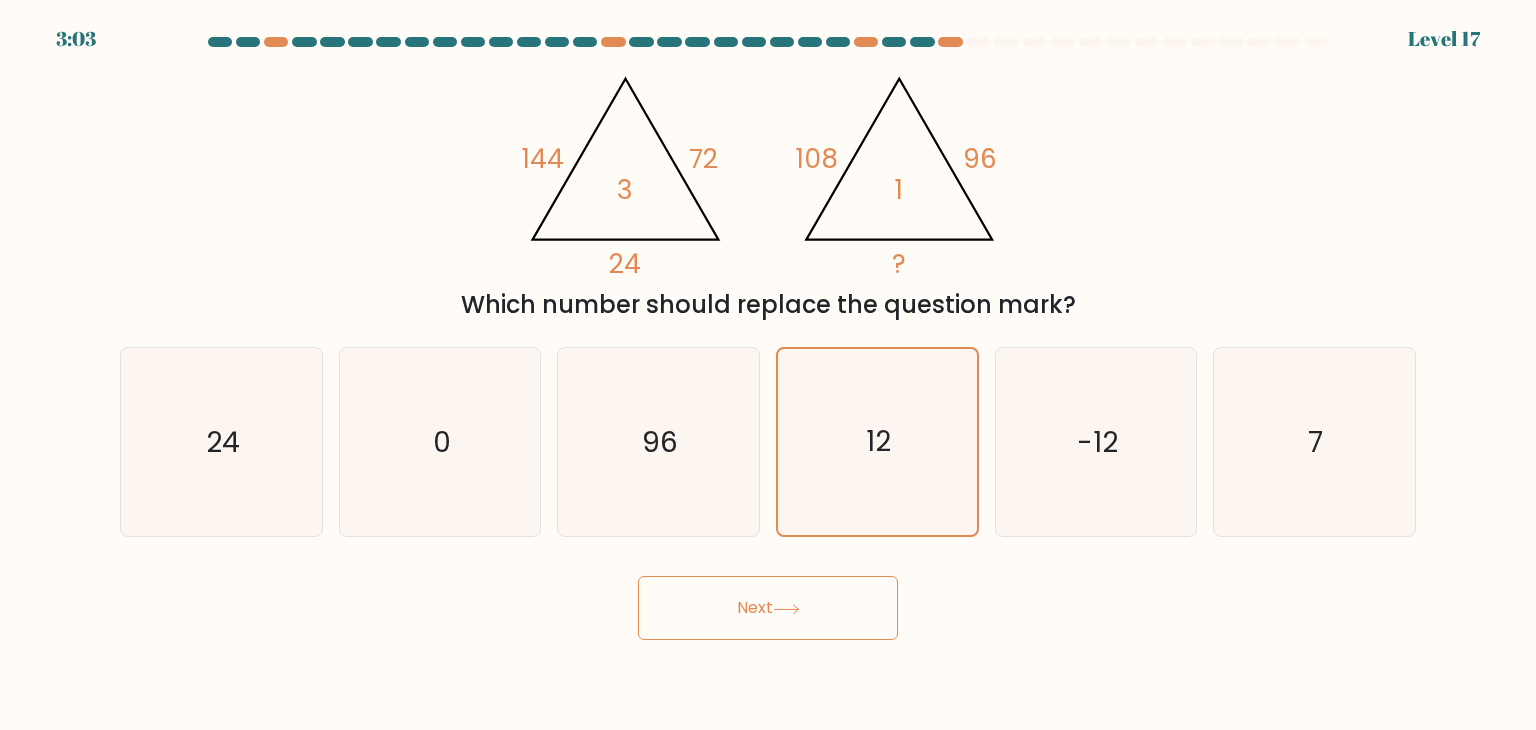 click 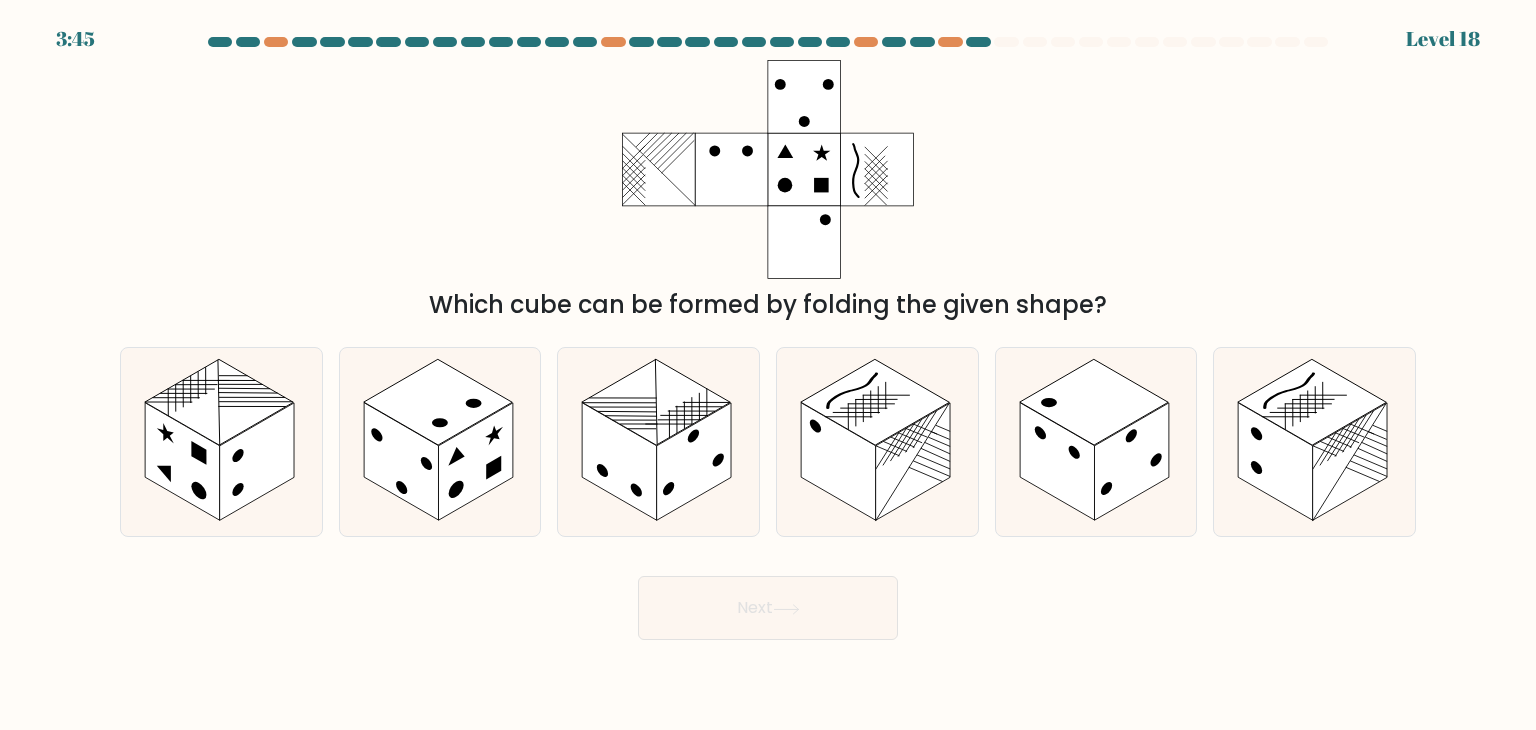 click at bounding box center [978, 42] 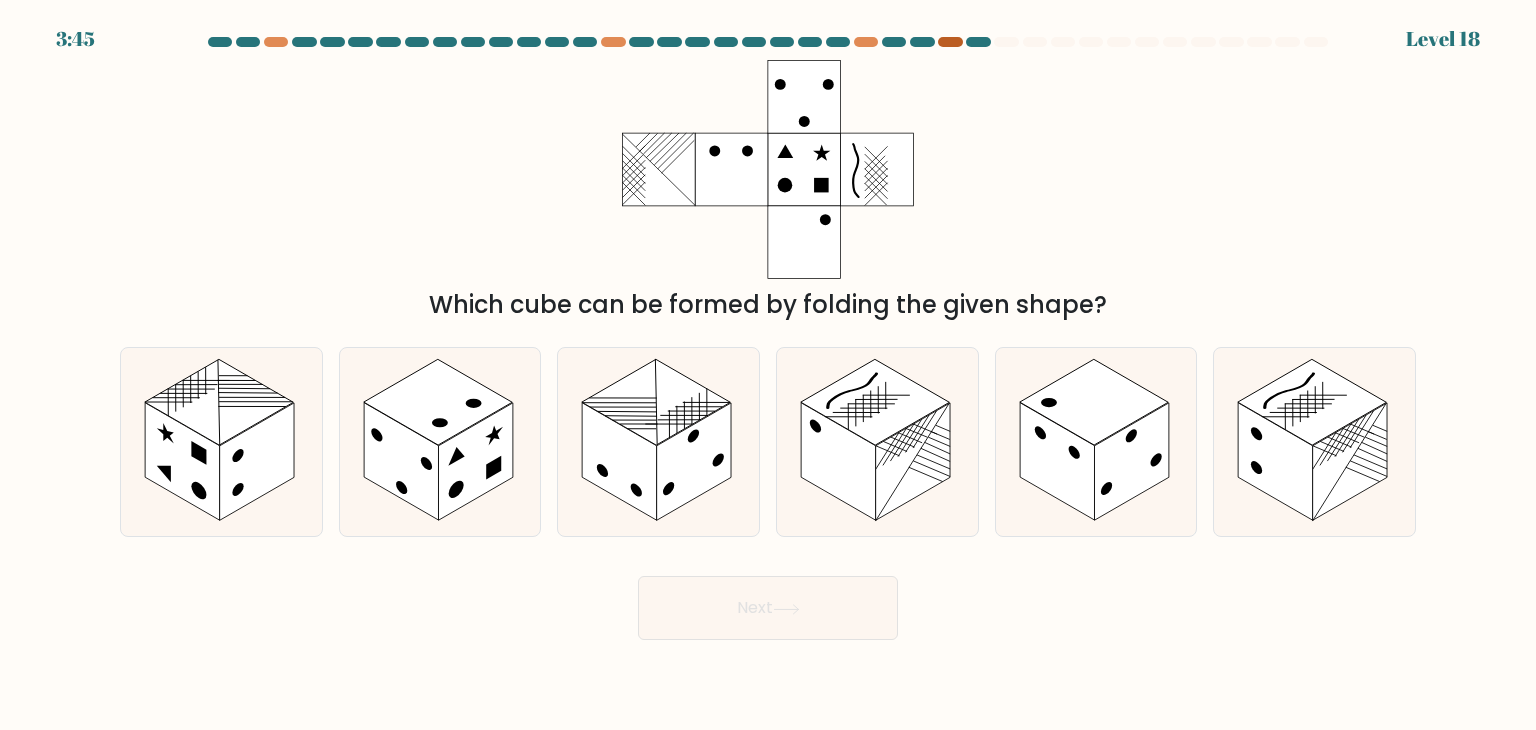 click at bounding box center (950, 42) 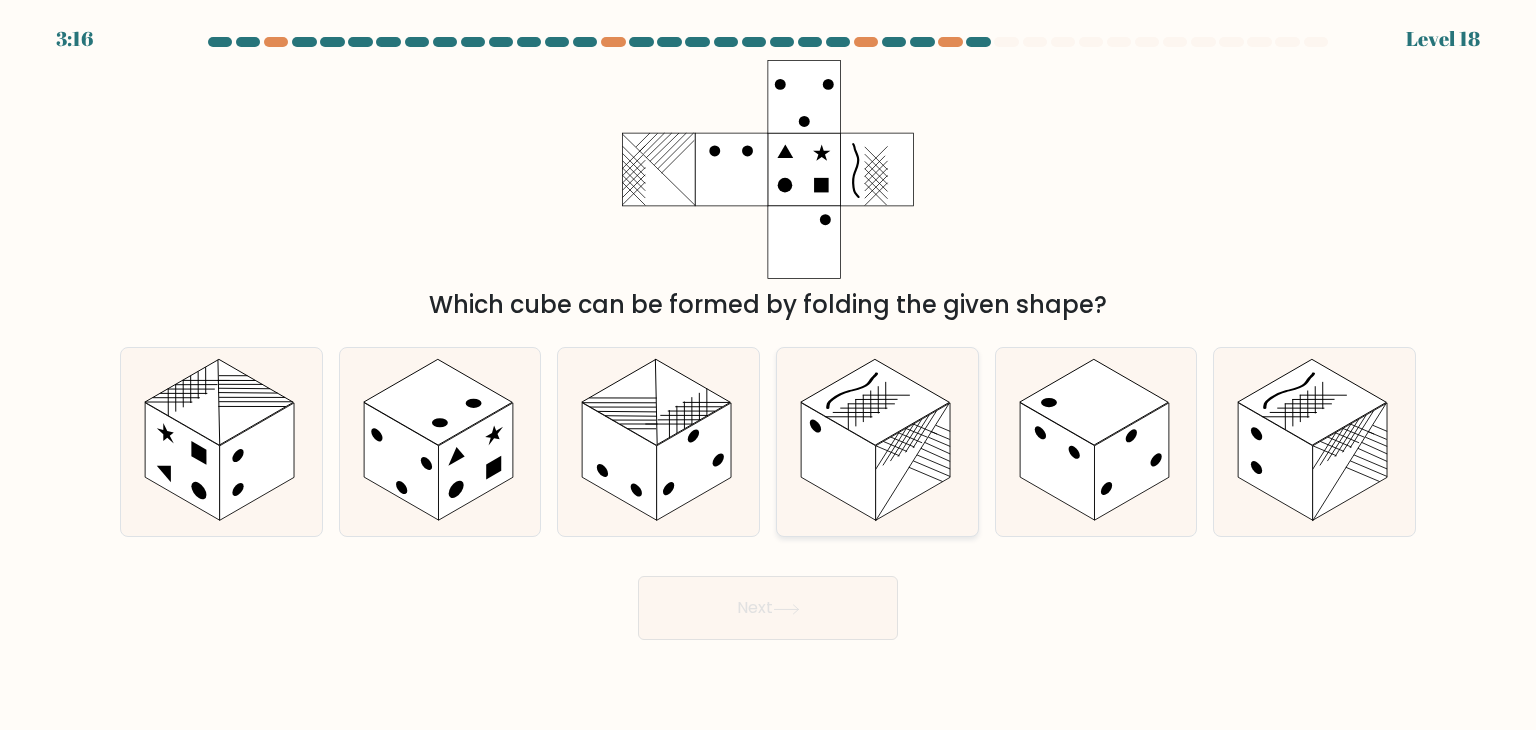 click 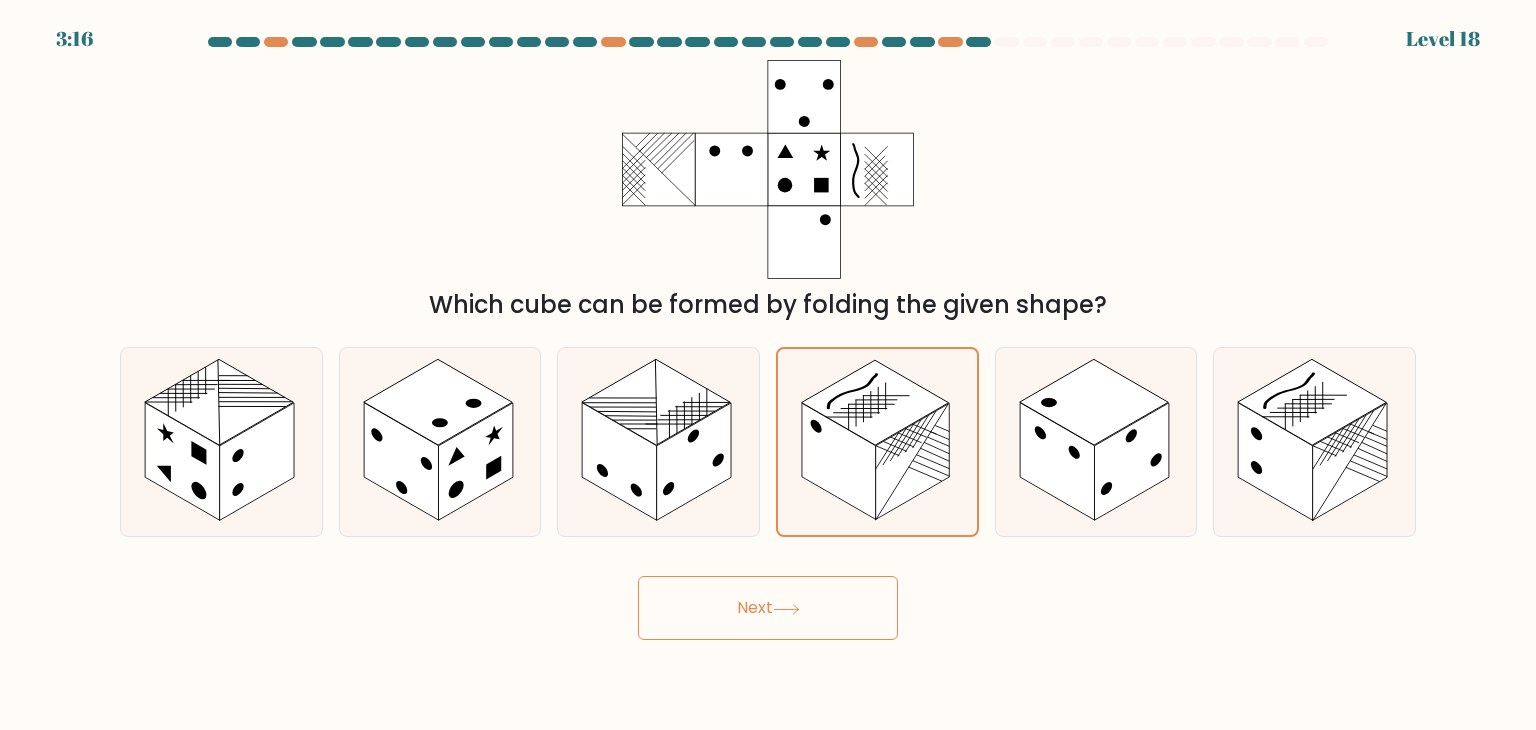 click on "Next" at bounding box center [768, 608] 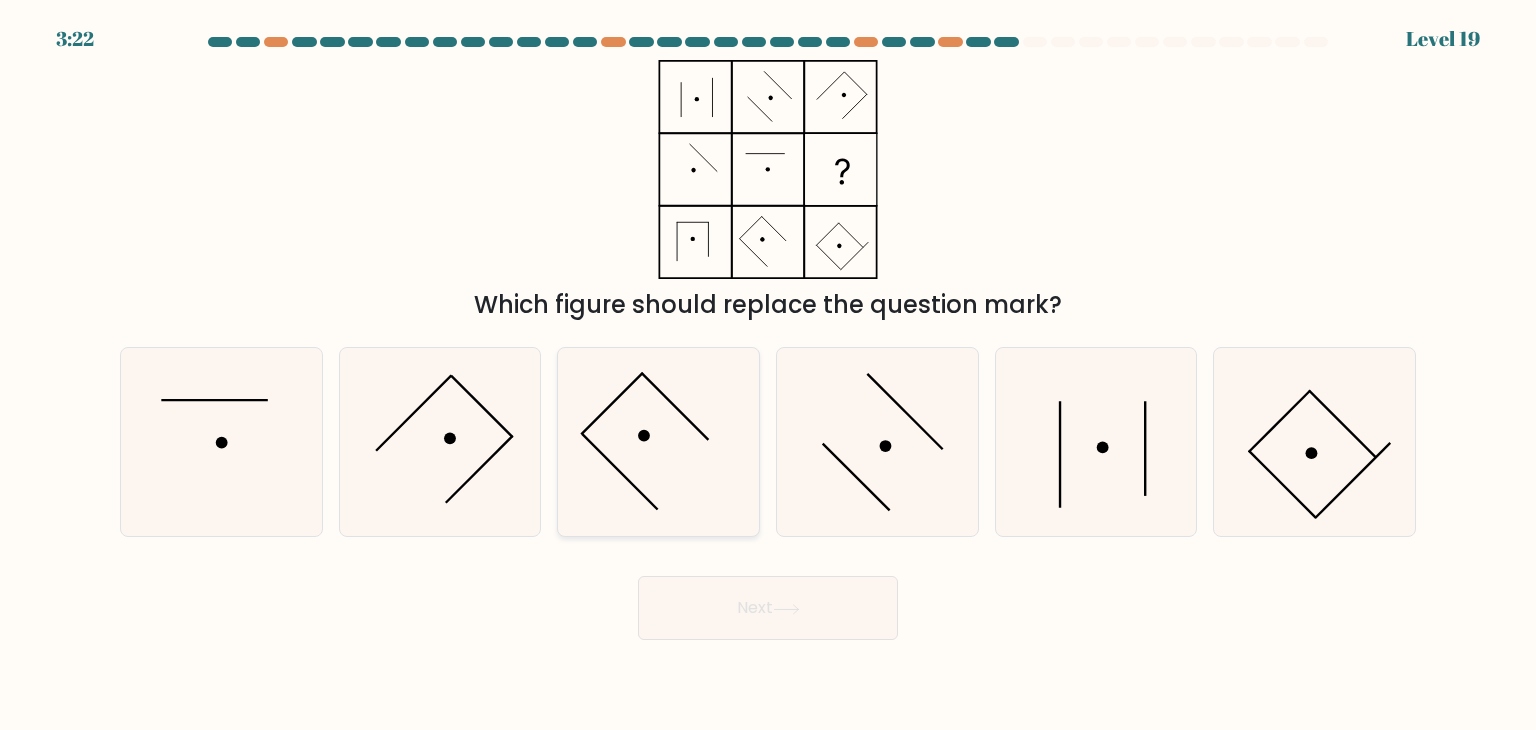click 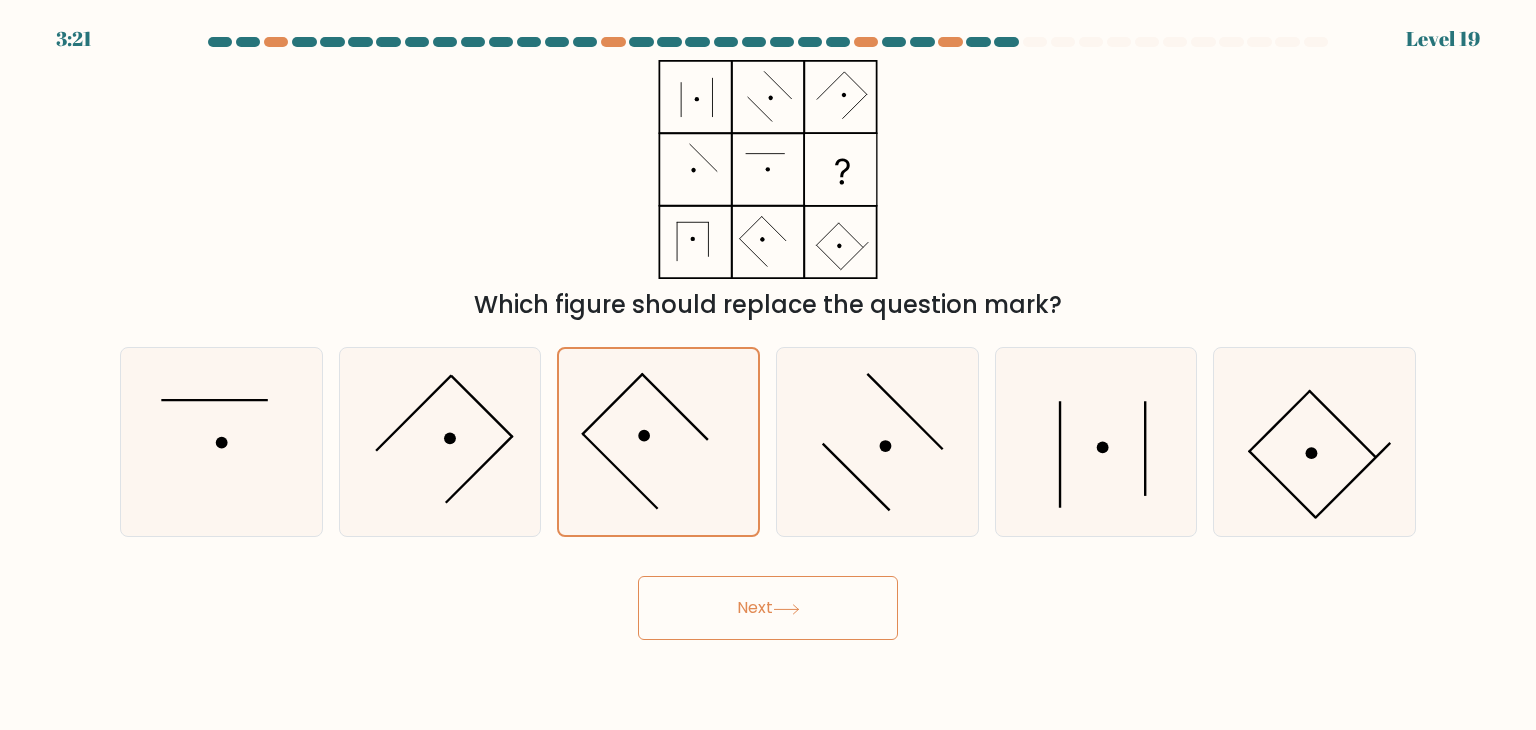 click on "Next" at bounding box center [768, 608] 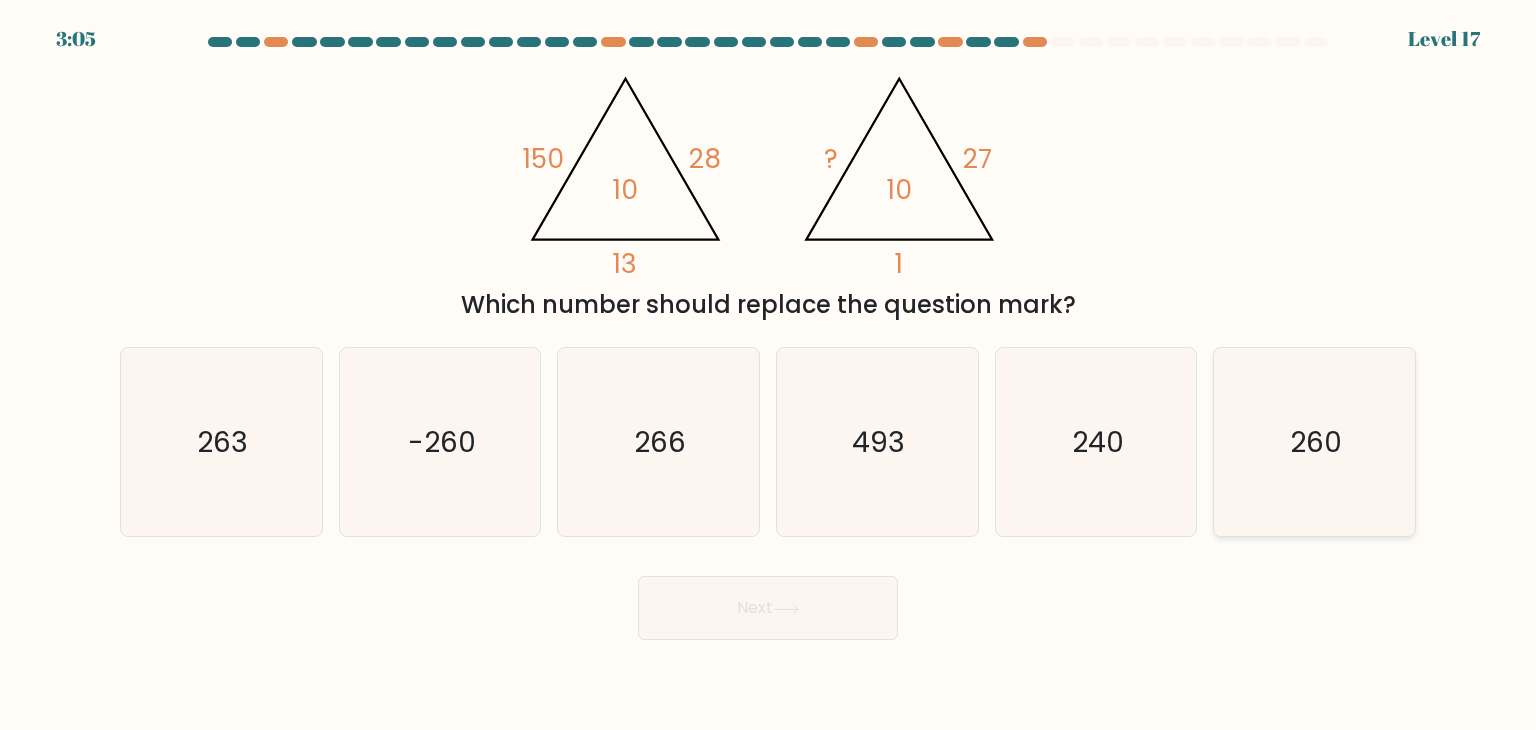 click on "260" 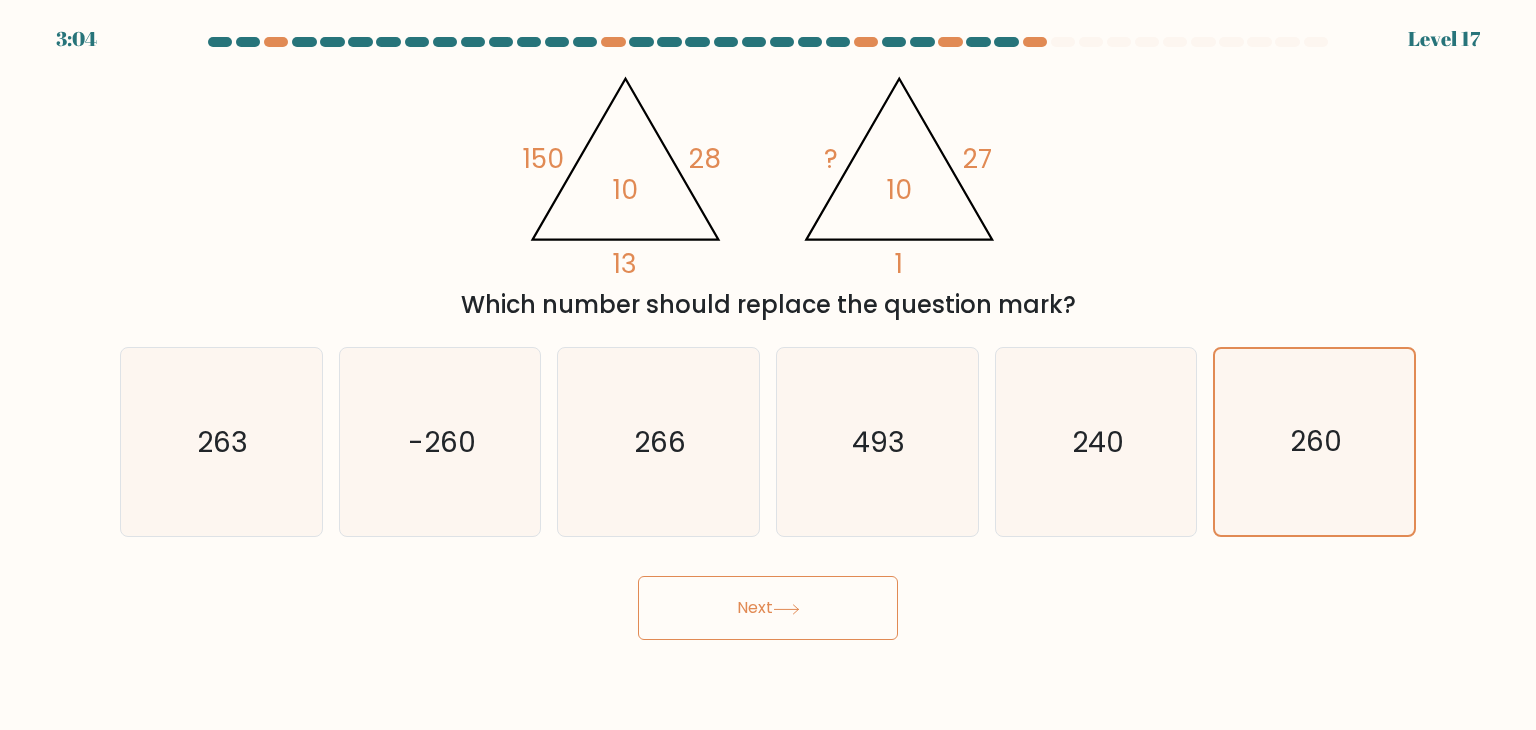 click on "Next" at bounding box center [768, 608] 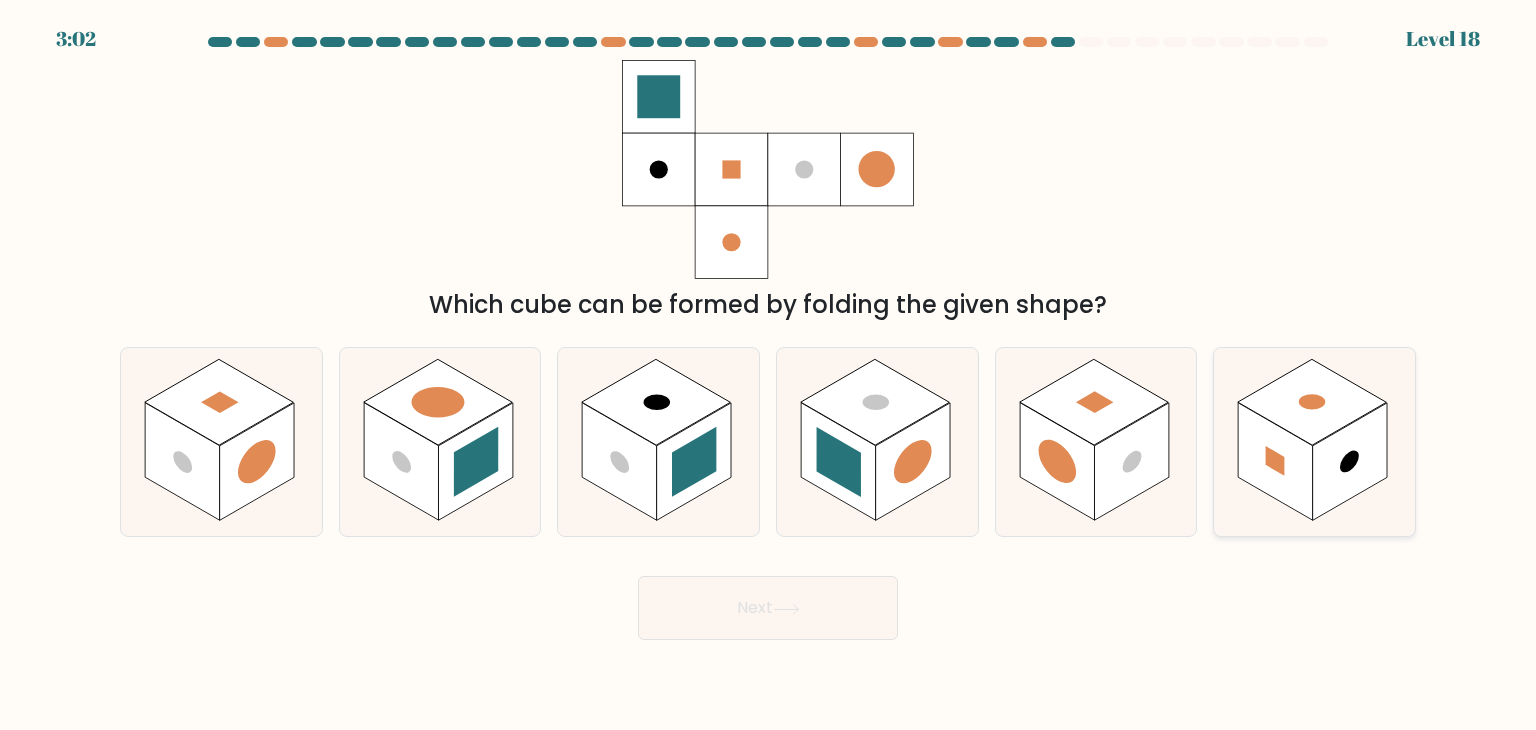 click 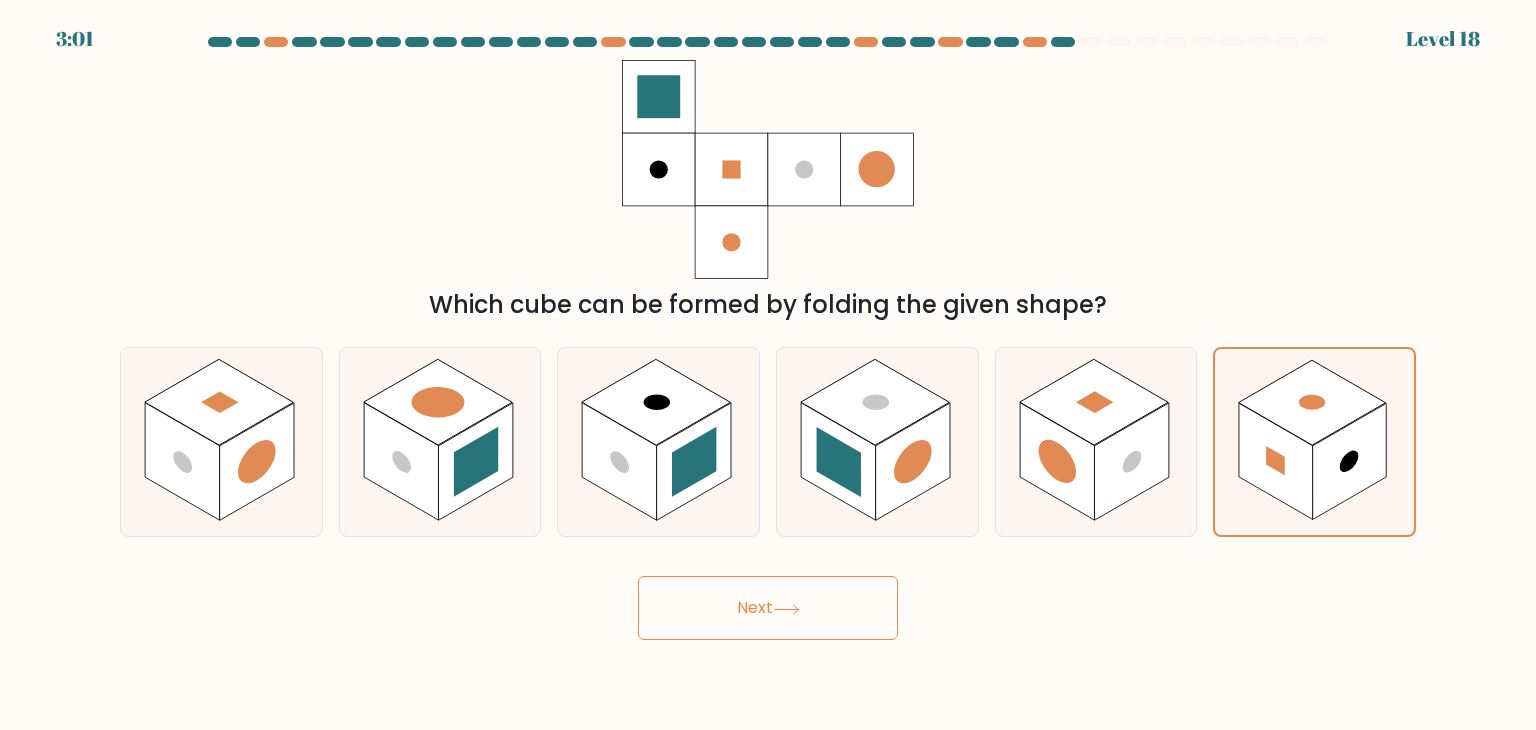 click on "Next" at bounding box center [768, 608] 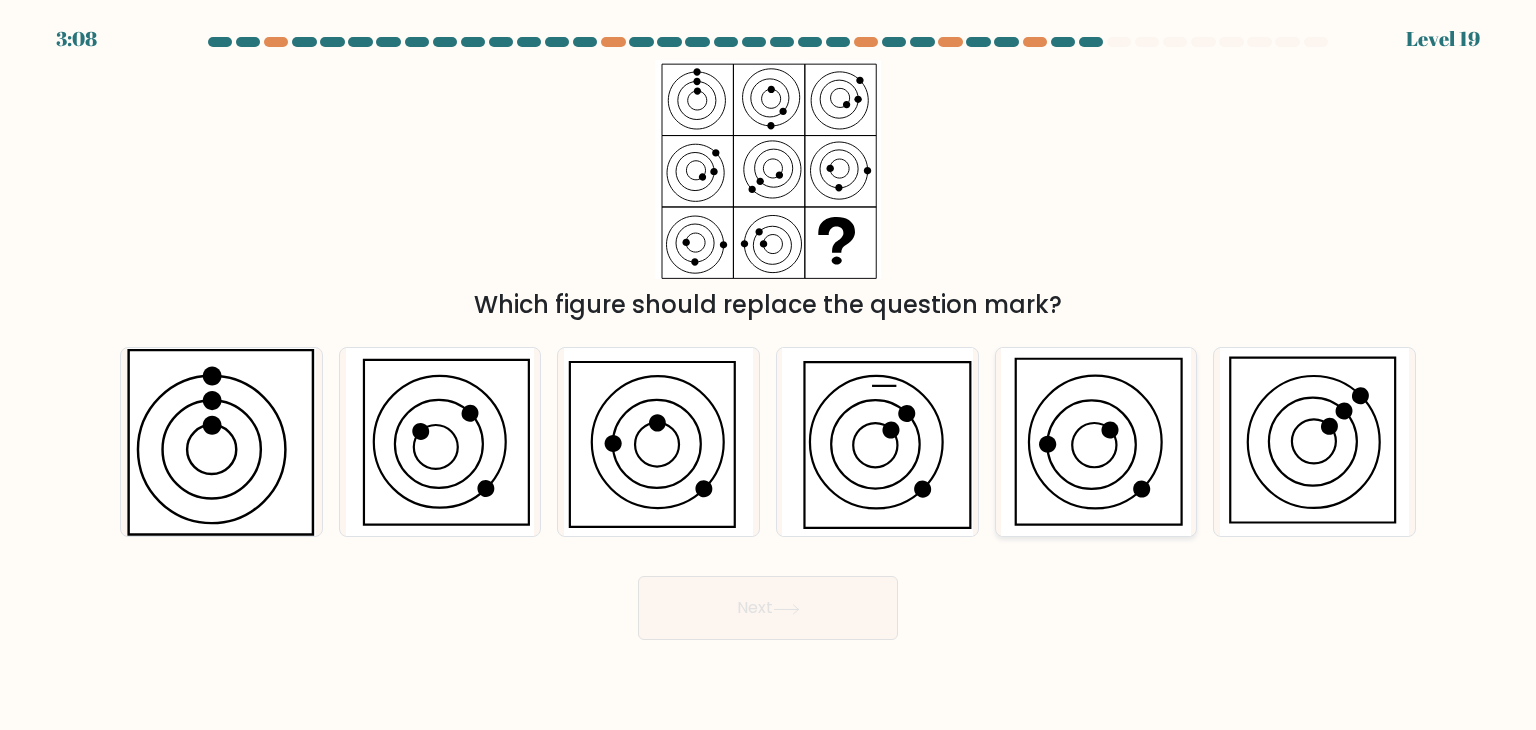 click 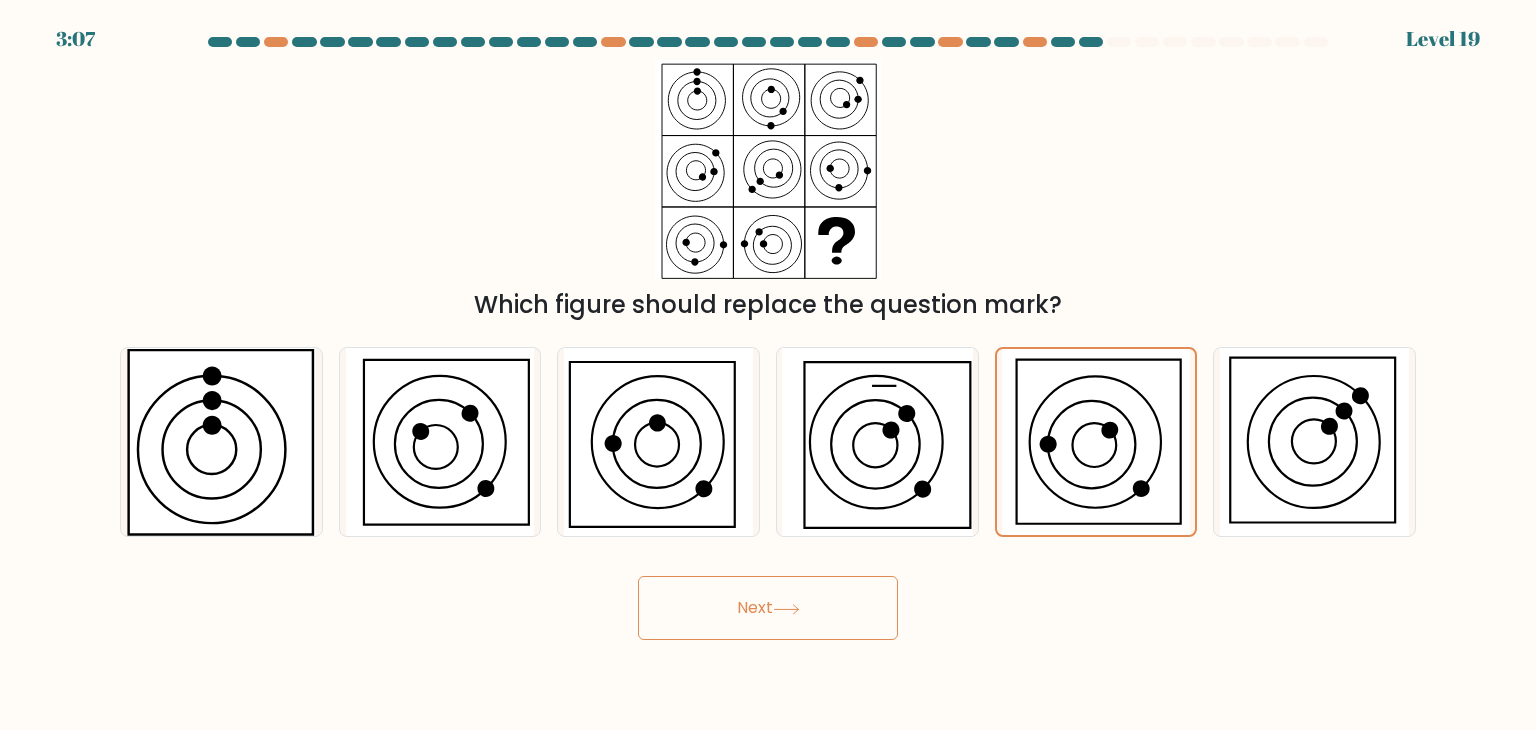 click on "Next" at bounding box center (768, 608) 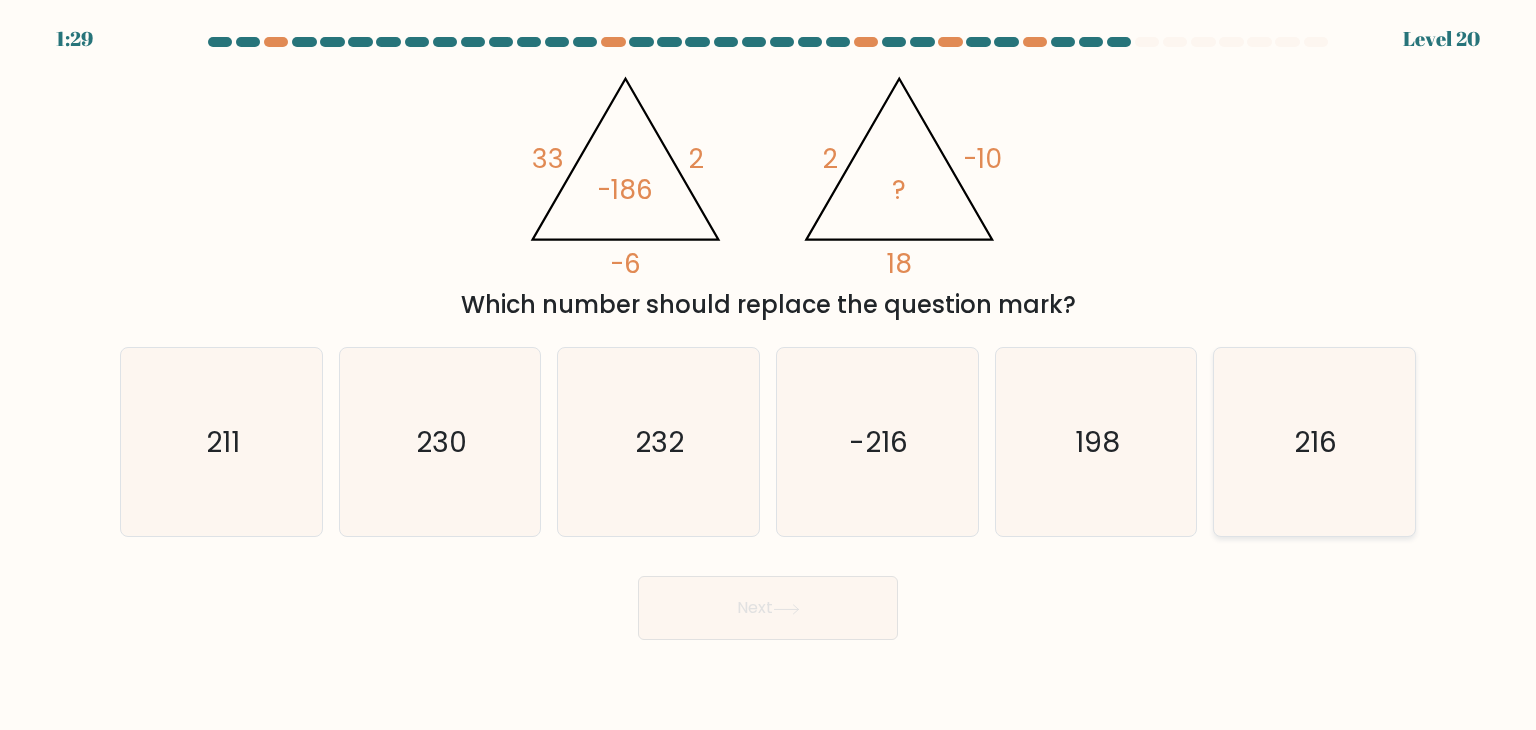 click on "216" 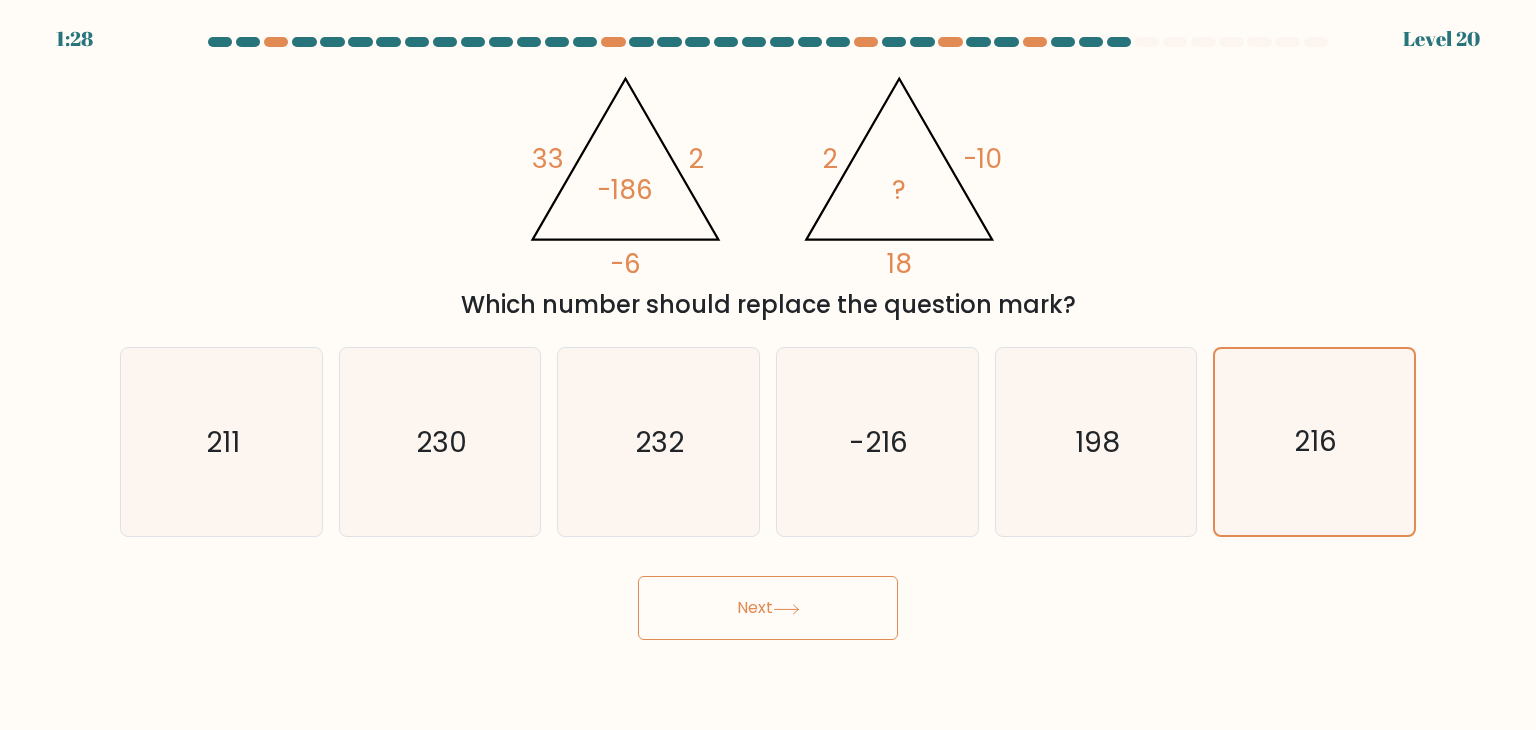 drag, startPoint x: 808, startPoint y: 606, endPoint x: 811, endPoint y: 586, distance: 20.22375 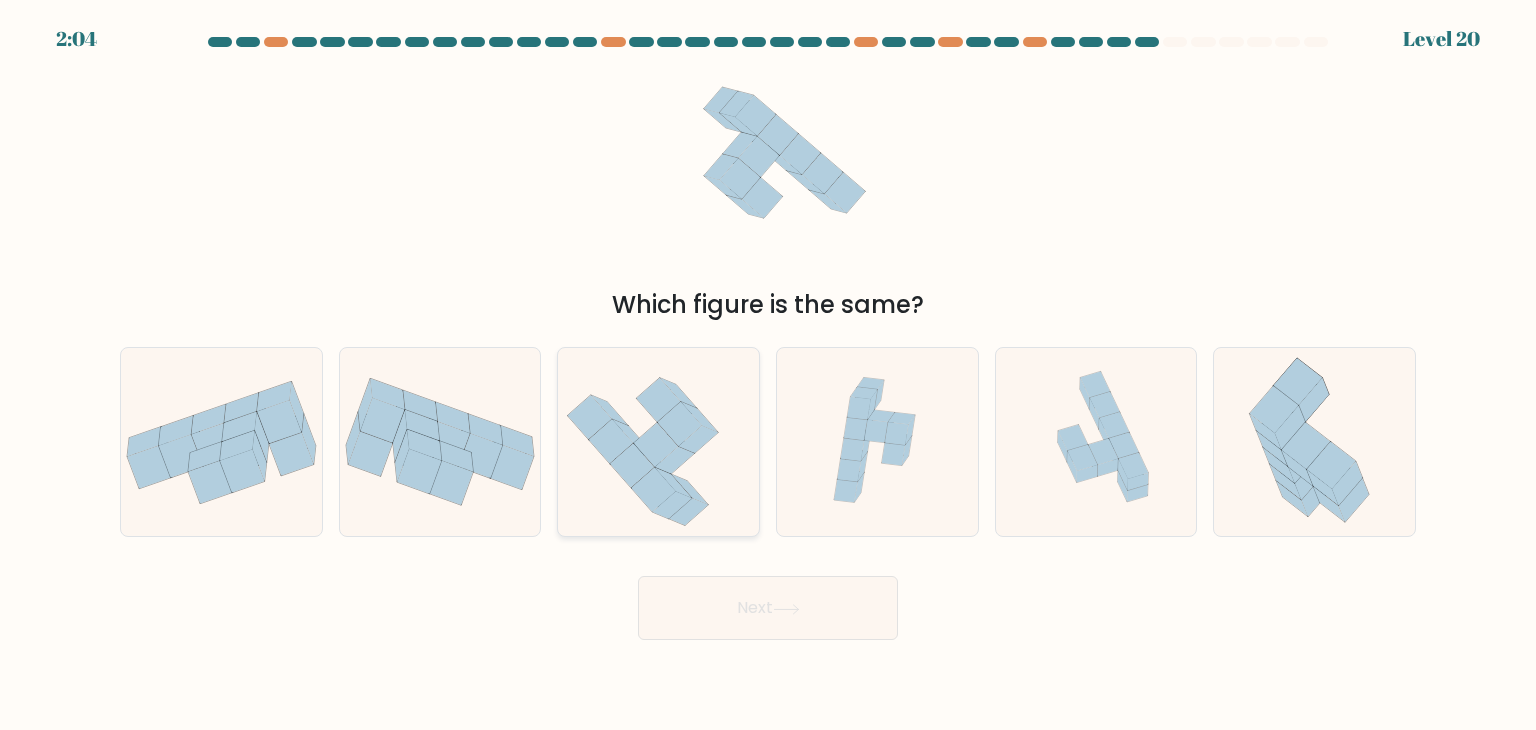 click 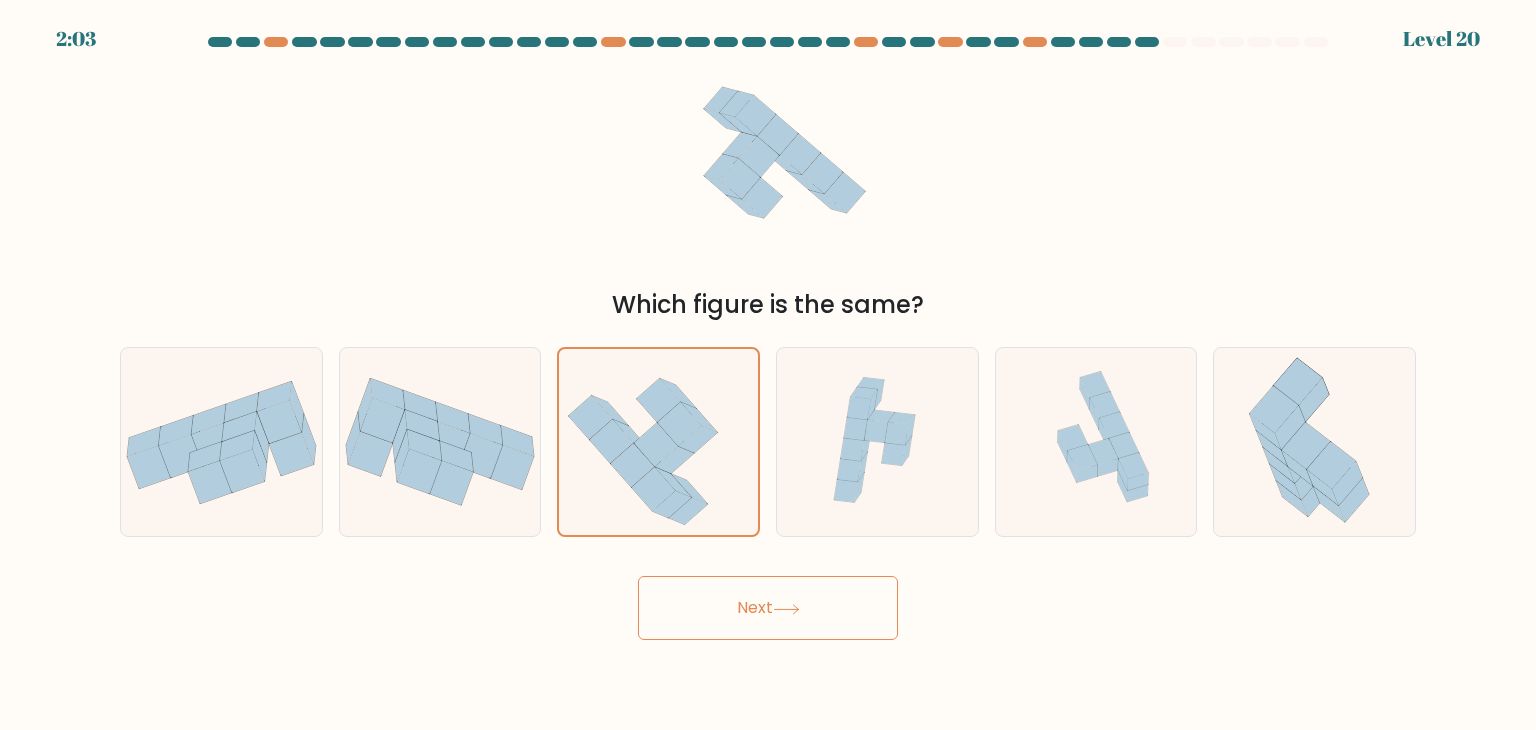 click on "Next" at bounding box center [768, 608] 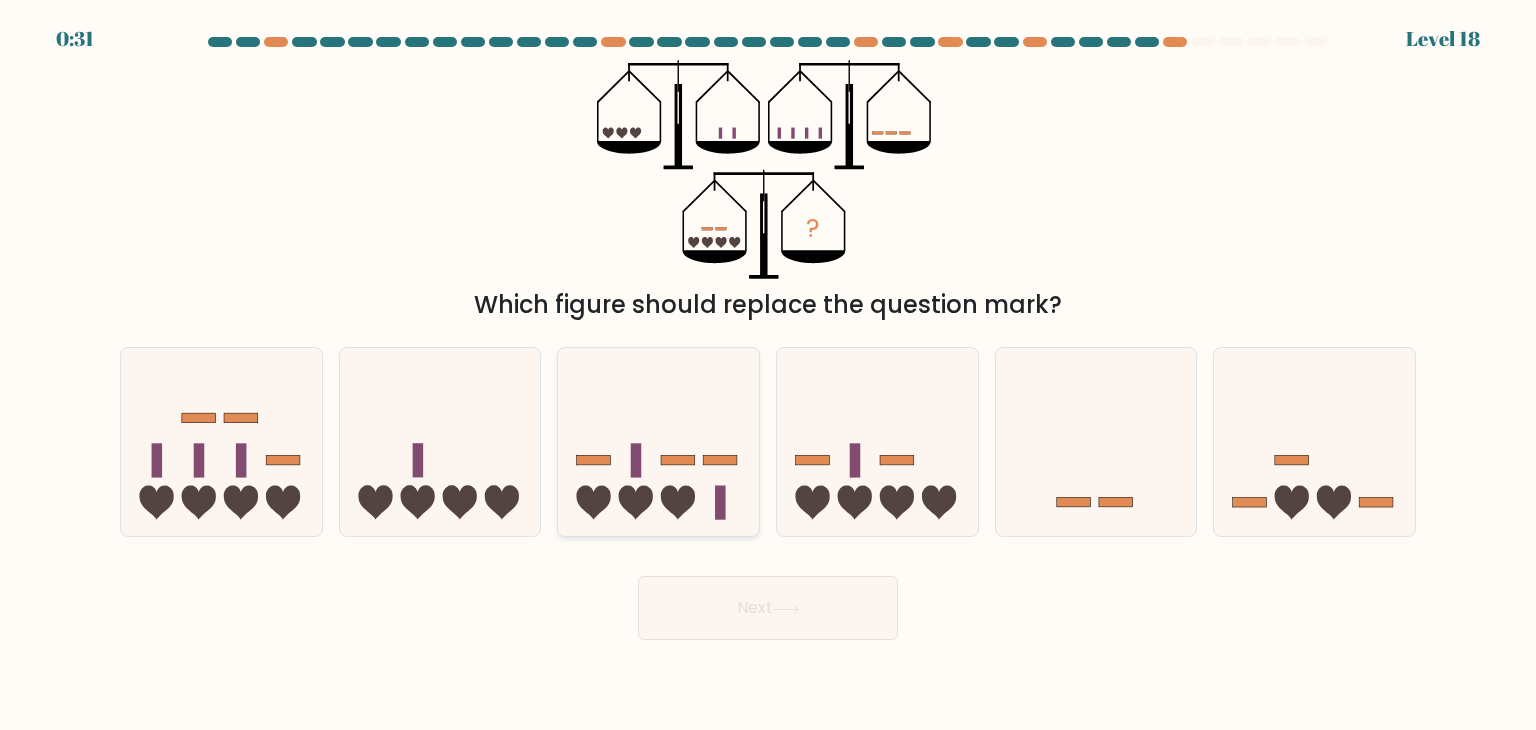 click 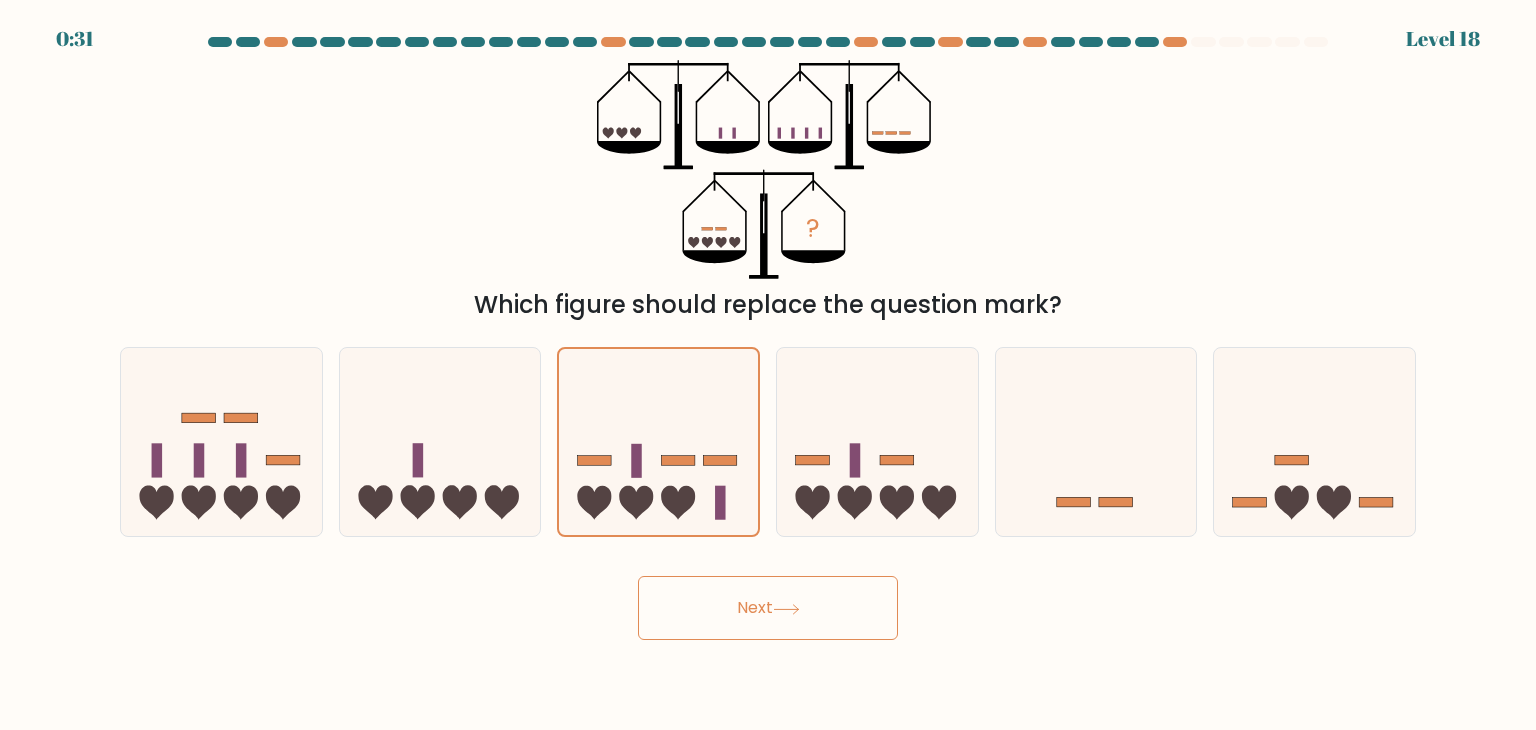 click on "Next" at bounding box center (768, 608) 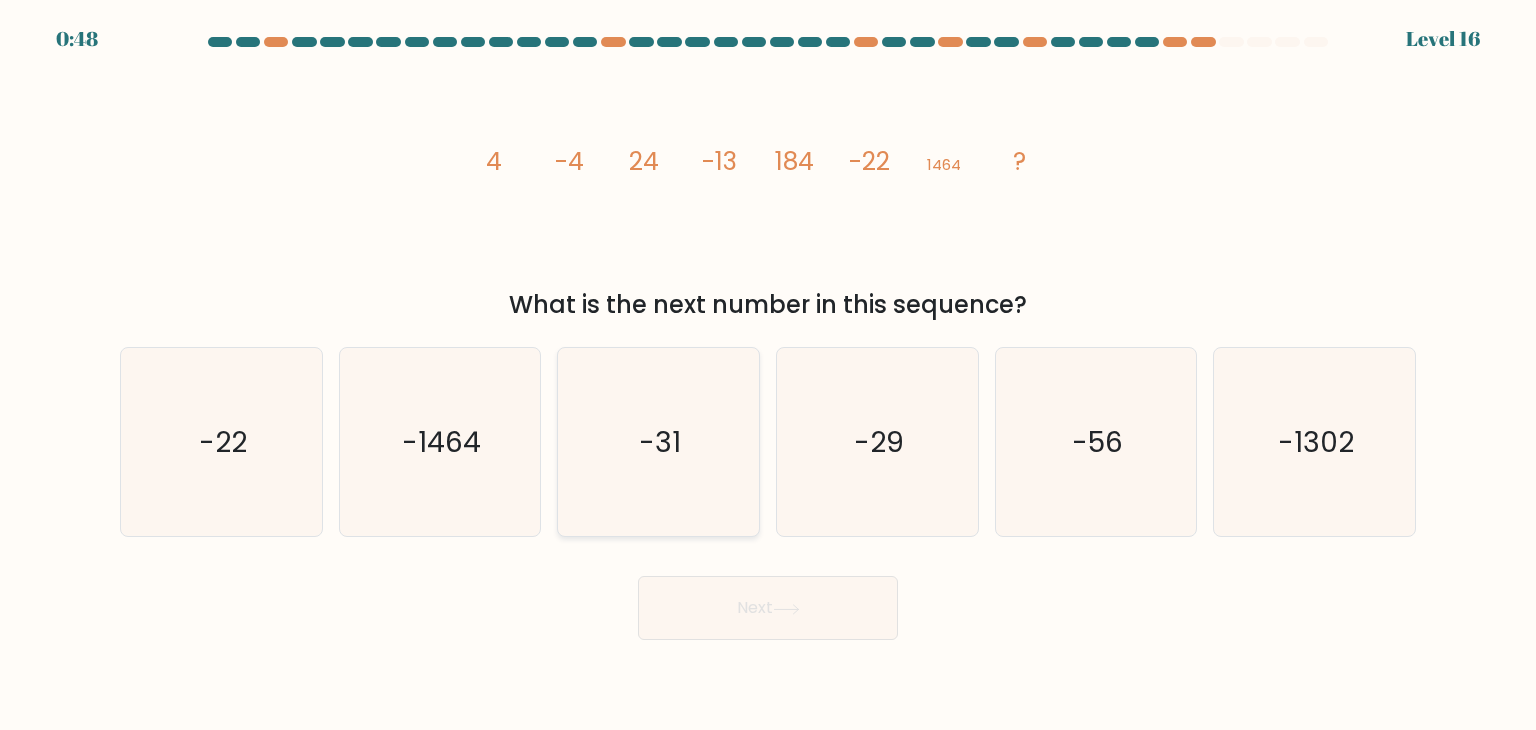 click on "-31" 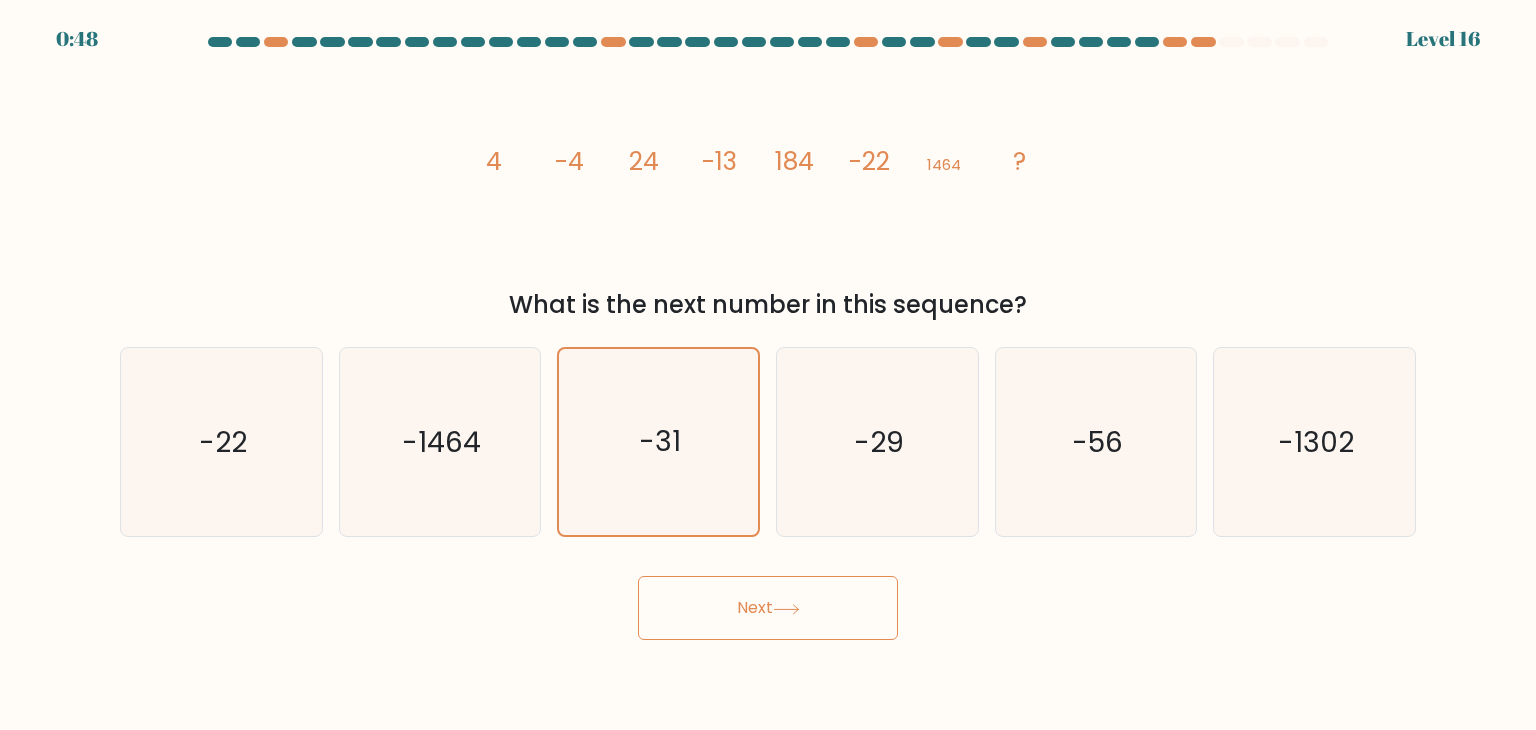 click on "Next" at bounding box center [768, 608] 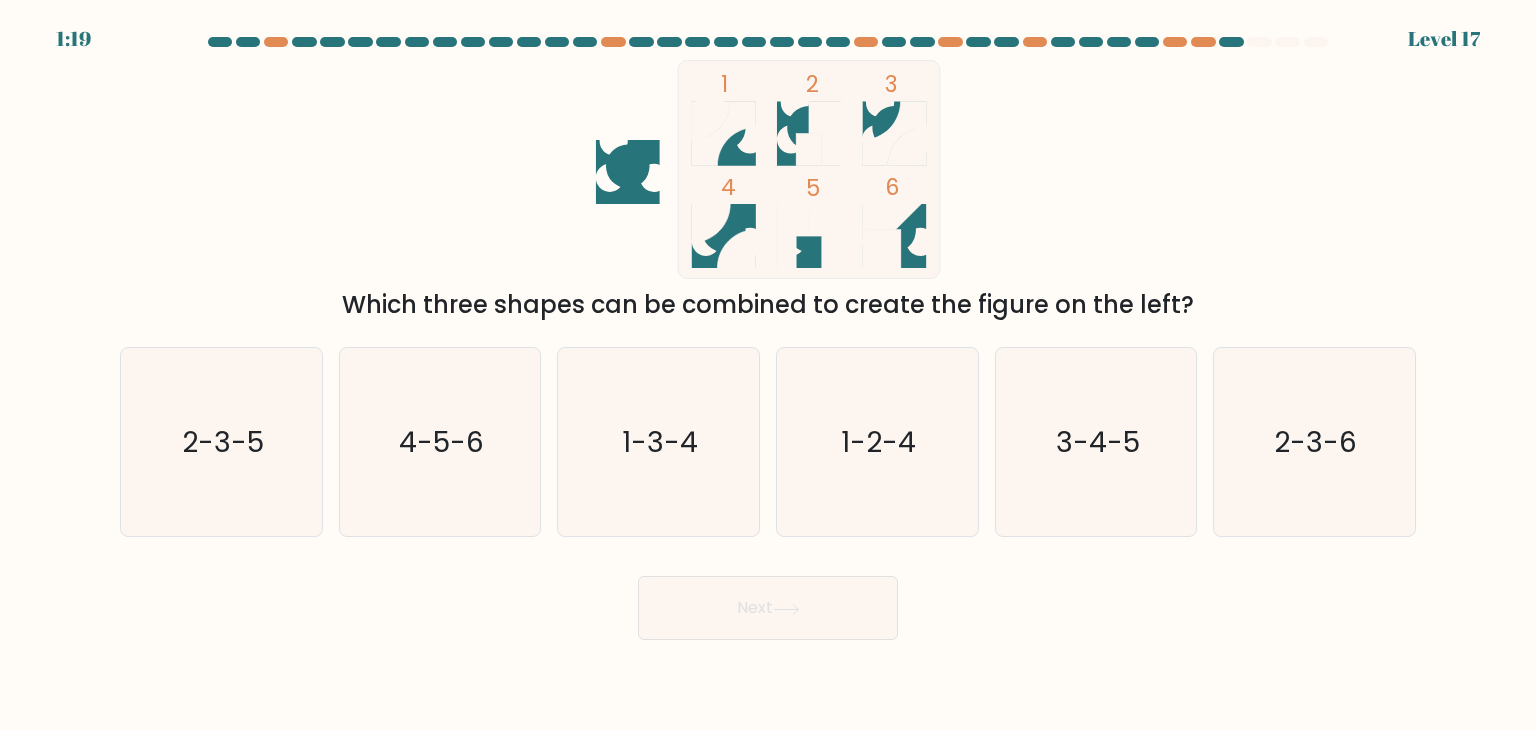 click 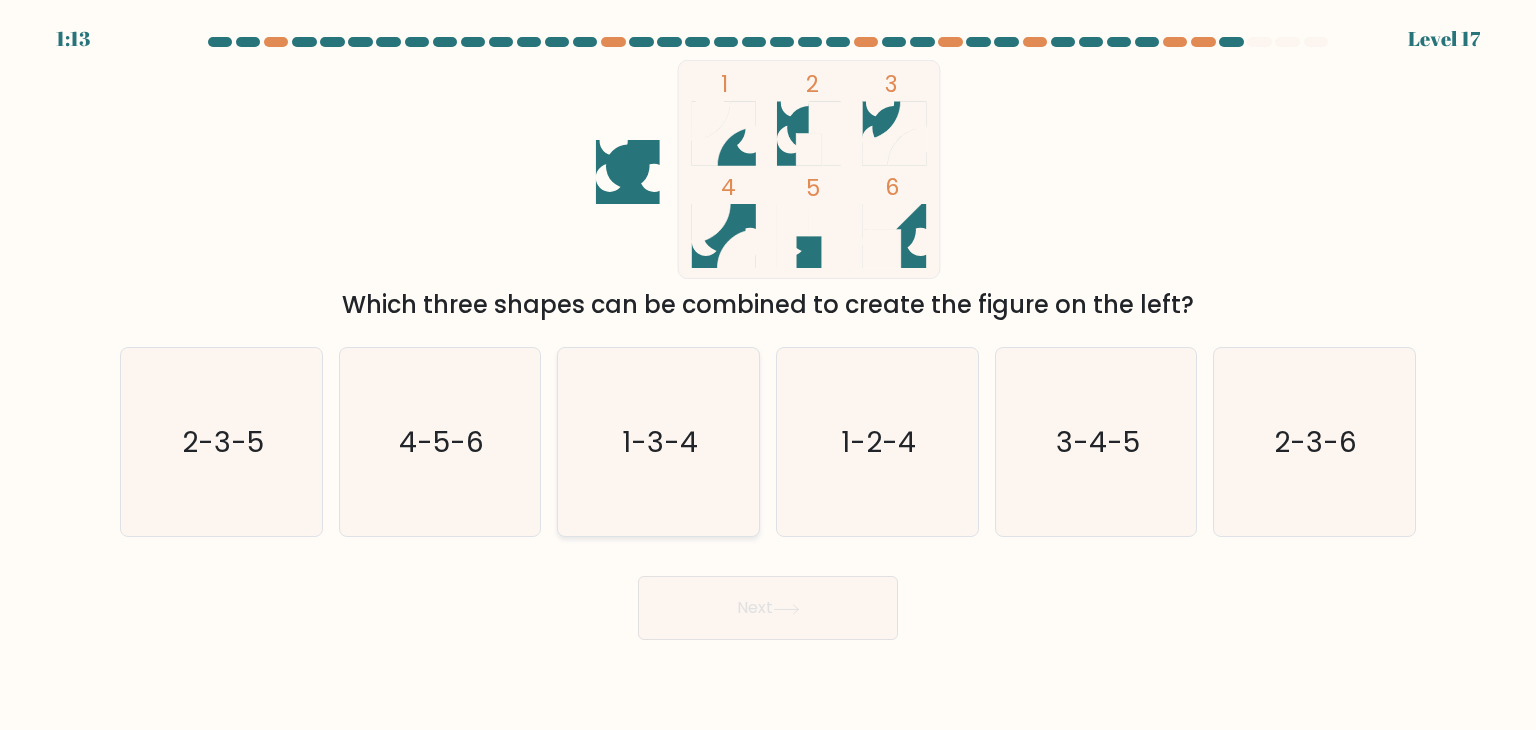 click on "1-3-4" 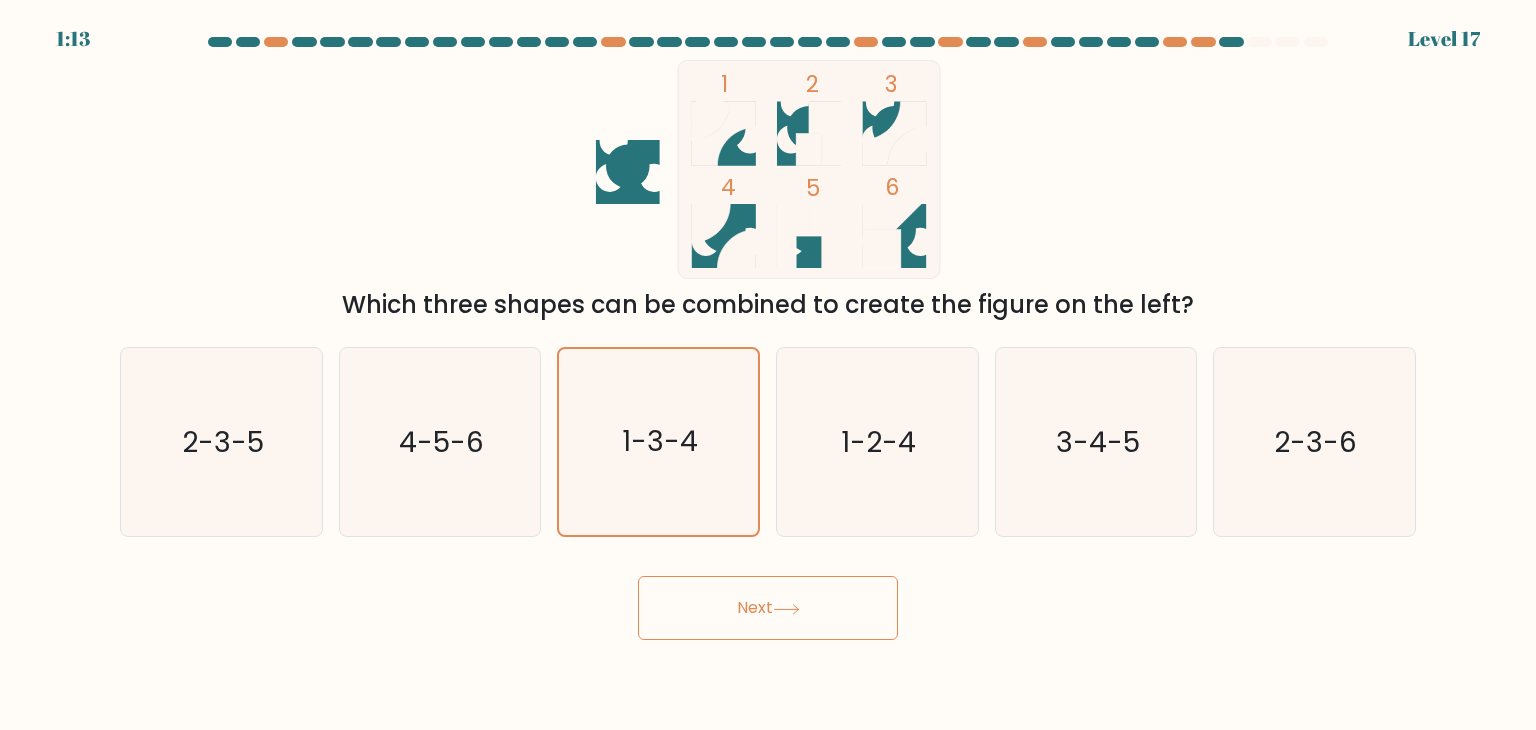 click on "Next" at bounding box center (768, 608) 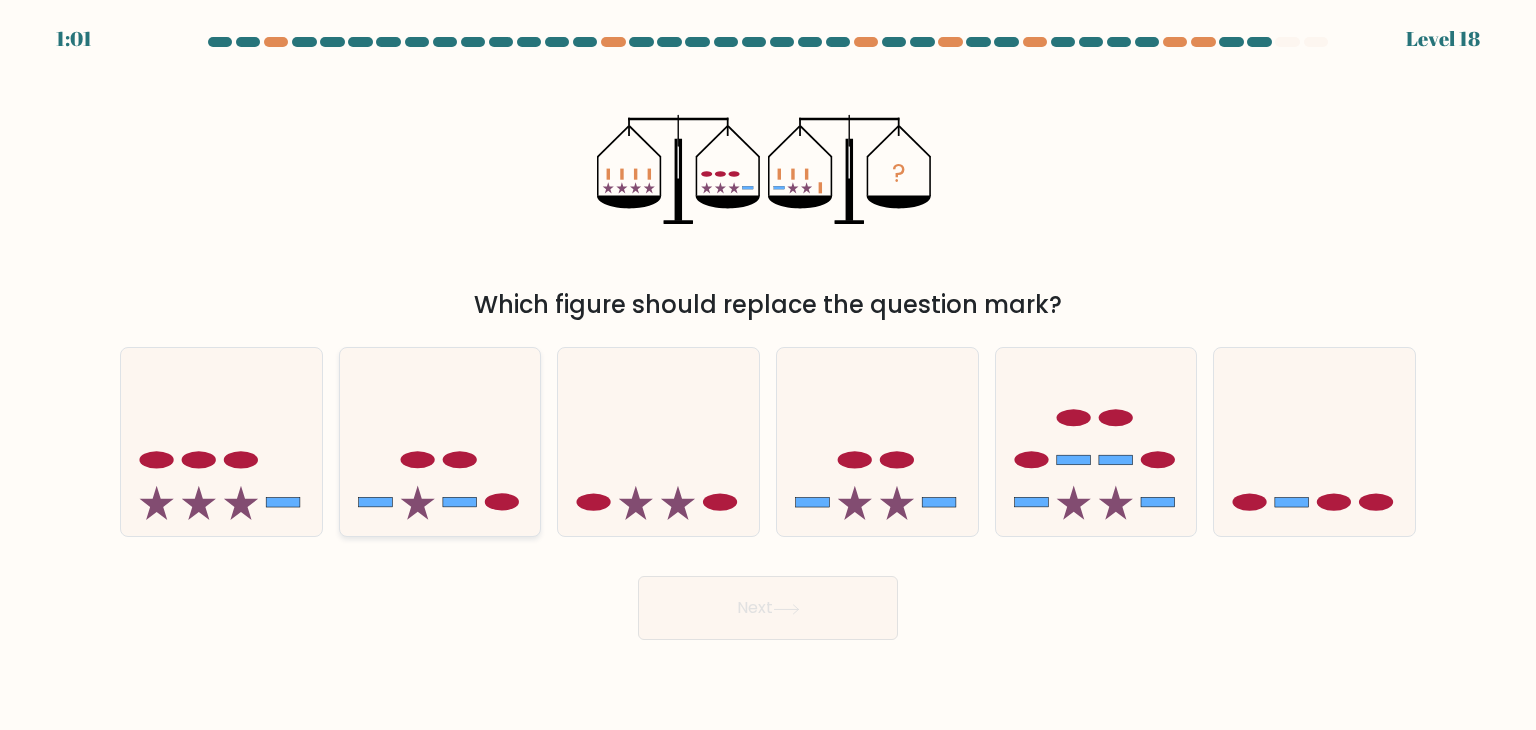 drag, startPoint x: 279, startPoint y: 478, endPoint x: 370, endPoint y: 499, distance: 93.39165 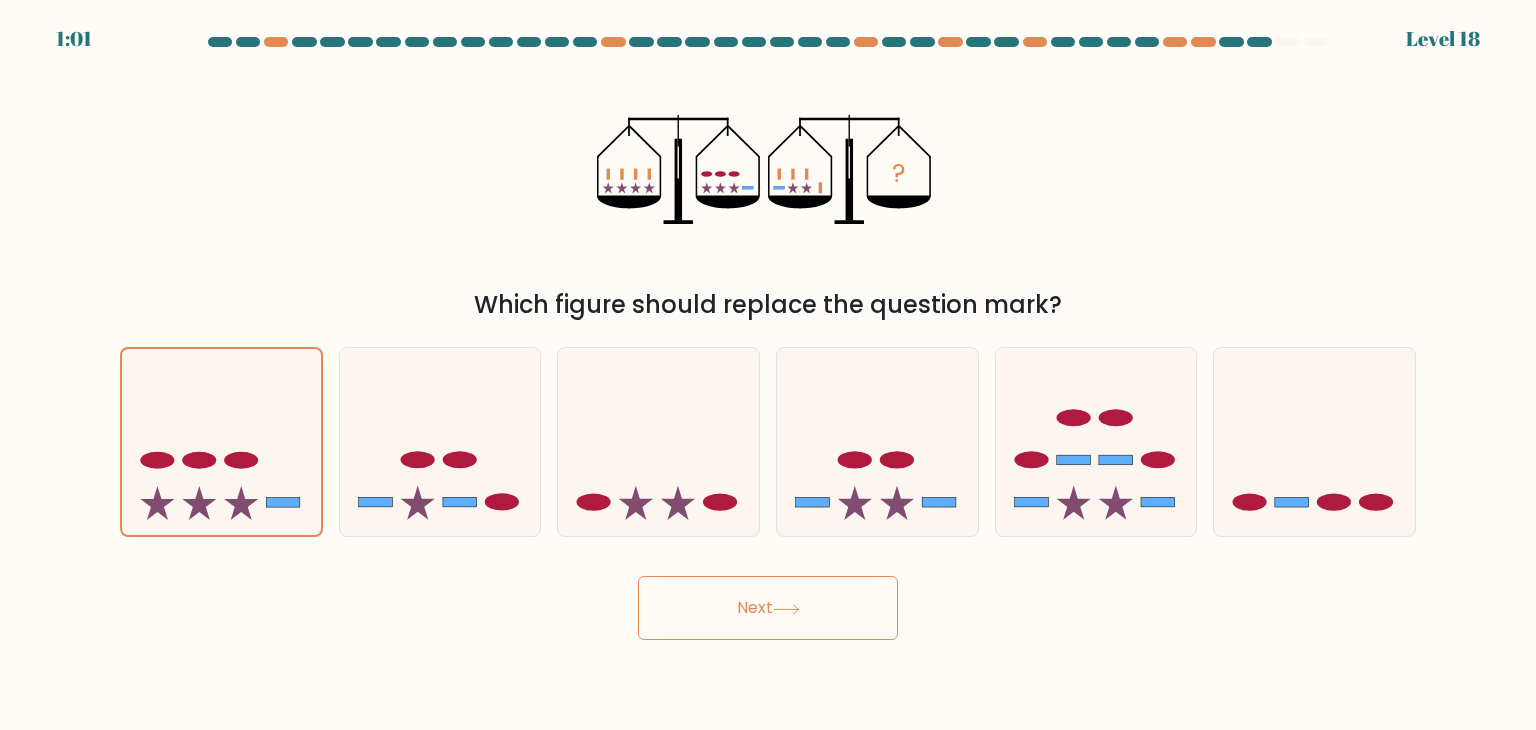 click on "Next" at bounding box center (768, 608) 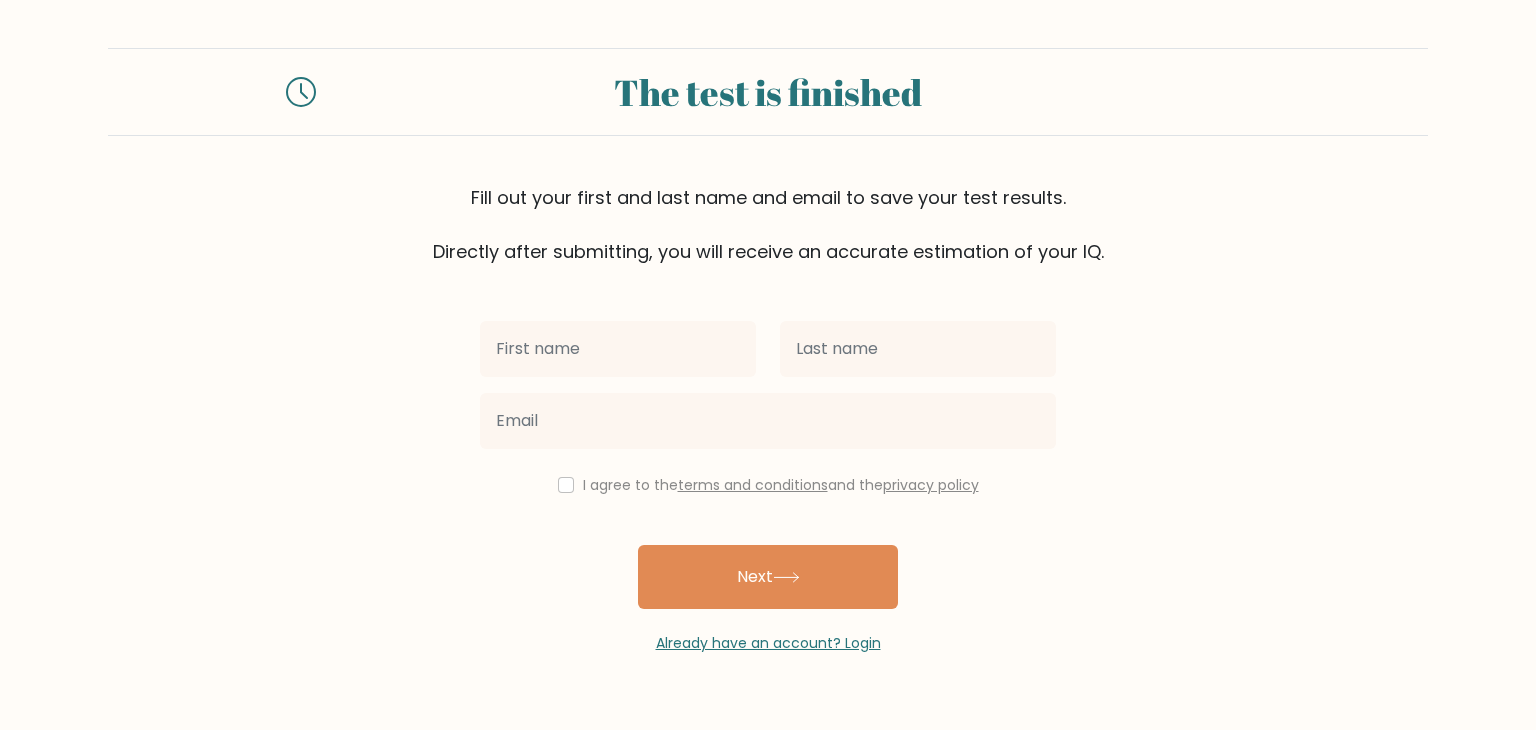 scroll, scrollTop: 0, scrollLeft: 0, axis: both 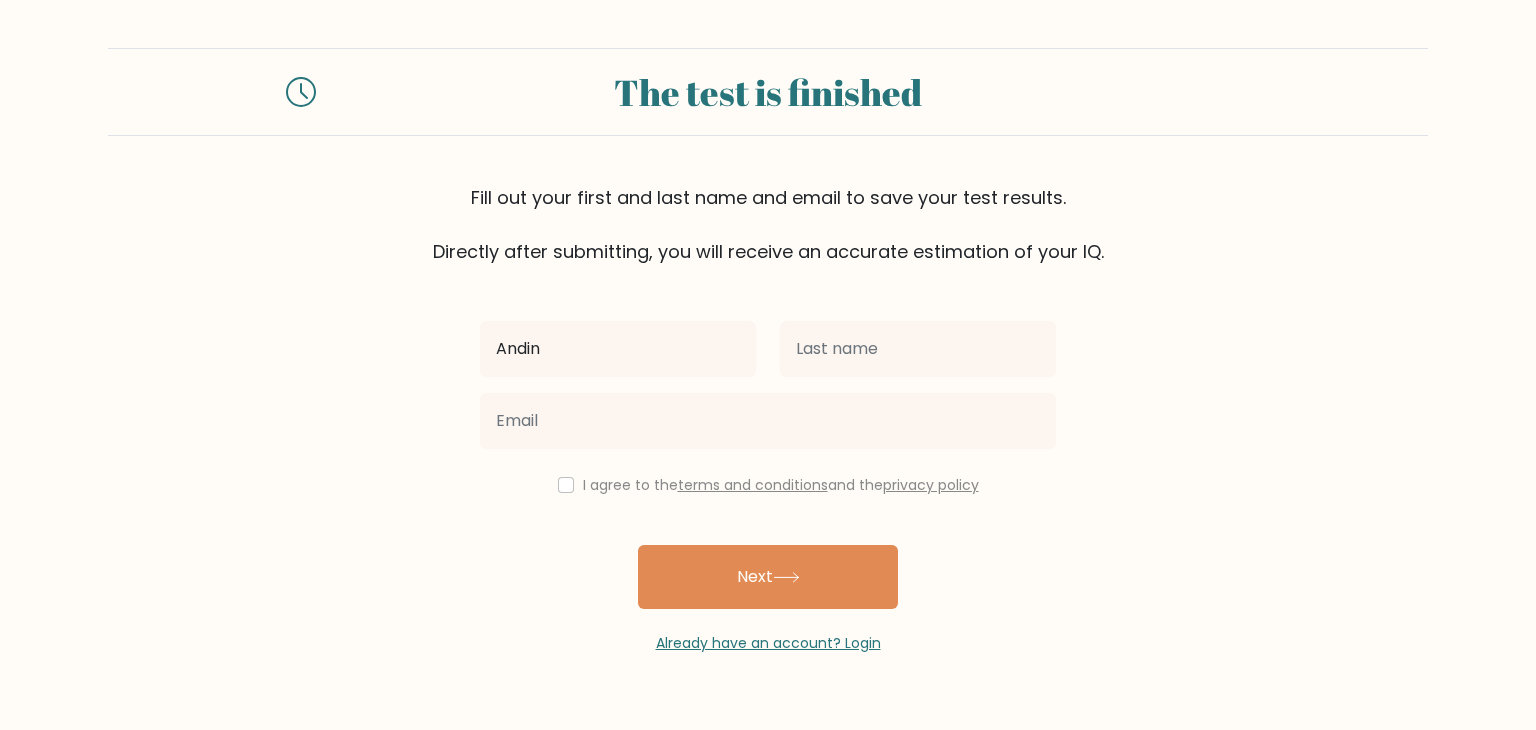 type on "Andin" 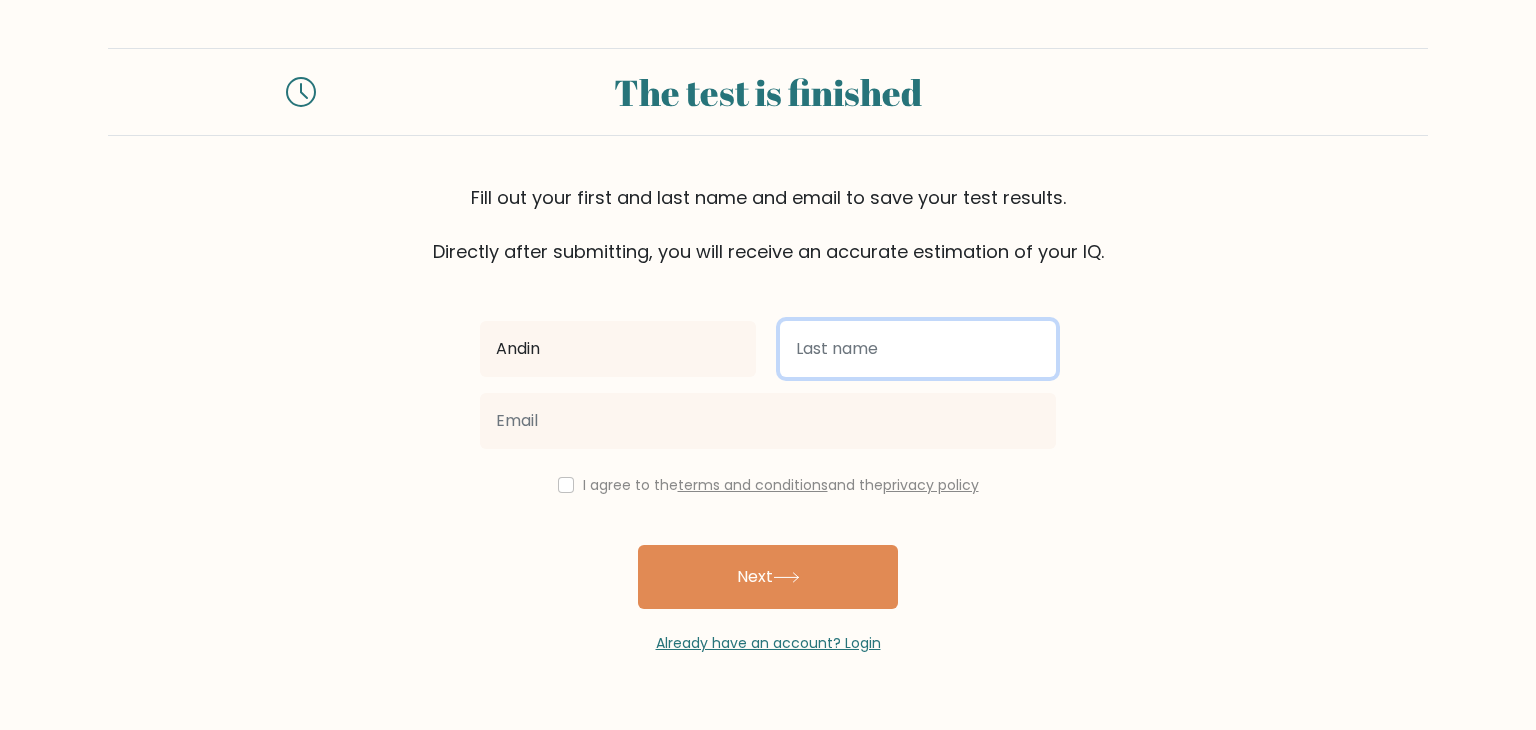 click at bounding box center (918, 349) 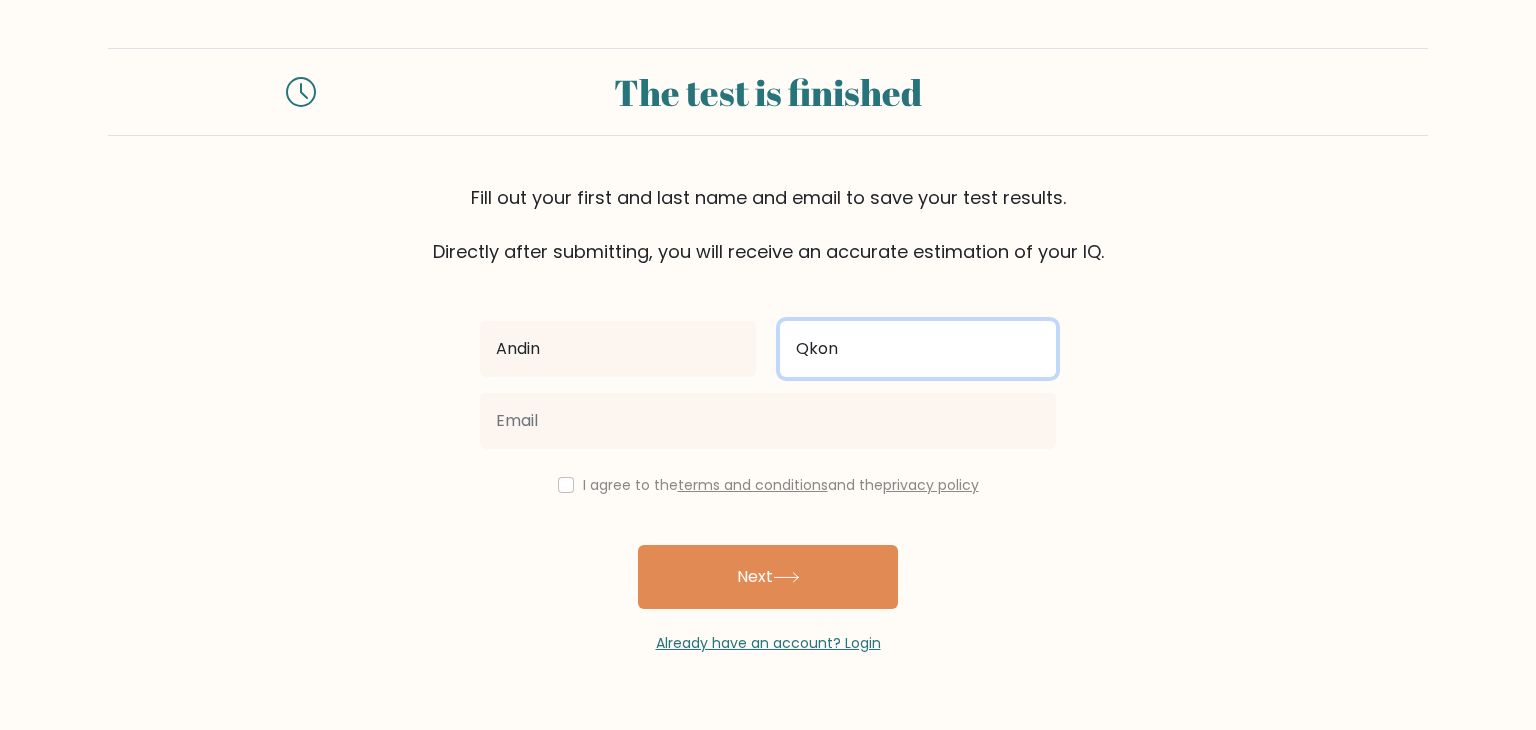 type on "Qkon" 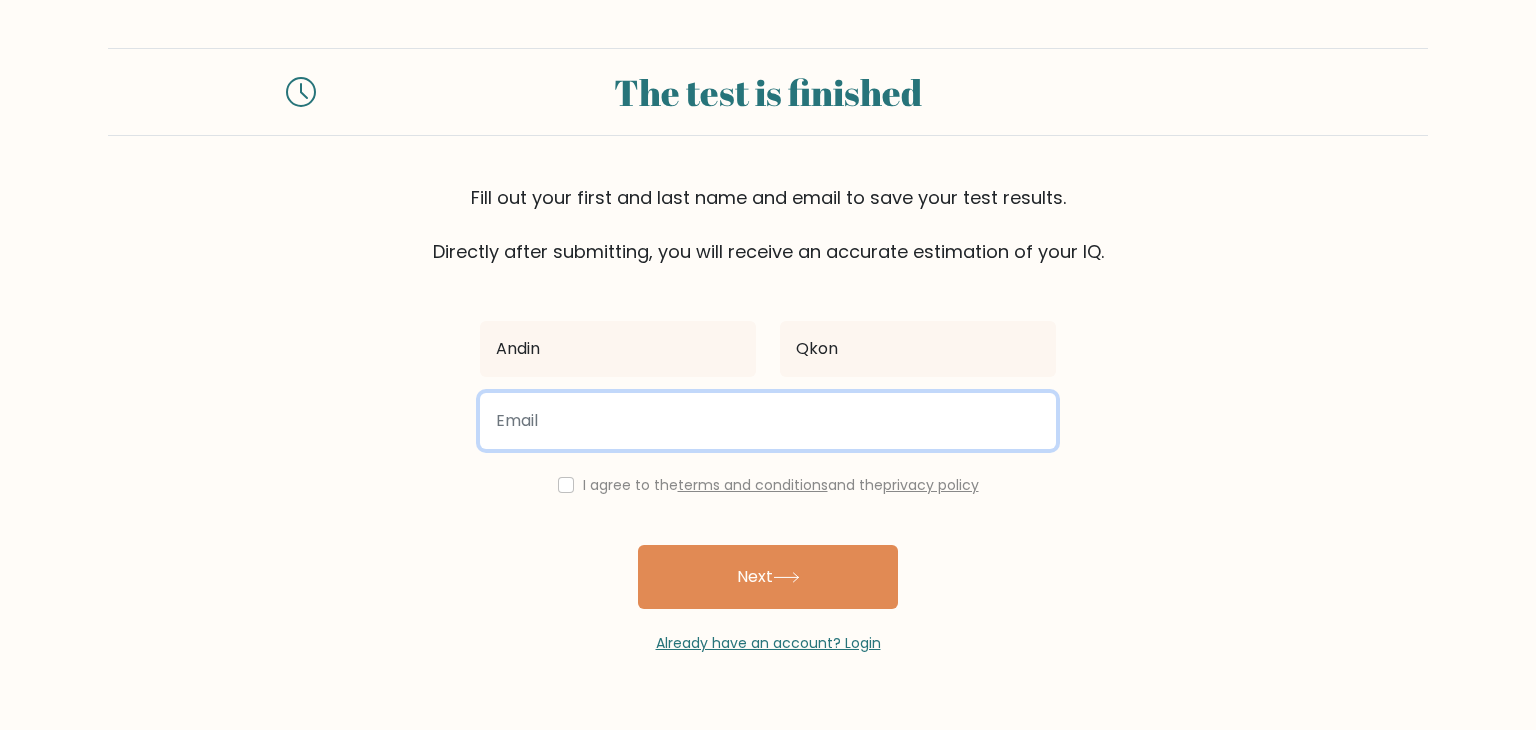 click at bounding box center (768, 421) 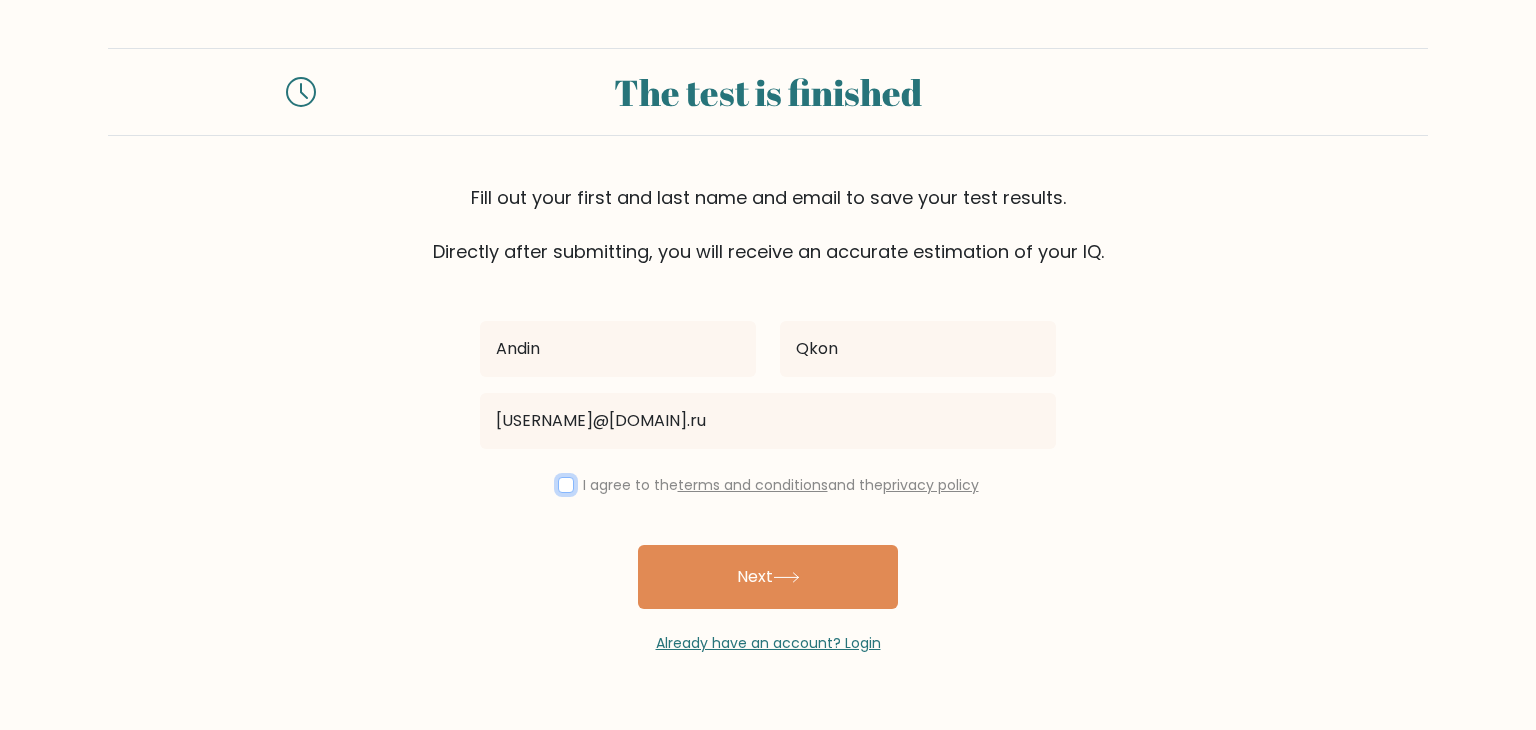 click at bounding box center [566, 485] 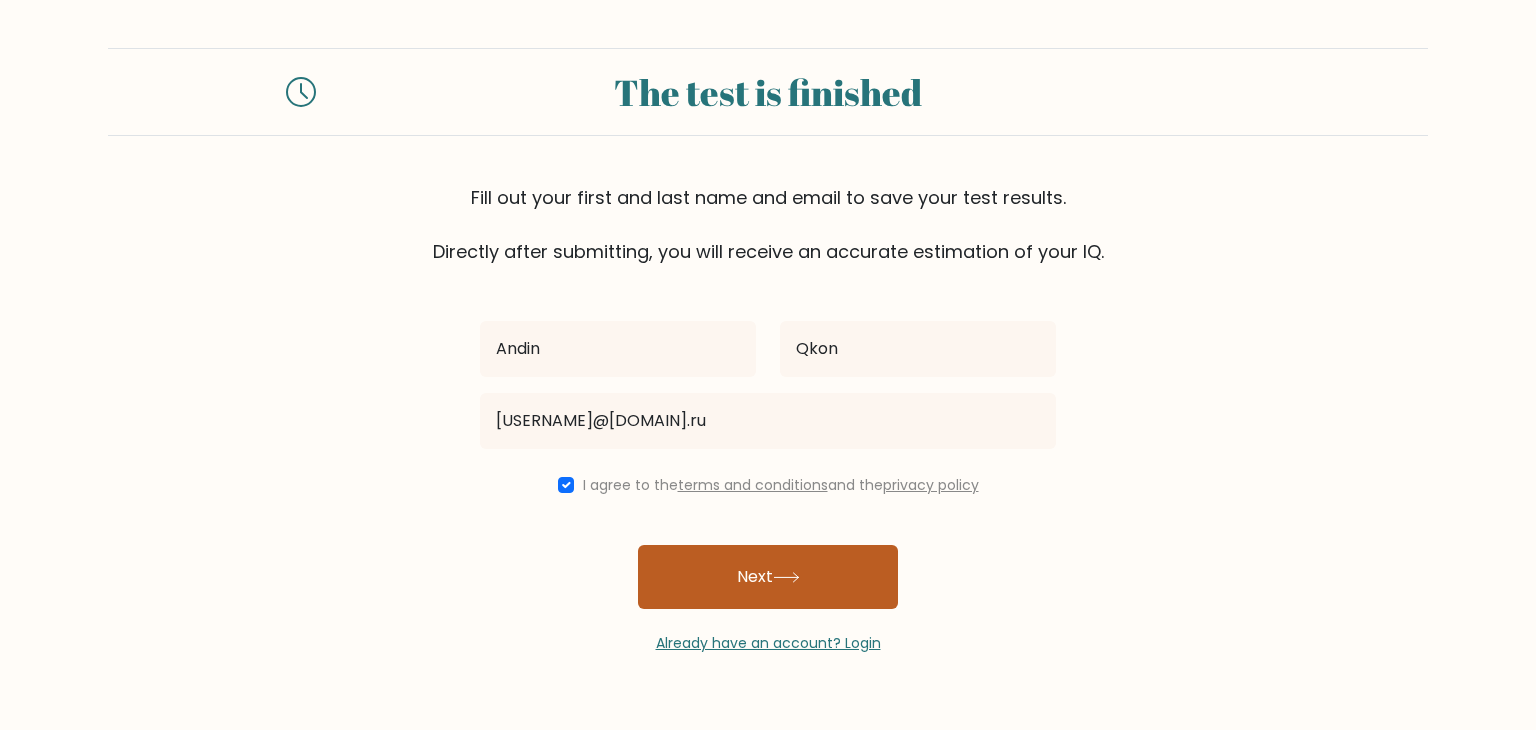 click on "Next" at bounding box center (768, 577) 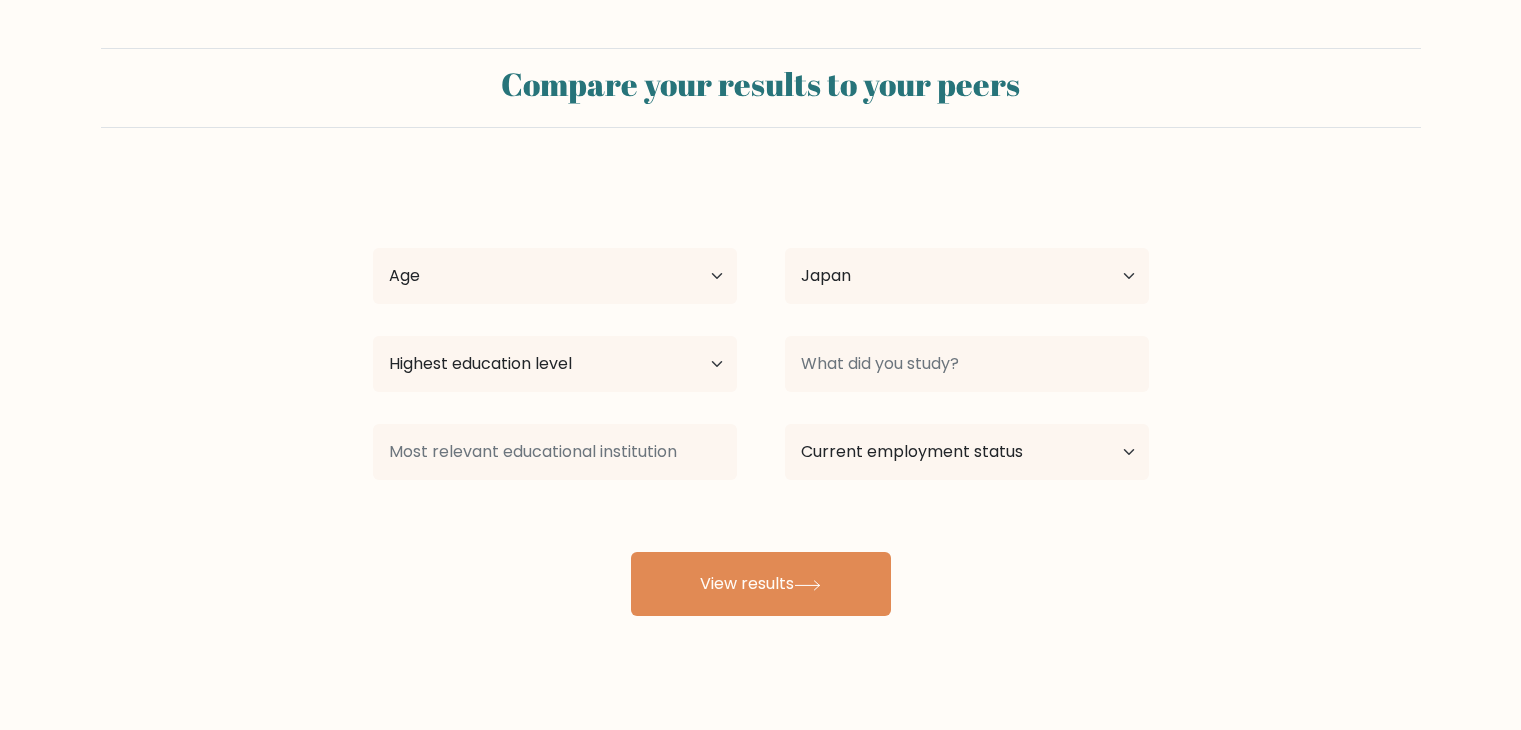 select on "JP" 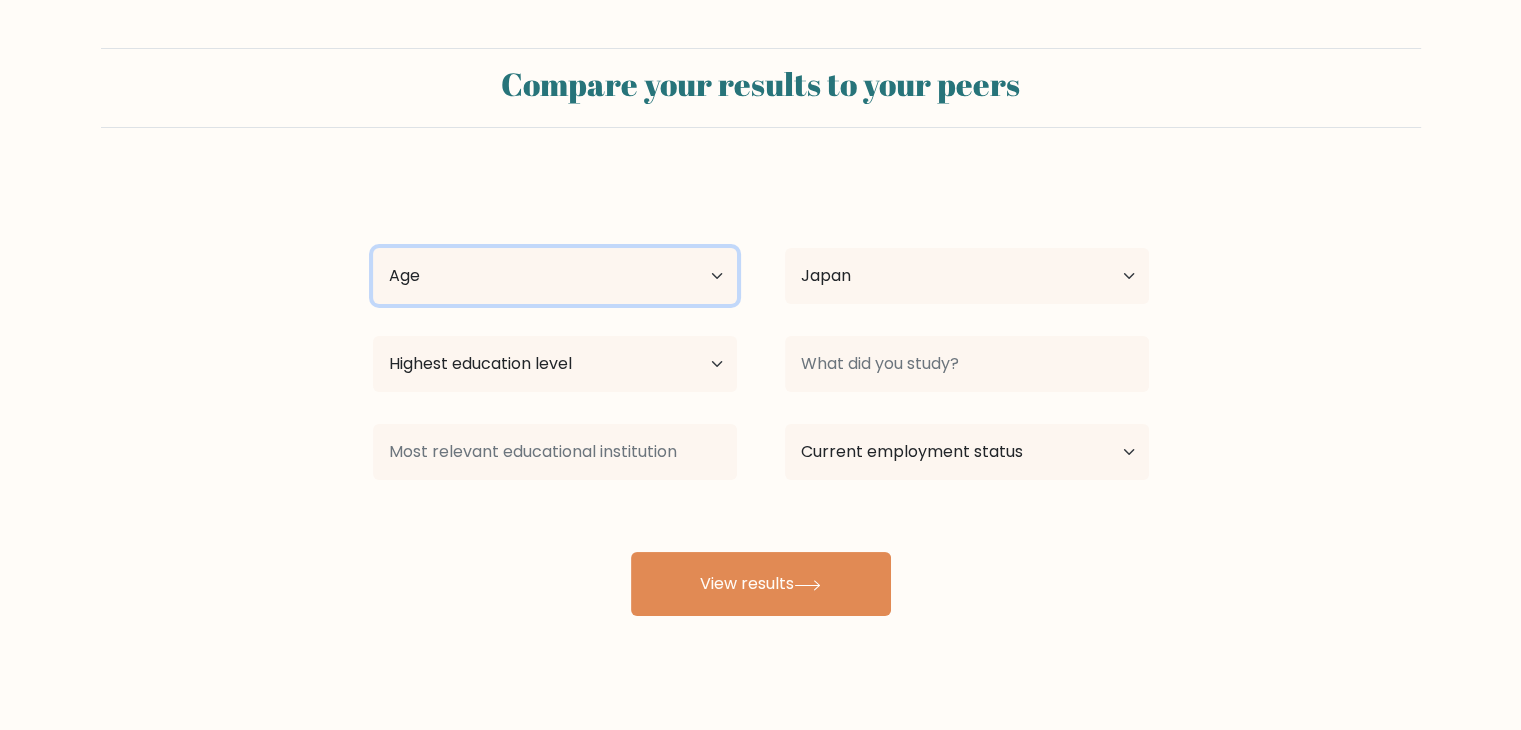 click on "Age
Under 18 years old
18-24 years old
25-34 years old
35-44 years old
45-54 years old
55-64 years old
65 years old and above" at bounding box center (555, 276) 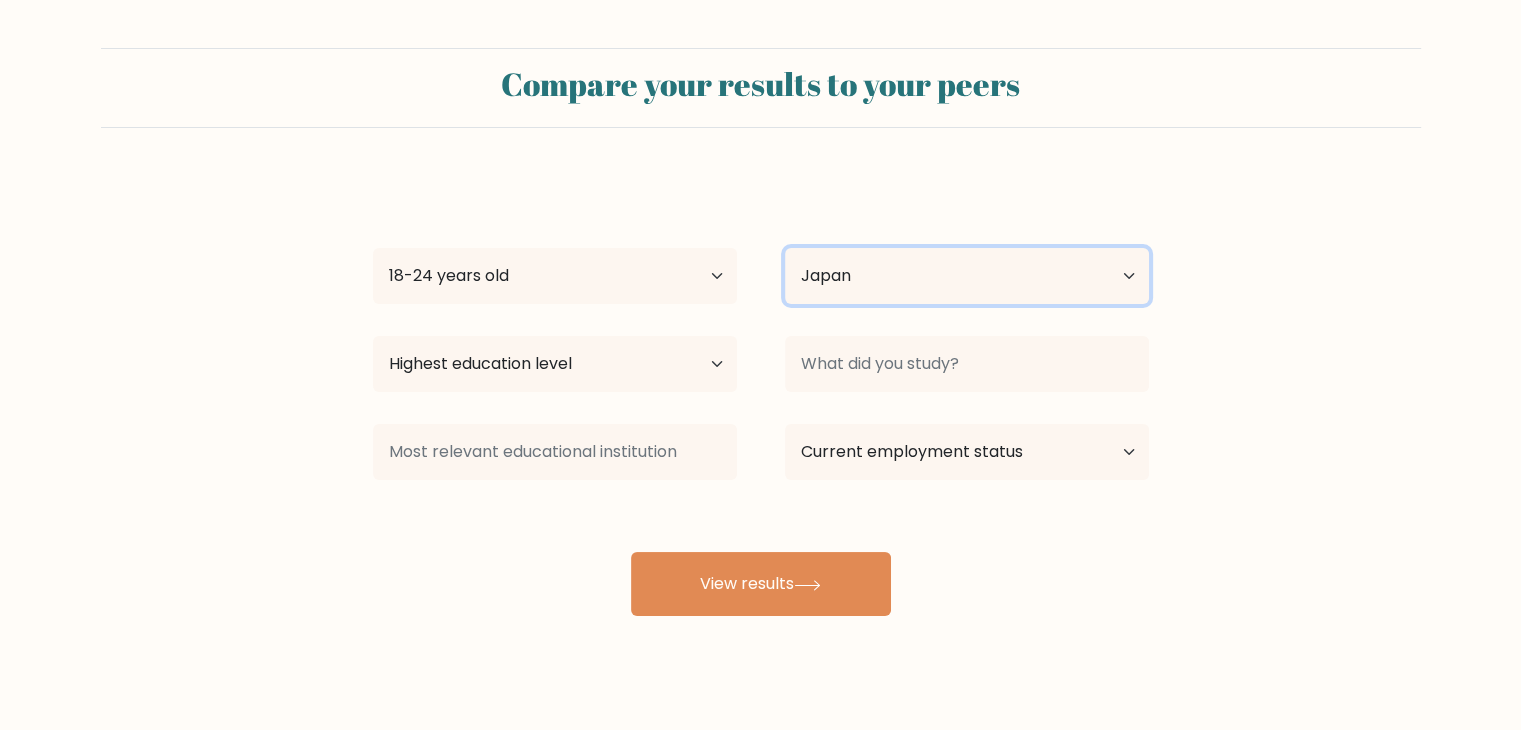 click on "Country
Afghanistan
Albania
Algeria
American Samoa
Andorra
Angola
Anguilla
Antarctica
Antigua and Barbuda
Argentina
Armenia
Aruba
Australia
Austria
Azerbaijan
Bahamas
Bahrain
Bangladesh
Barbados
Belarus
Belgium
Belize
Benin
Bermuda
Bhutan
Bolivia
Bonaire, Sint Eustatius and Saba
Bosnia and Herzegovina
Botswana
Bouvet Island
Brazil
British Indian Ocean Territory
Brunei
Bulgaria
Burkina Faso
Burundi
Cabo Verde
Cambodia
Cameroon
Canada
Cayman Islands
Central African Republic
Chad
Chile
China
Christmas Island
Cocos (Keeling) Islands
Colombia
Comoros
Congo
Congo (the Democratic Republic of the)
Cook Islands
Costa Rica
Côte d'Ivoire
Croatia
Cuba" at bounding box center [967, 276] 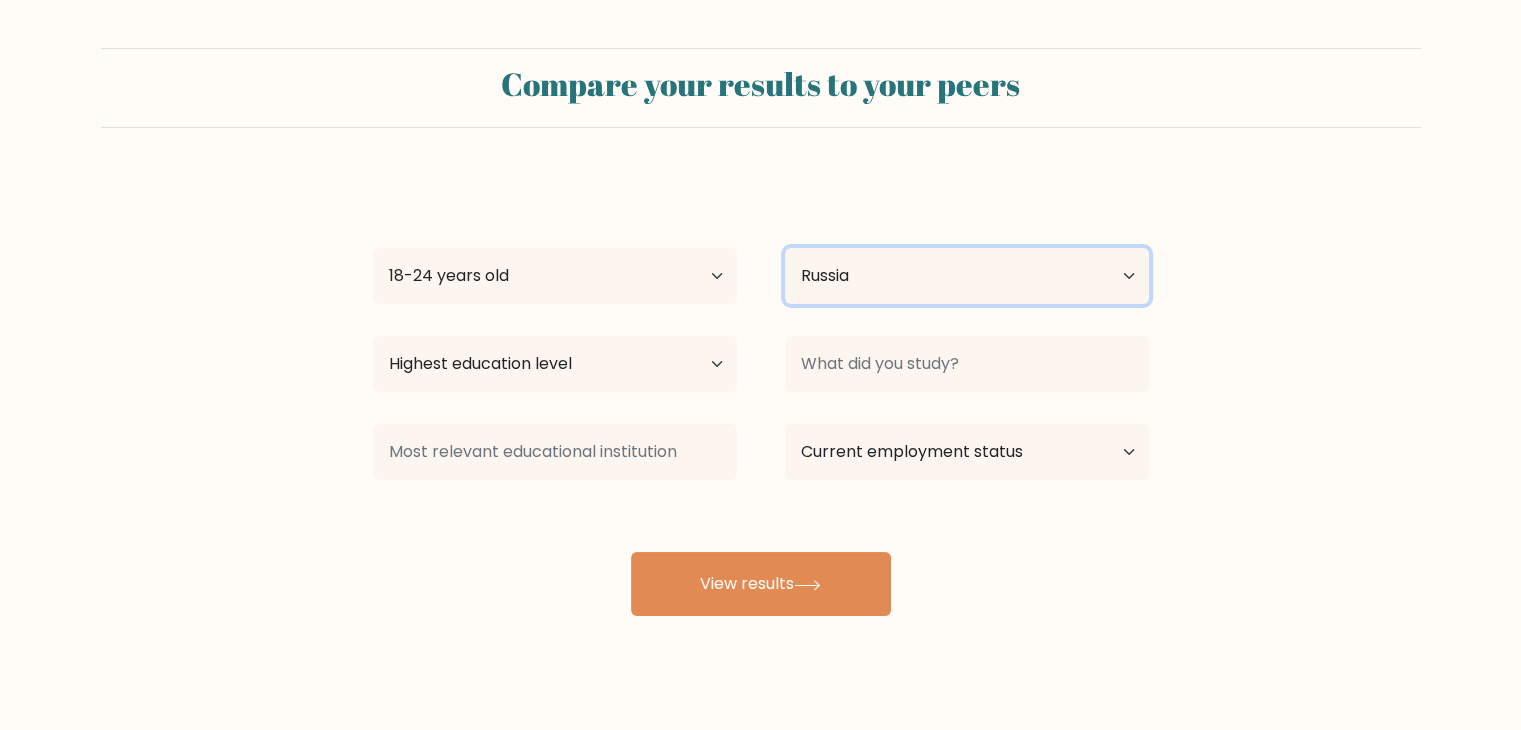 click on "Country
Afghanistan
Albania
Algeria
American Samoa
Andorra
Angola
Anguilla
Antarctica
Antigua and Barbuda
Argentina
Armenia
Aruba
Australia
Austria
Azerbaijan
Bahamas
Bahrain
Bangladesh
Barbados
Belarus
Belgium
Belize
Benin
Bermuda
Bhutan
Bolivia
Bonaire, Sint Eustatius and Saba
Bosnia and Herzegovina
Botswana
Bouvet Island
Brazil
British Indian Ocean Territory
Brunei
Bulgaria
Burkina Faso
Burundi
Cabo Verde
Cambodia
Cameroon
Canada
Cayman Islands
Central African Republic
Chad
Chile
China
Christmas Island
Cocos (Keeling) Islands
Colombia
Comoros
Congo
Congo (the Democratic Republic of the)
Cook Islands
Costa Rica
Côte d'Ivoire
Croatia
Cuba" at bounding box center [967, 276] 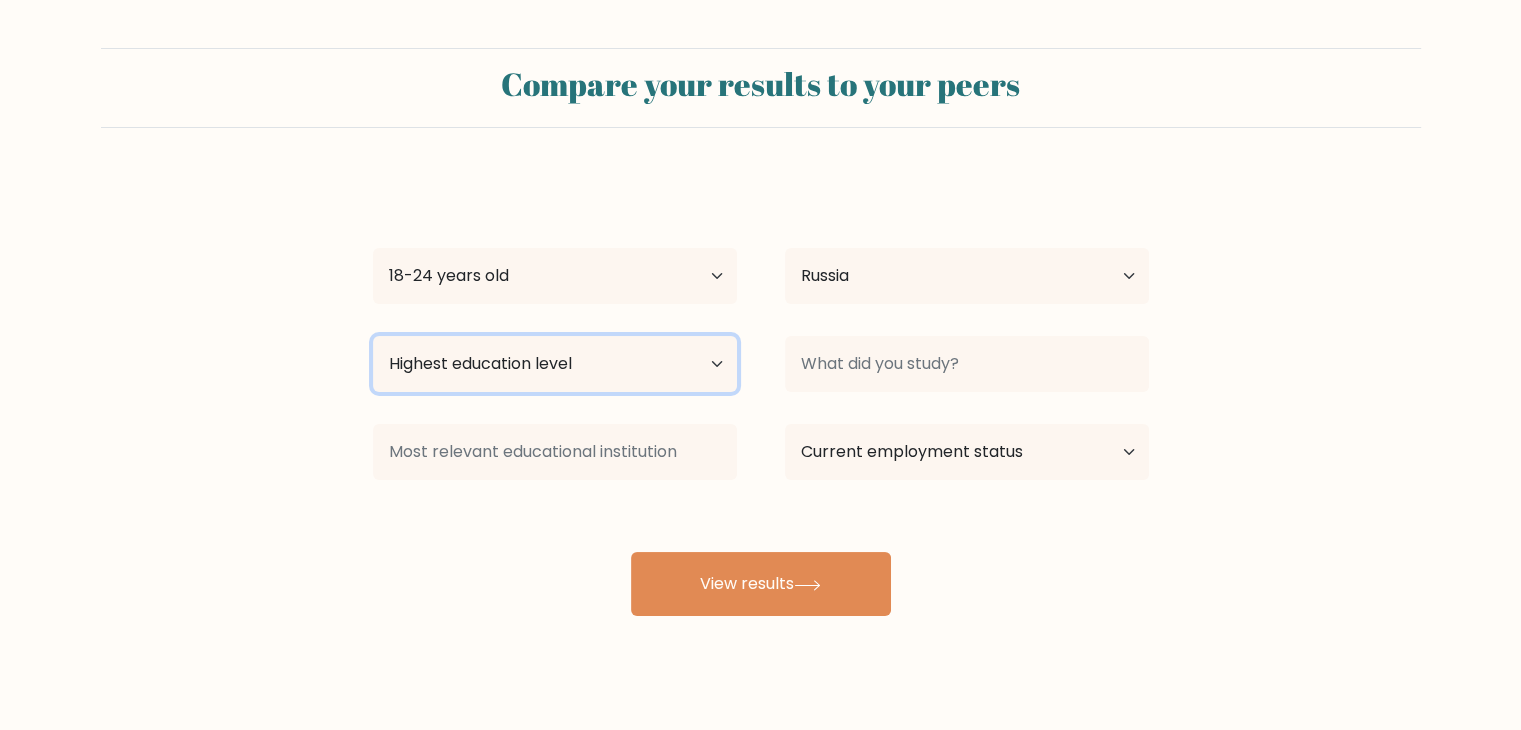 click on "Highest education level
No schooling
Primary
Lower Secondary
Upper Secondary
Occupation Specific
Bachelor's degree
Master's degree
Doctoral degree" at bounding box center [555, 364] 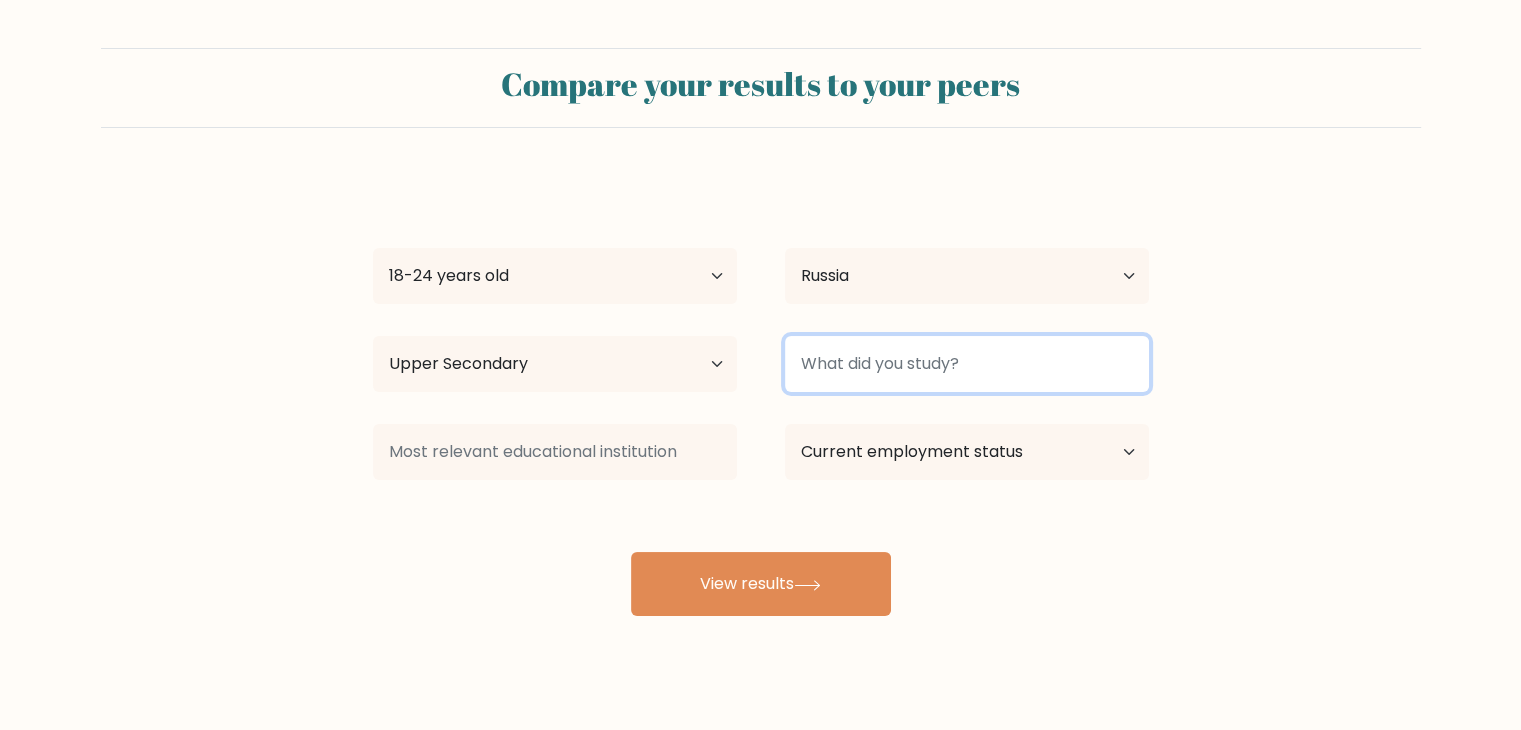 click at bounding box center (967, 364) 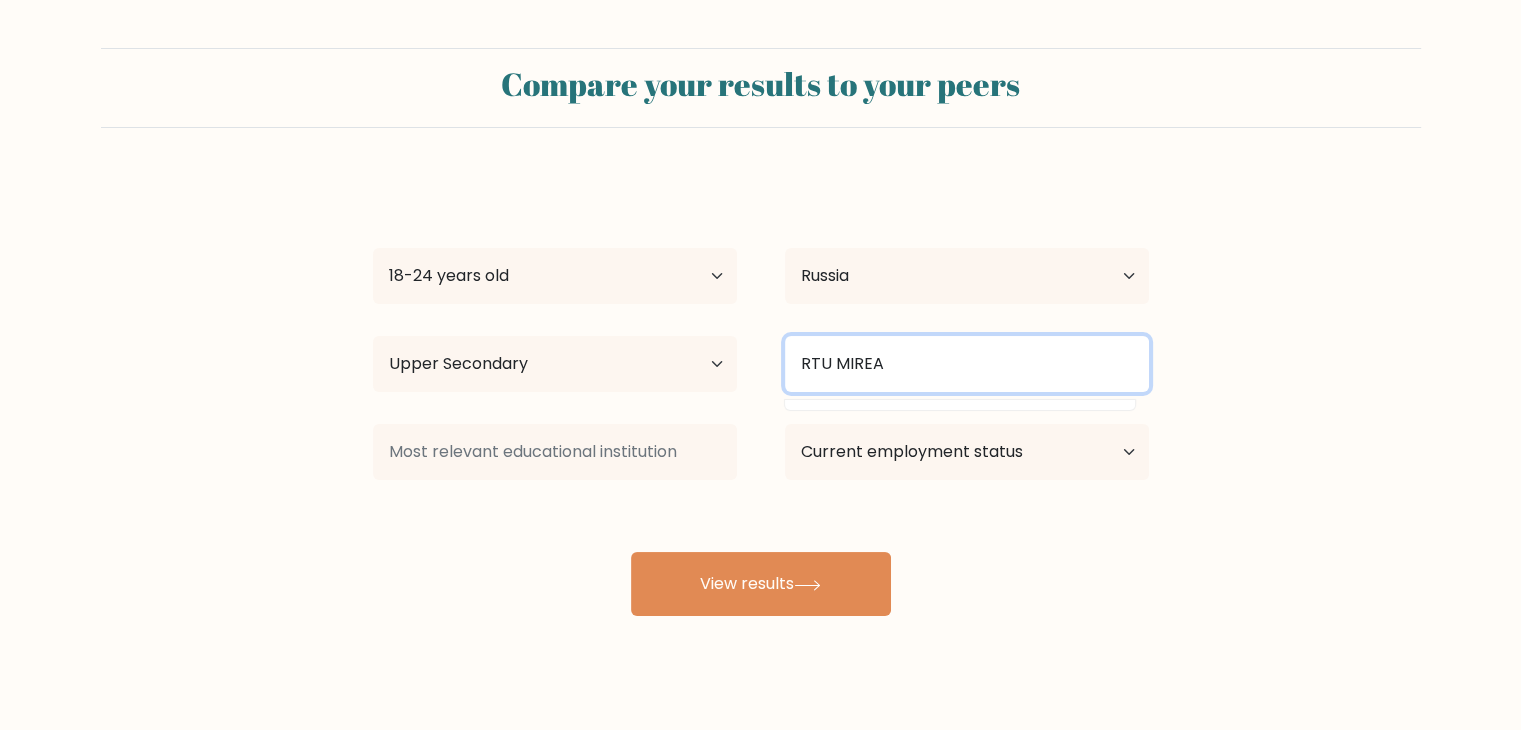 type on "RTU MIREA" 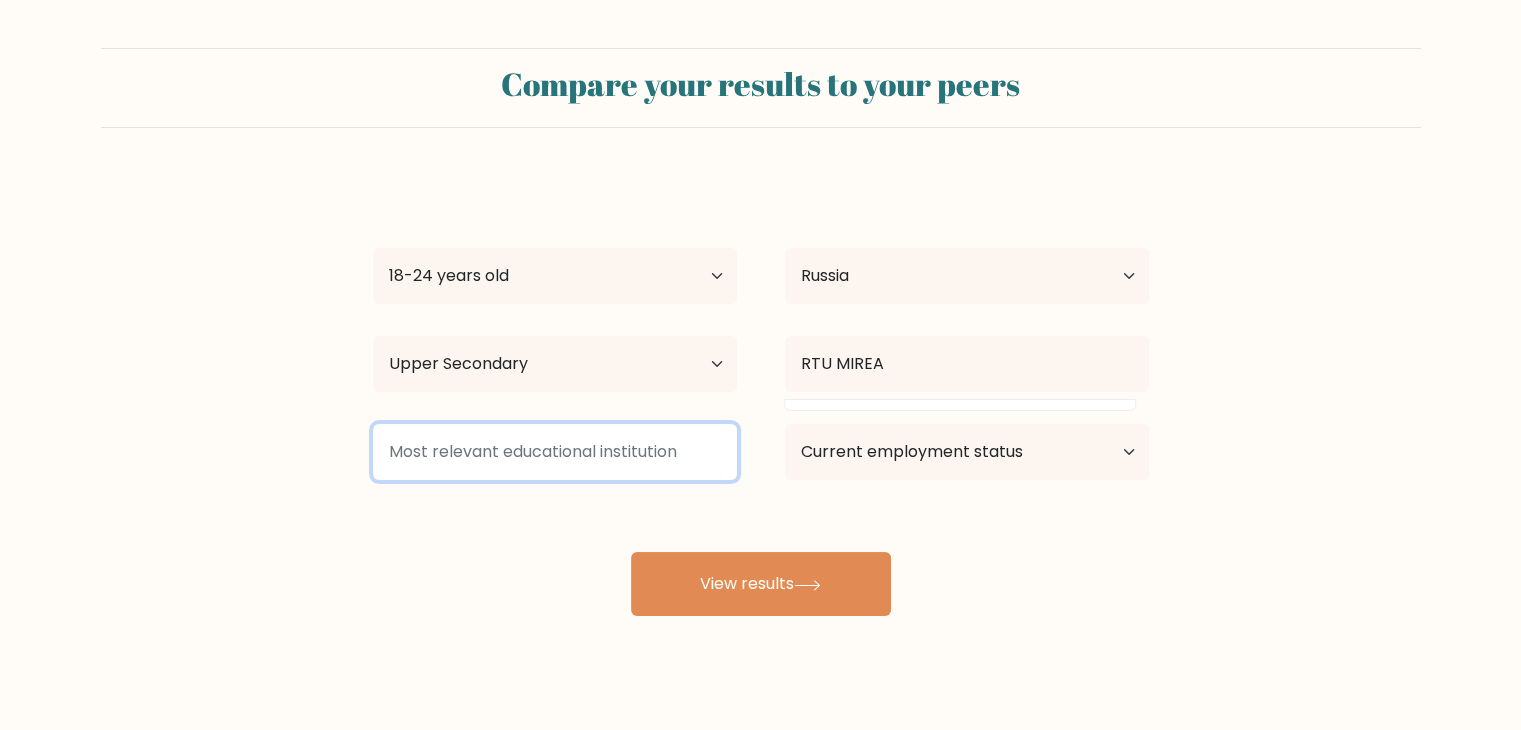 click at bounding box center [555, 452] 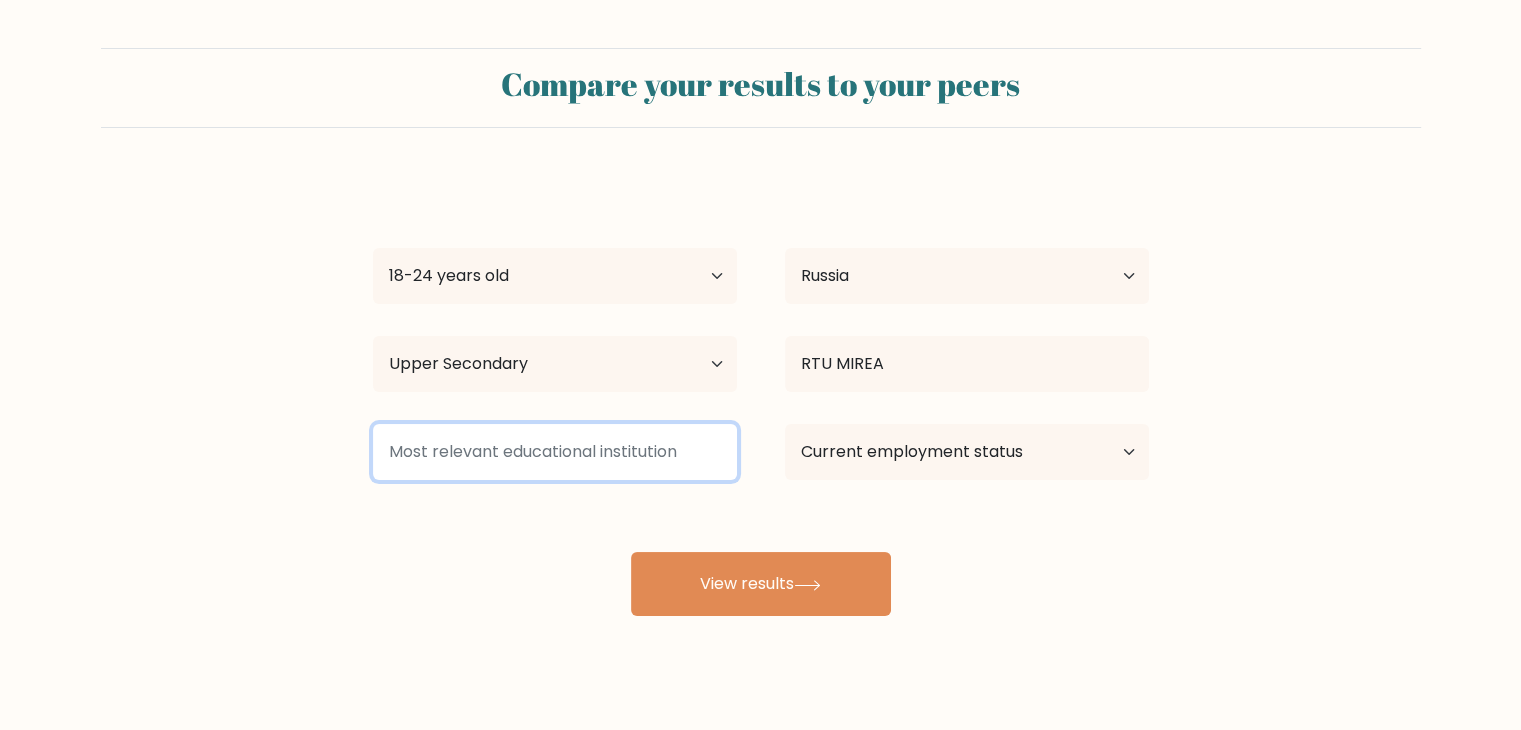 drag, startPoint x: 662, startPoint y: 460, endPoint x: 384, endPoint y: 468, distance: 278.11508 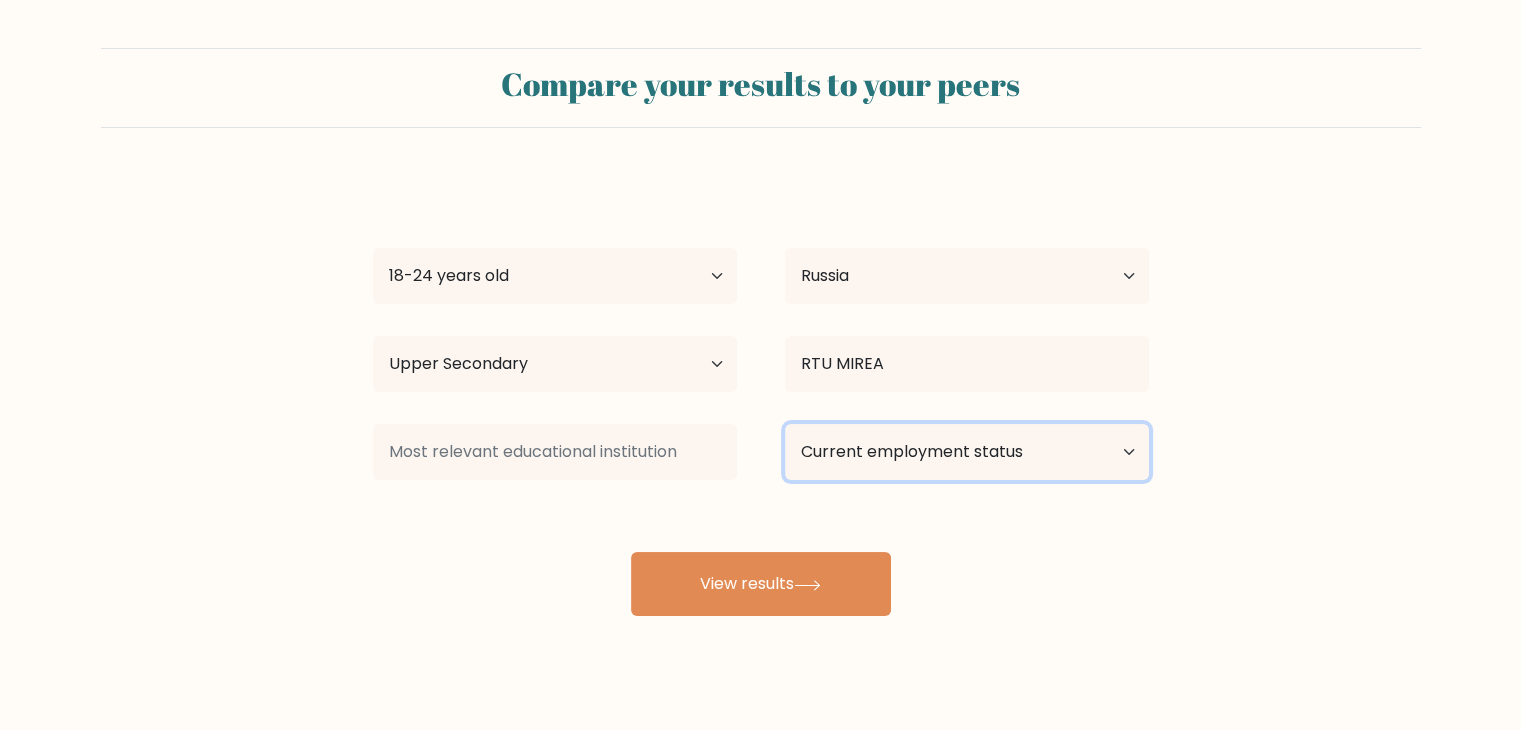 click on "Current employment status
Employed
Student
Retired
Other / prefer not to answer" at bounding box center [967, 452] 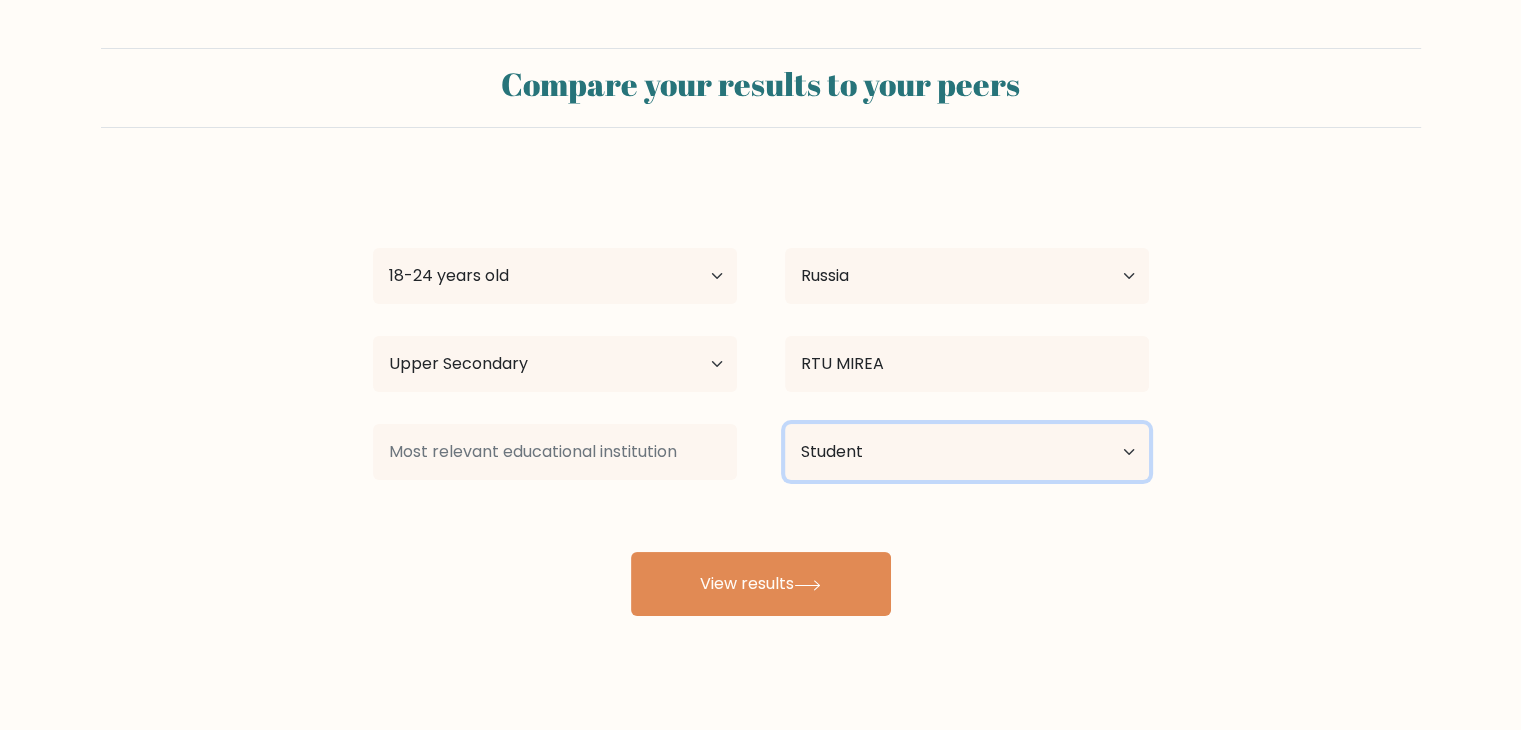 click on "Current employment status
Employed
Student
Retired
Other / prefer not to answer" at bounding box center [967, 452] 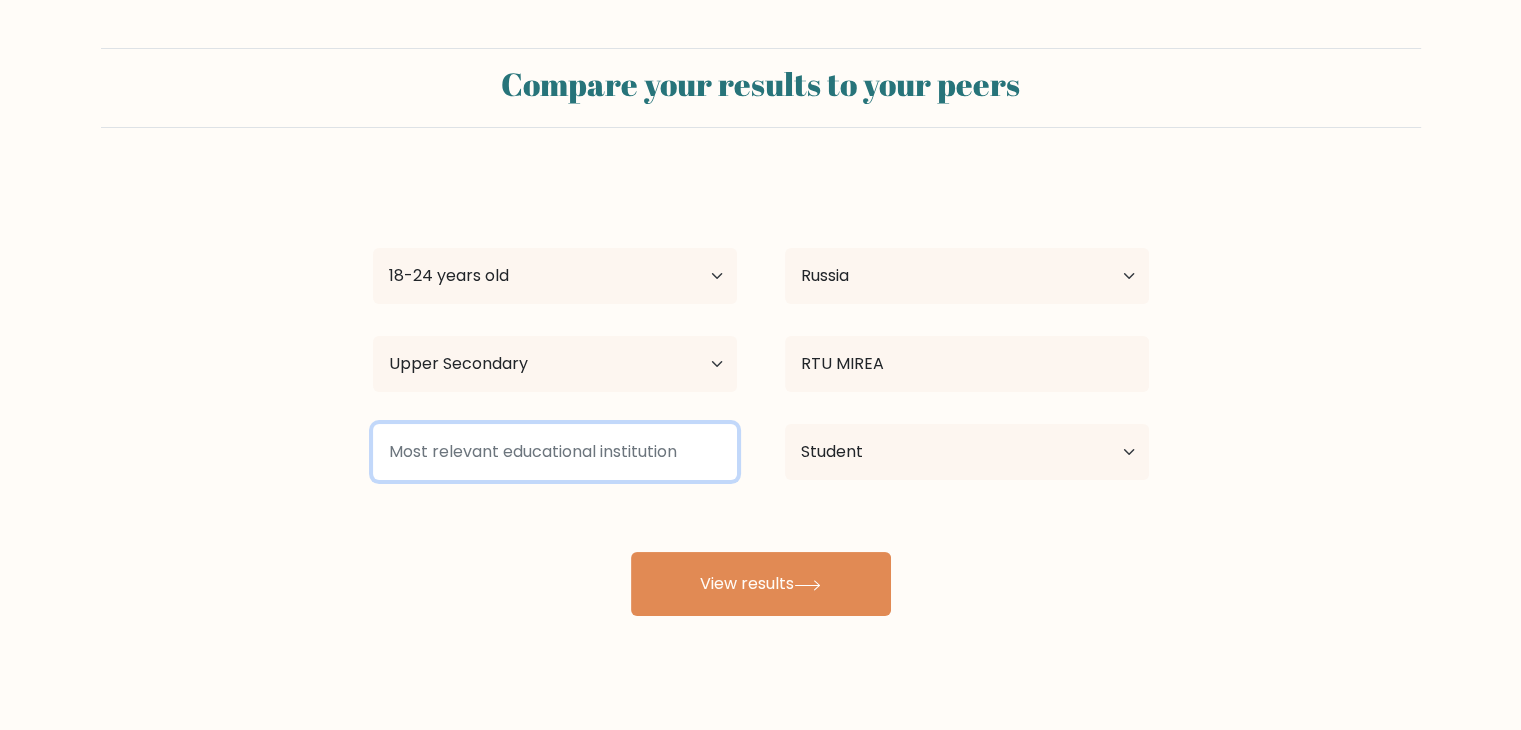 click at bounding box center (555, 452) 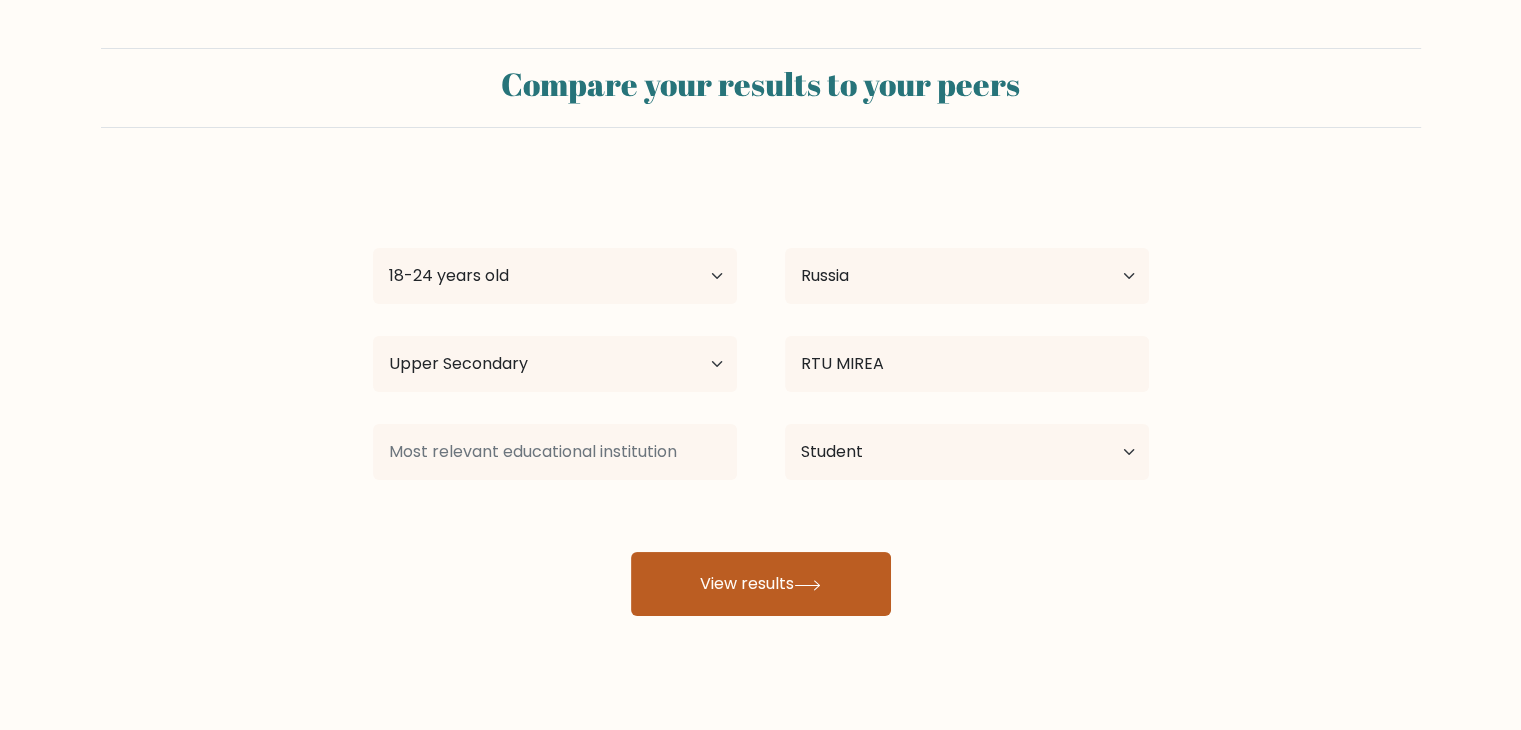 click on "View results" at bounding box center [761, 584] 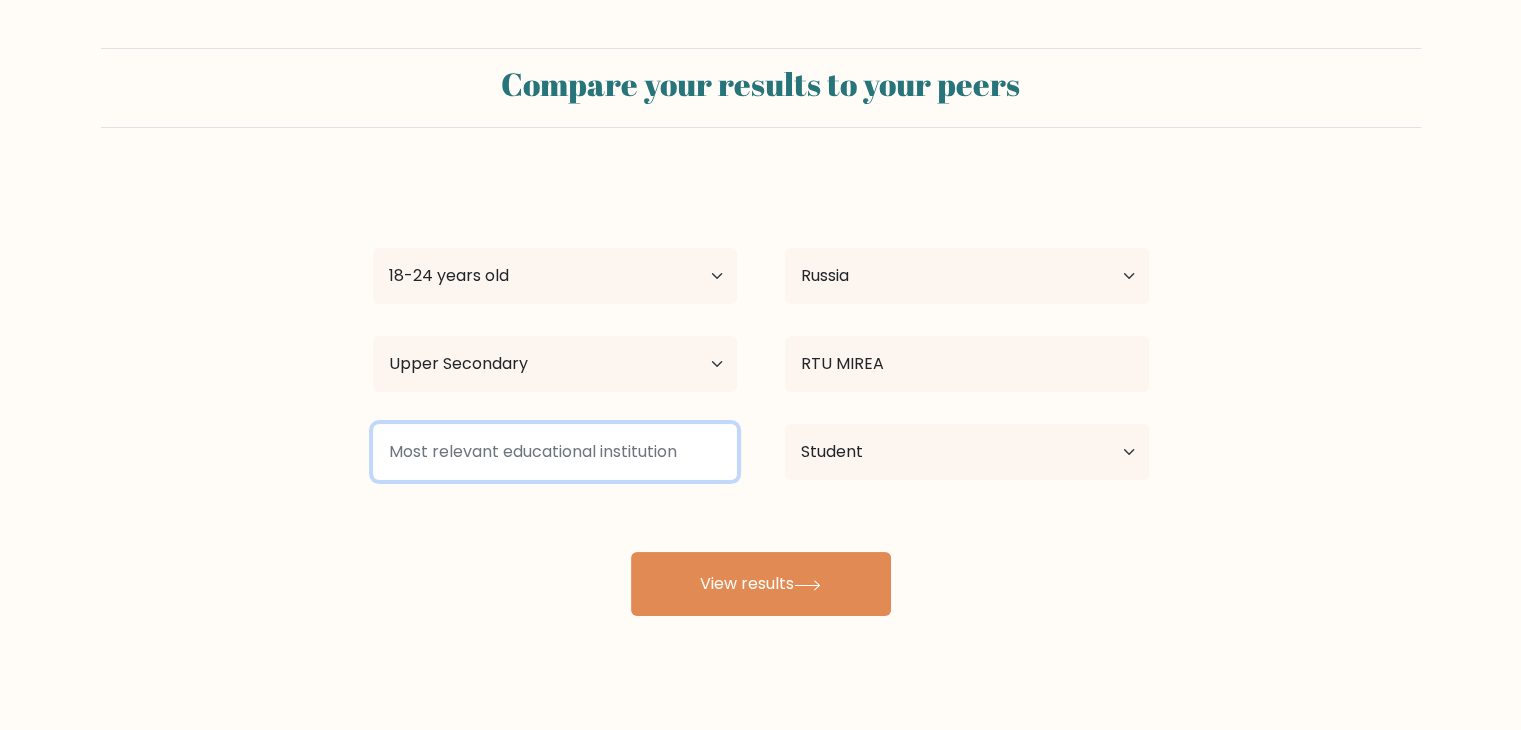 click at bounding box center (555, 452) 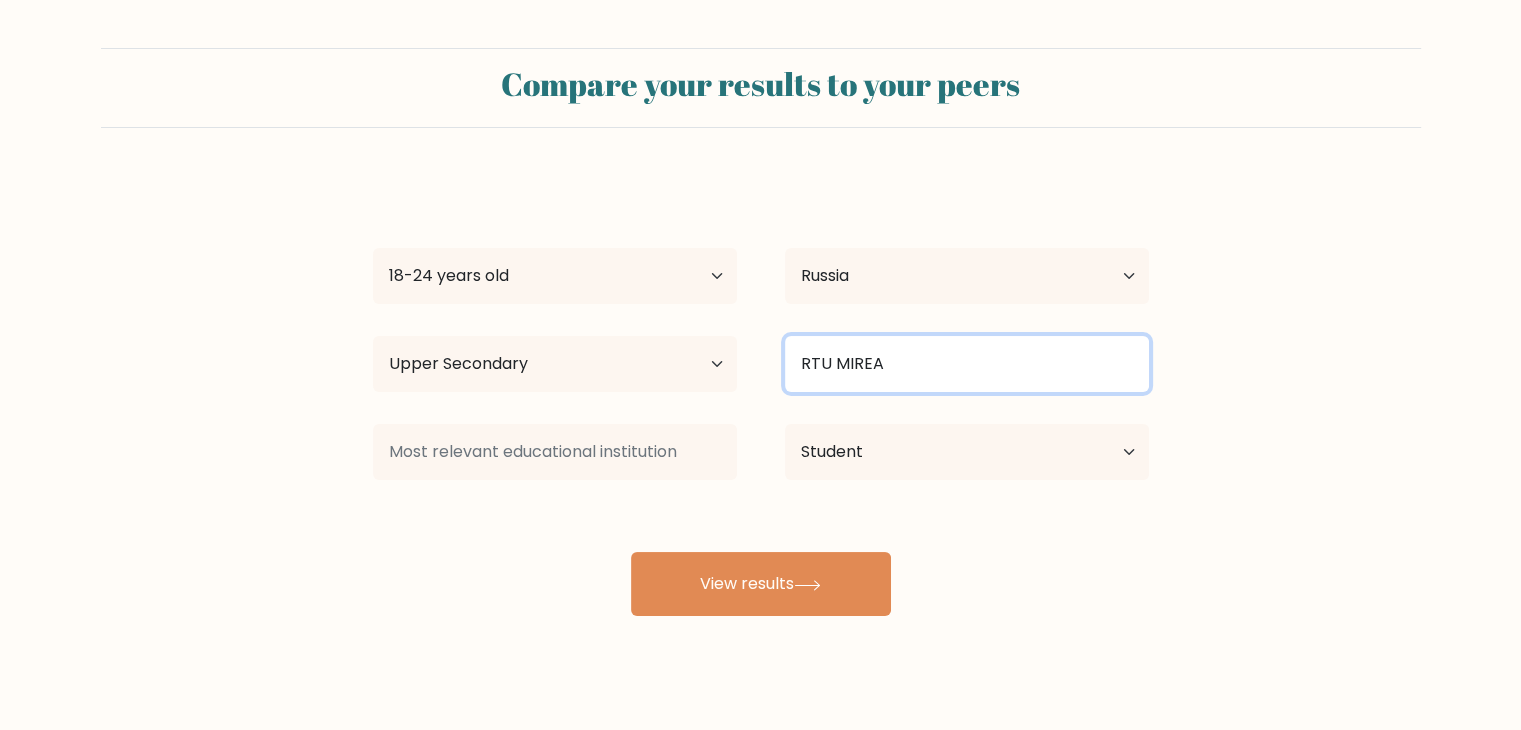 drag, startPoint x: 864, startPoint y: 358, endPoint x: 767, endPoint y: 348, distance: 97.5141 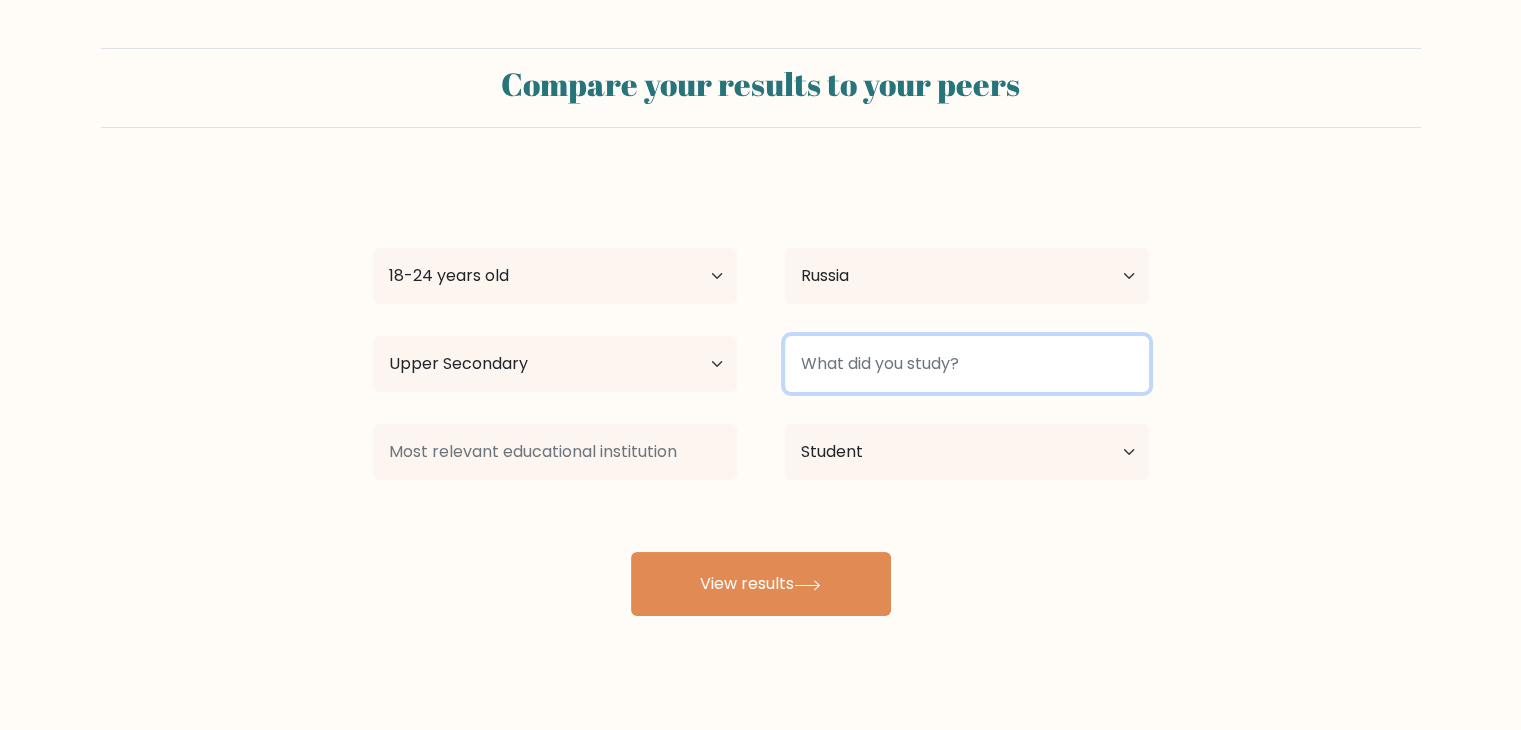 type 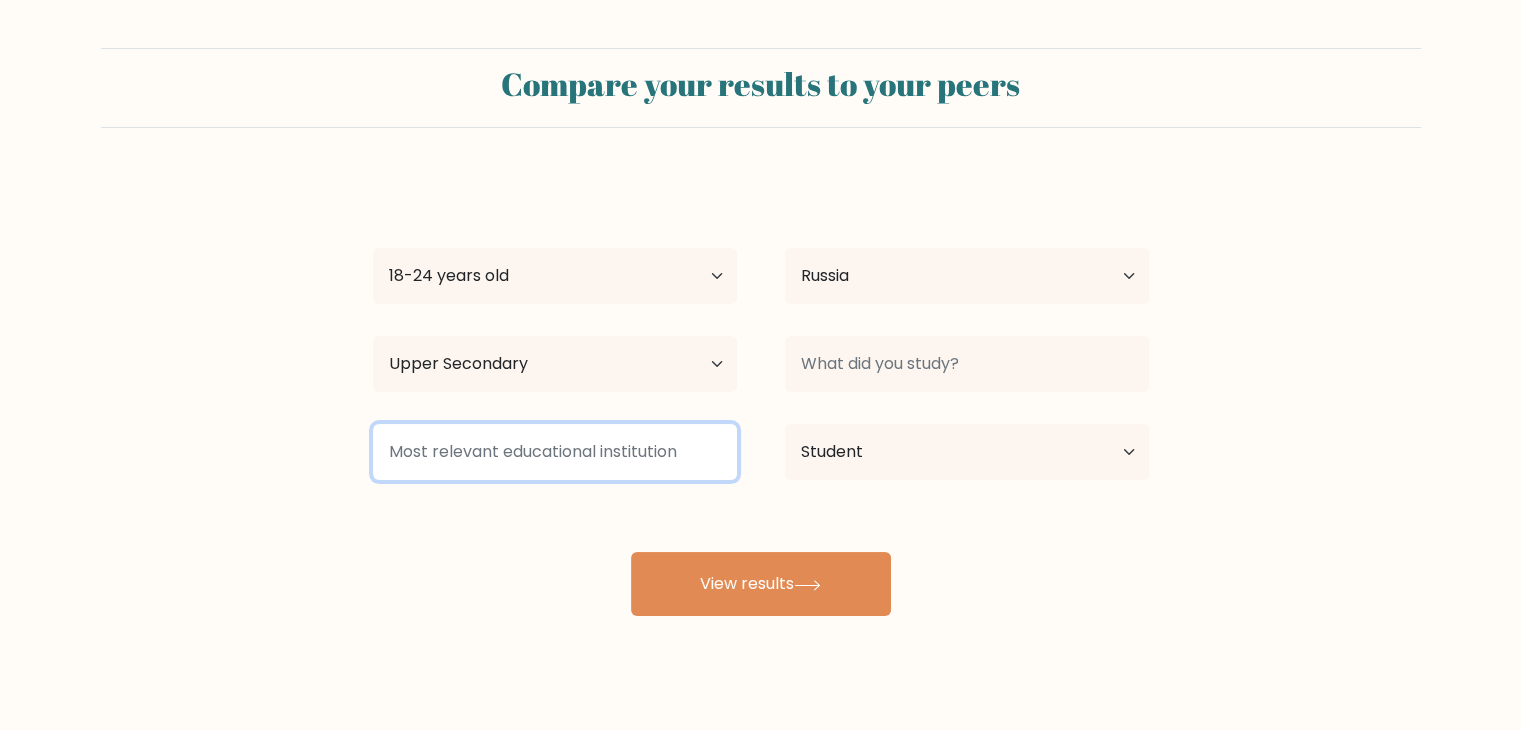 click at bounding box center (555, 452) 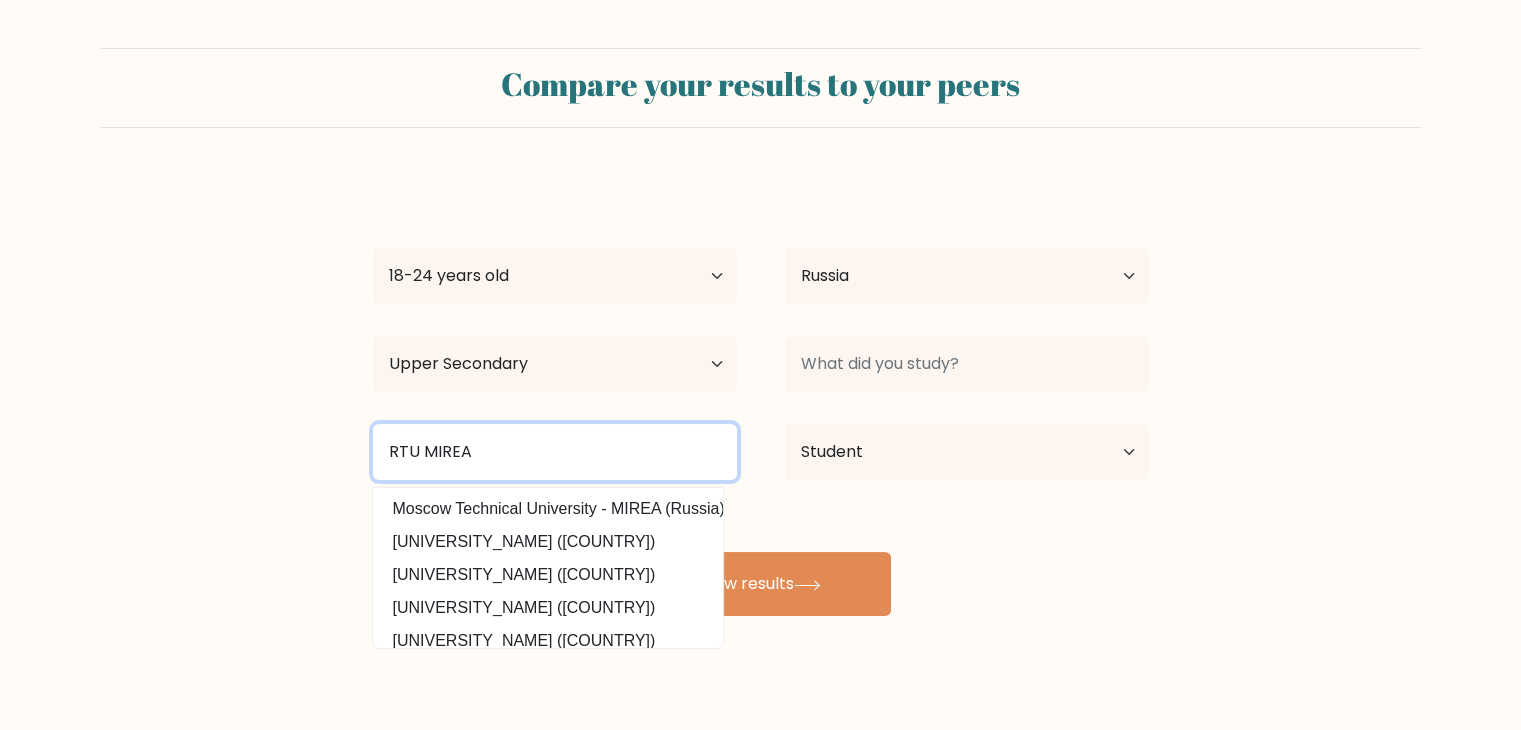 type on "RTU MIREA" 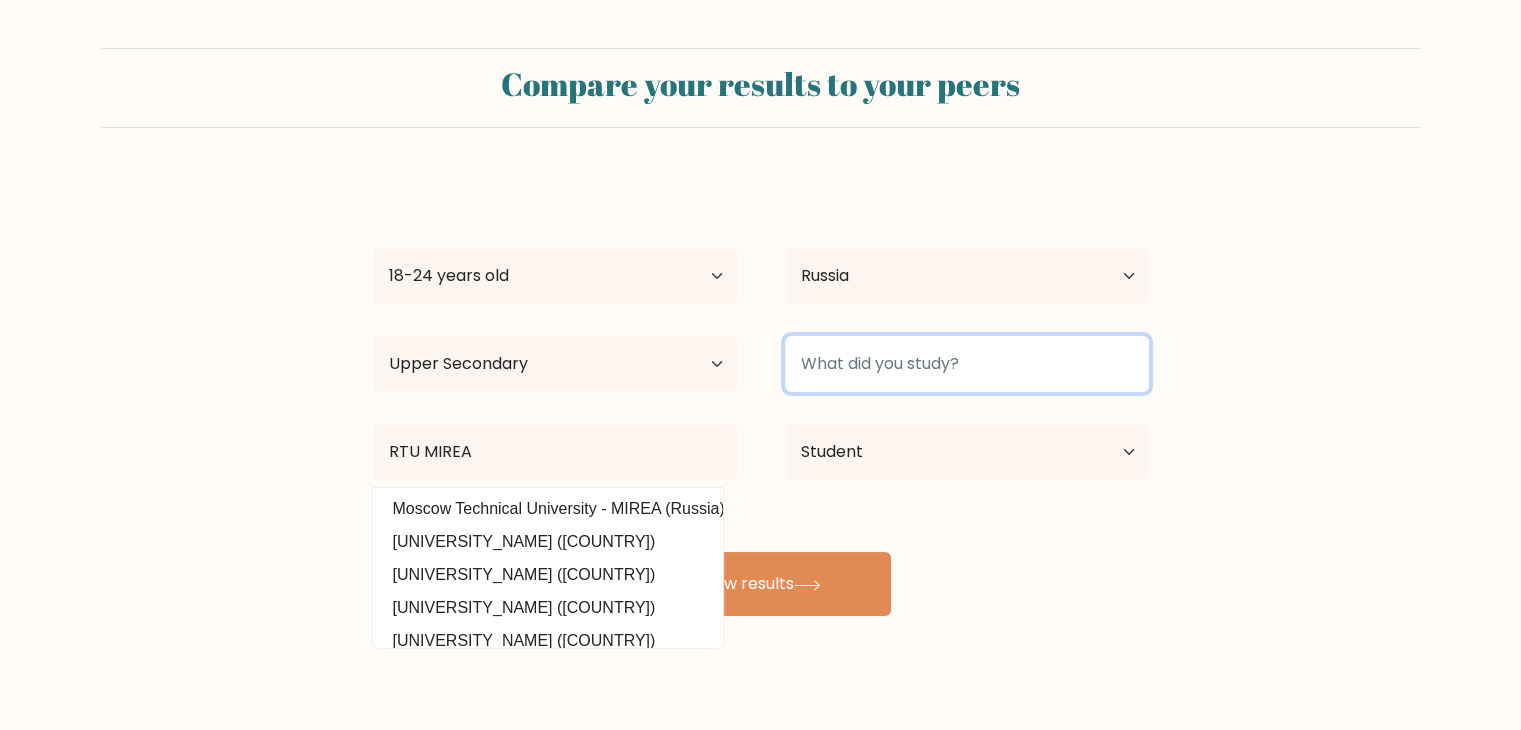 click at bounding box center (967, 364) 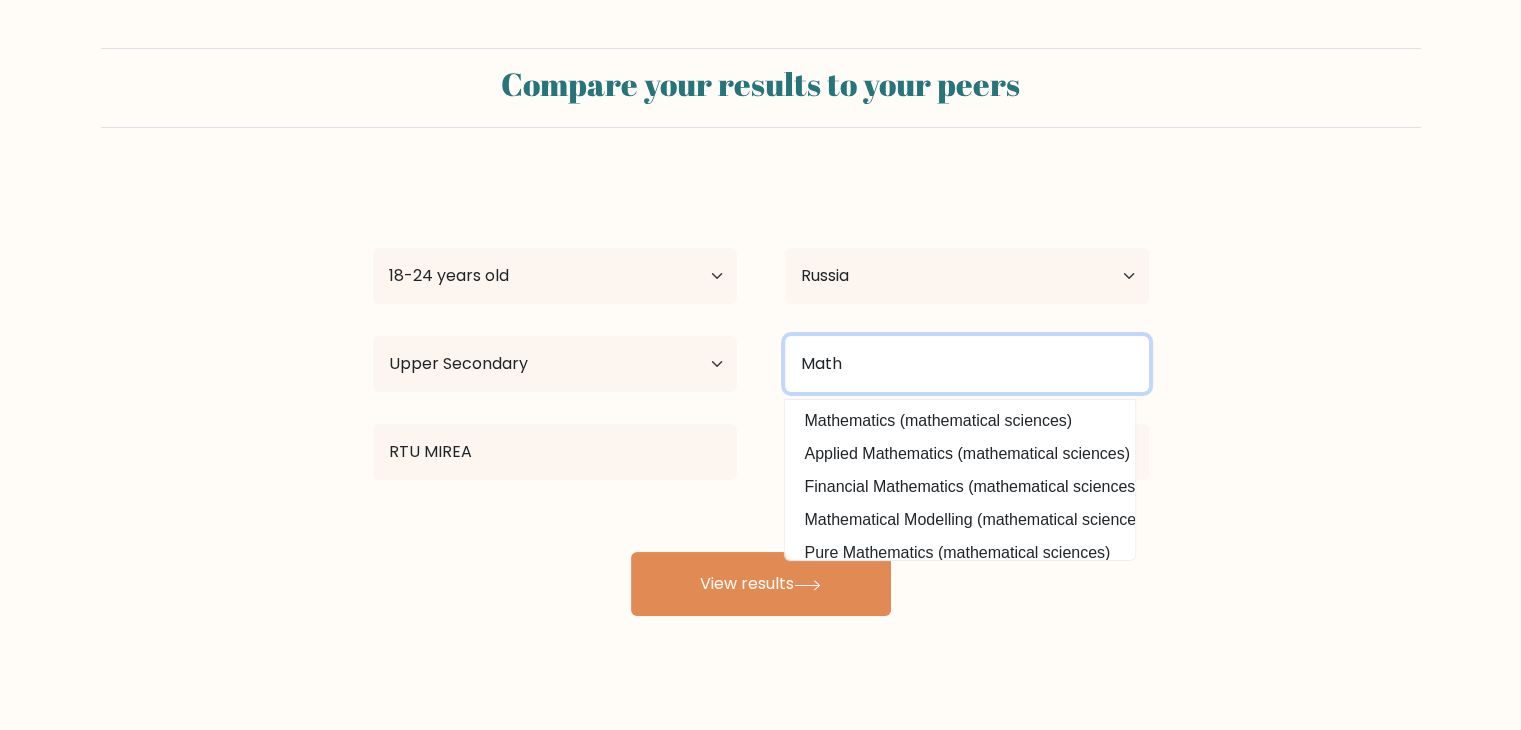 drag, startPoint x: 860, startPoint y: 354, endPoint x: 792, endPoint y: 357, distance: 68.06615 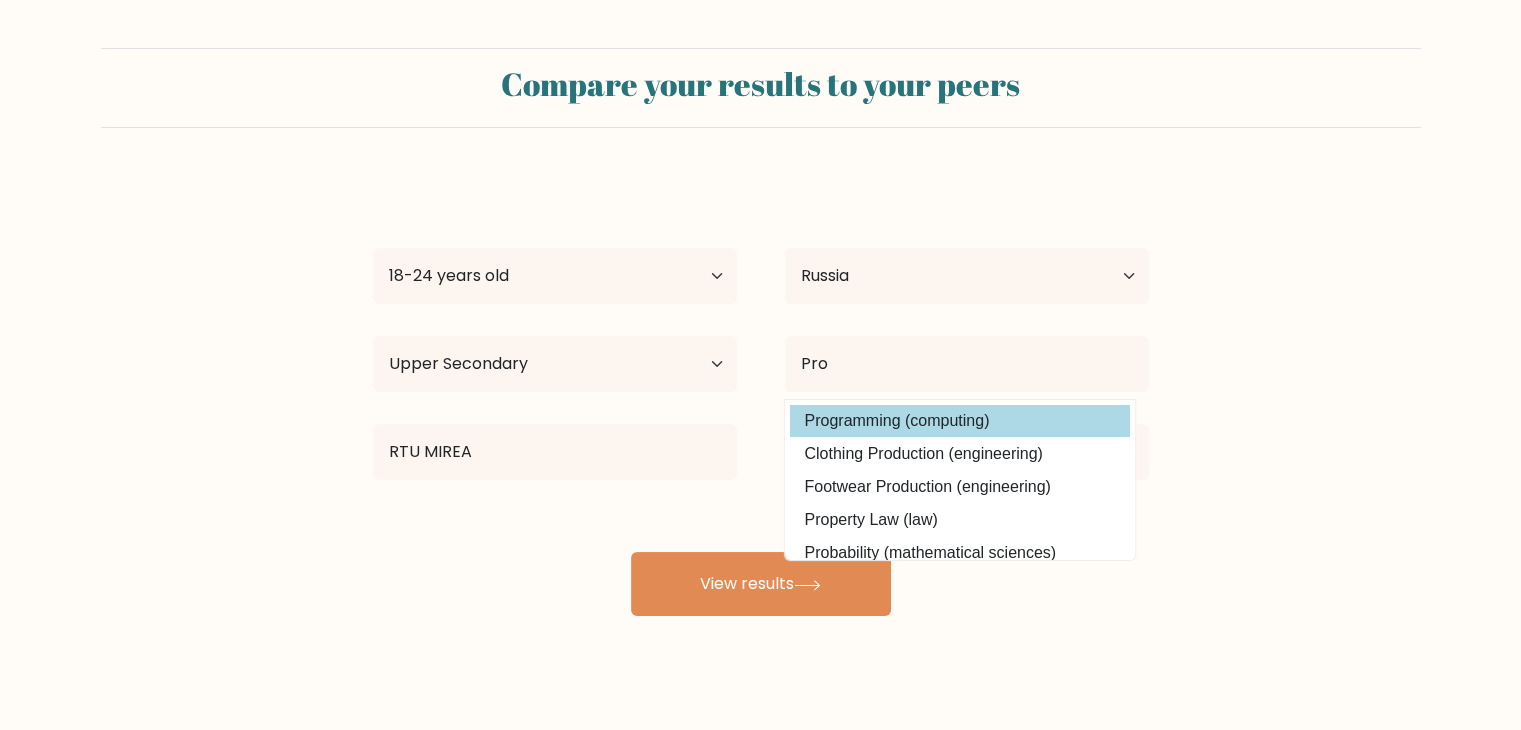 click on "Programming (computing)" at bounding box center (960, 421) 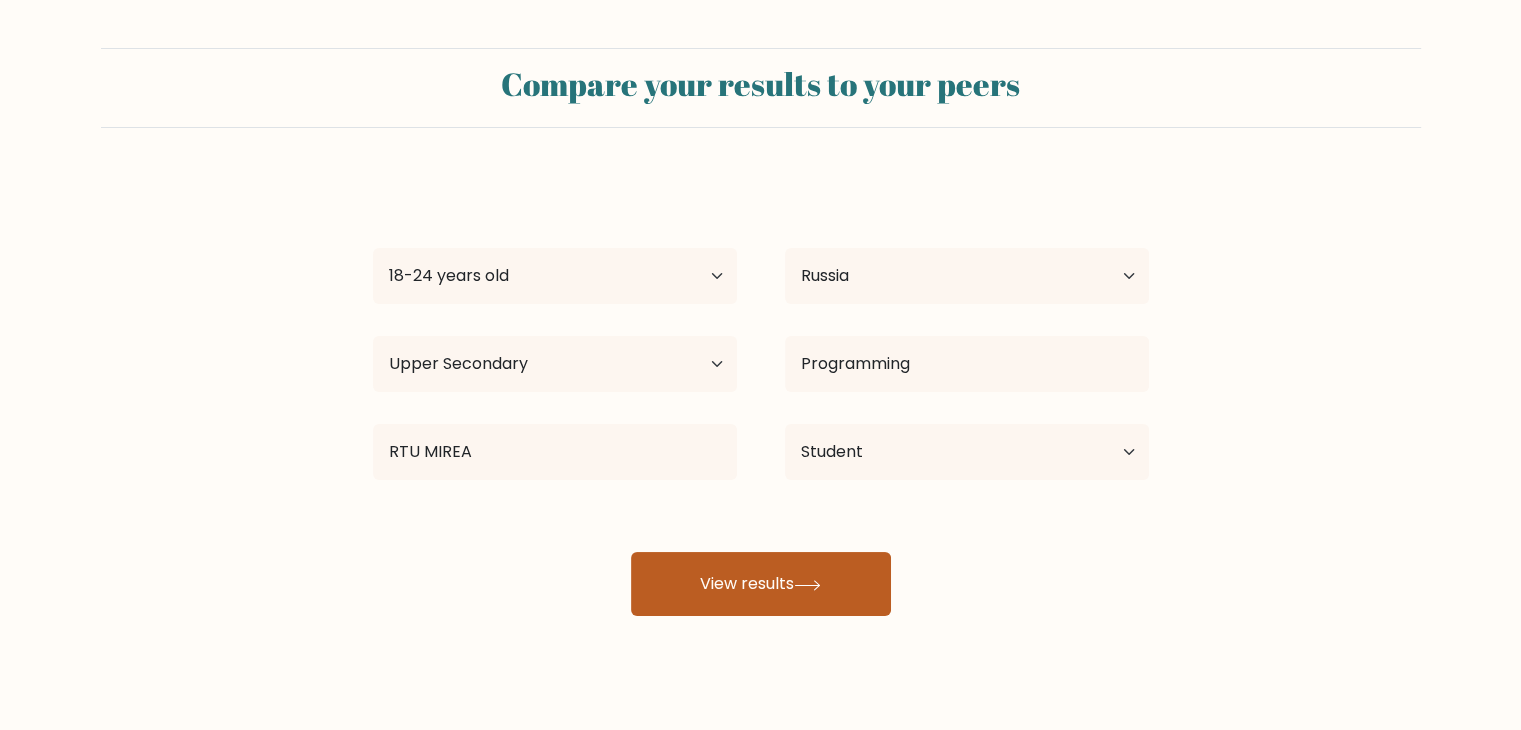 click on "View results" at bounding box center (761, 584) 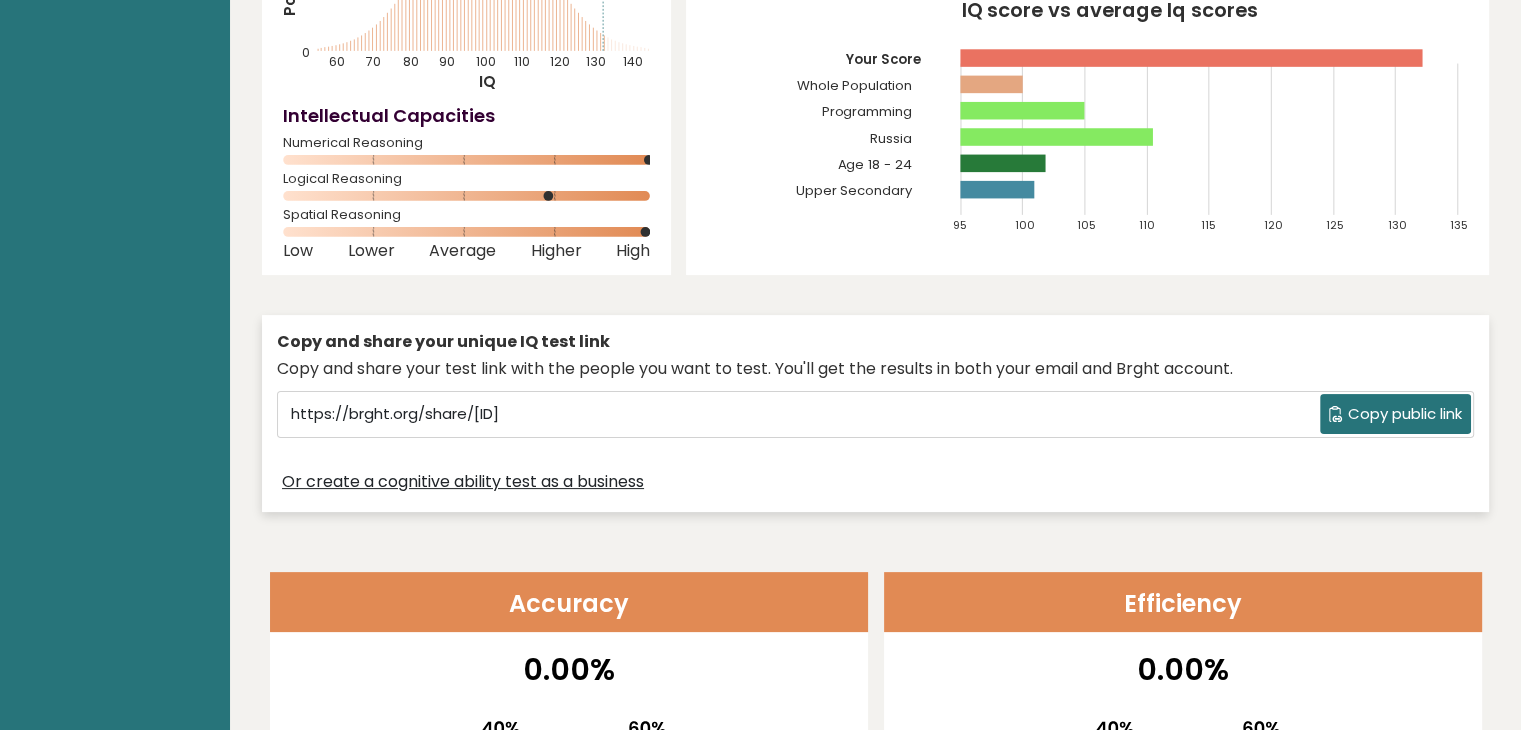 scroll, scrollTop: 400, scrollLeft: 0, axis: vertical 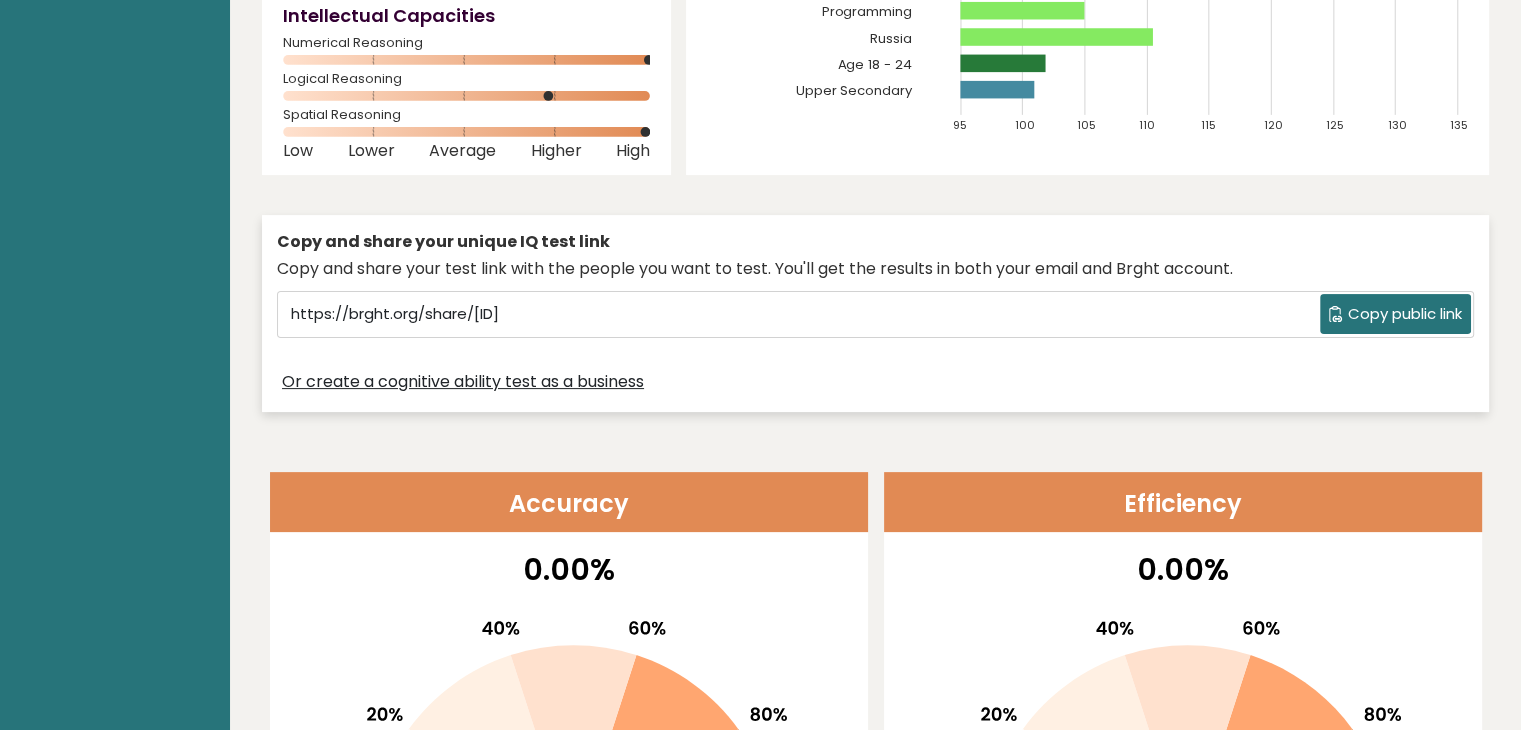 click on "Copy public link" at bounding box center [1405, 314] 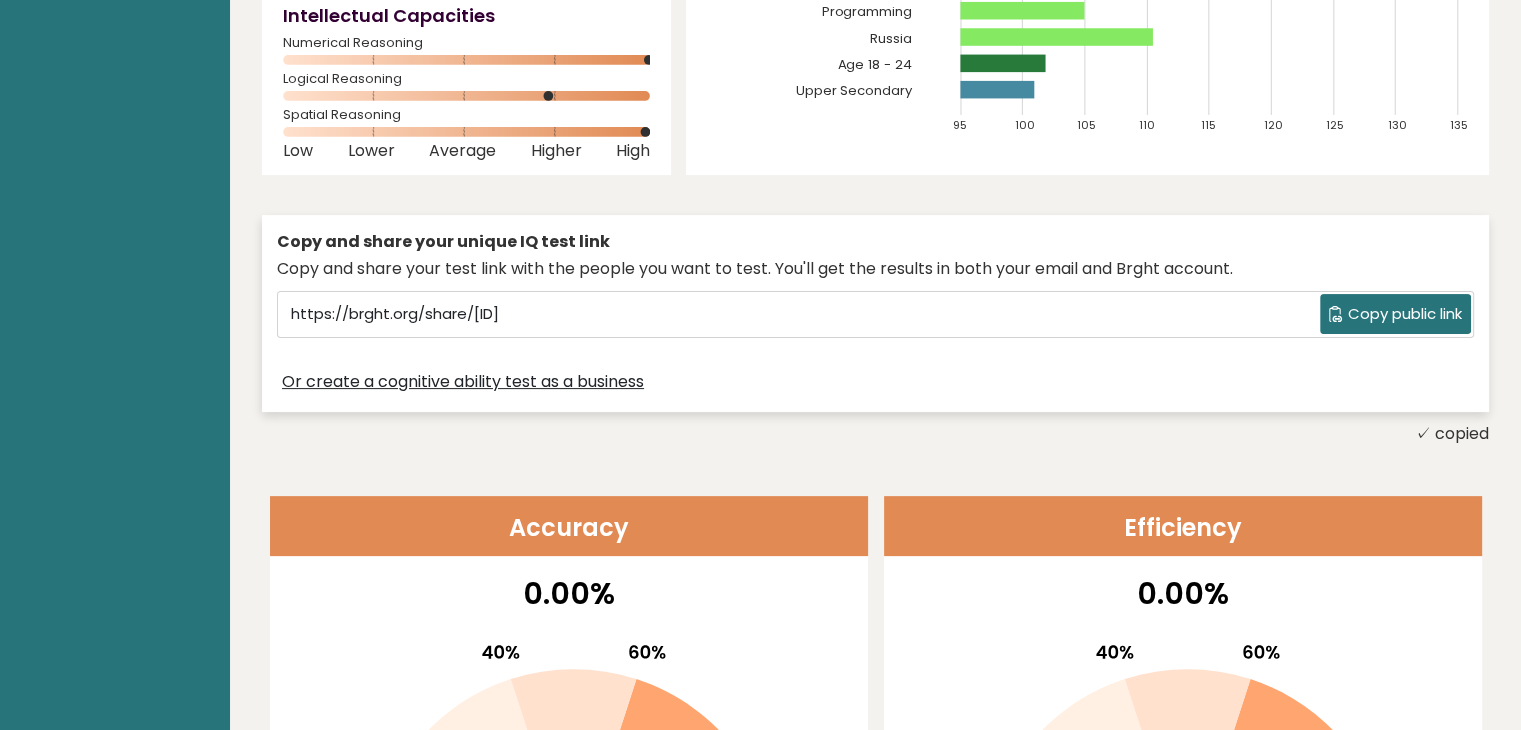 click on "✓ copied" at bounding box center (875, 434) 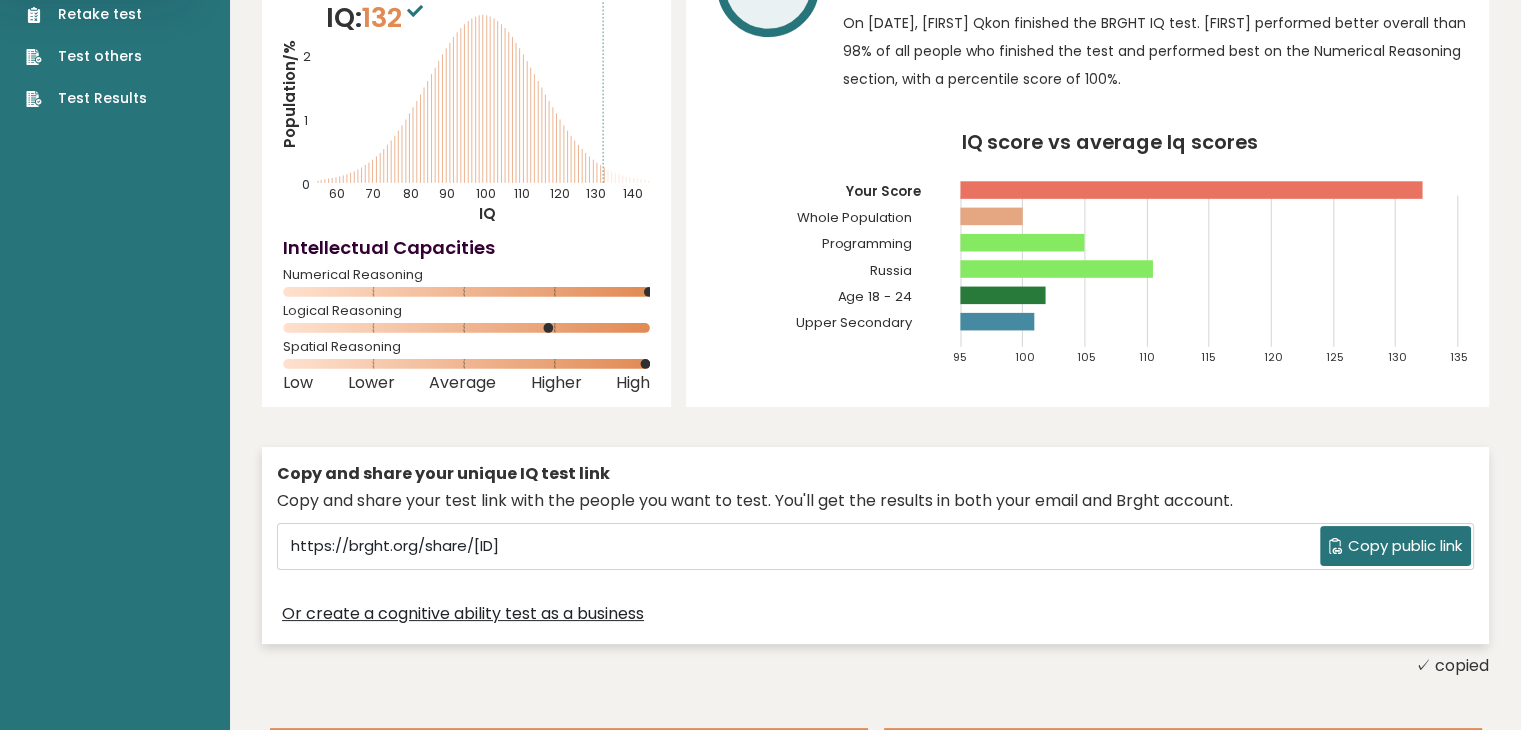 scroll, scrollTop: 0, scrollLeft: 0, axis: both 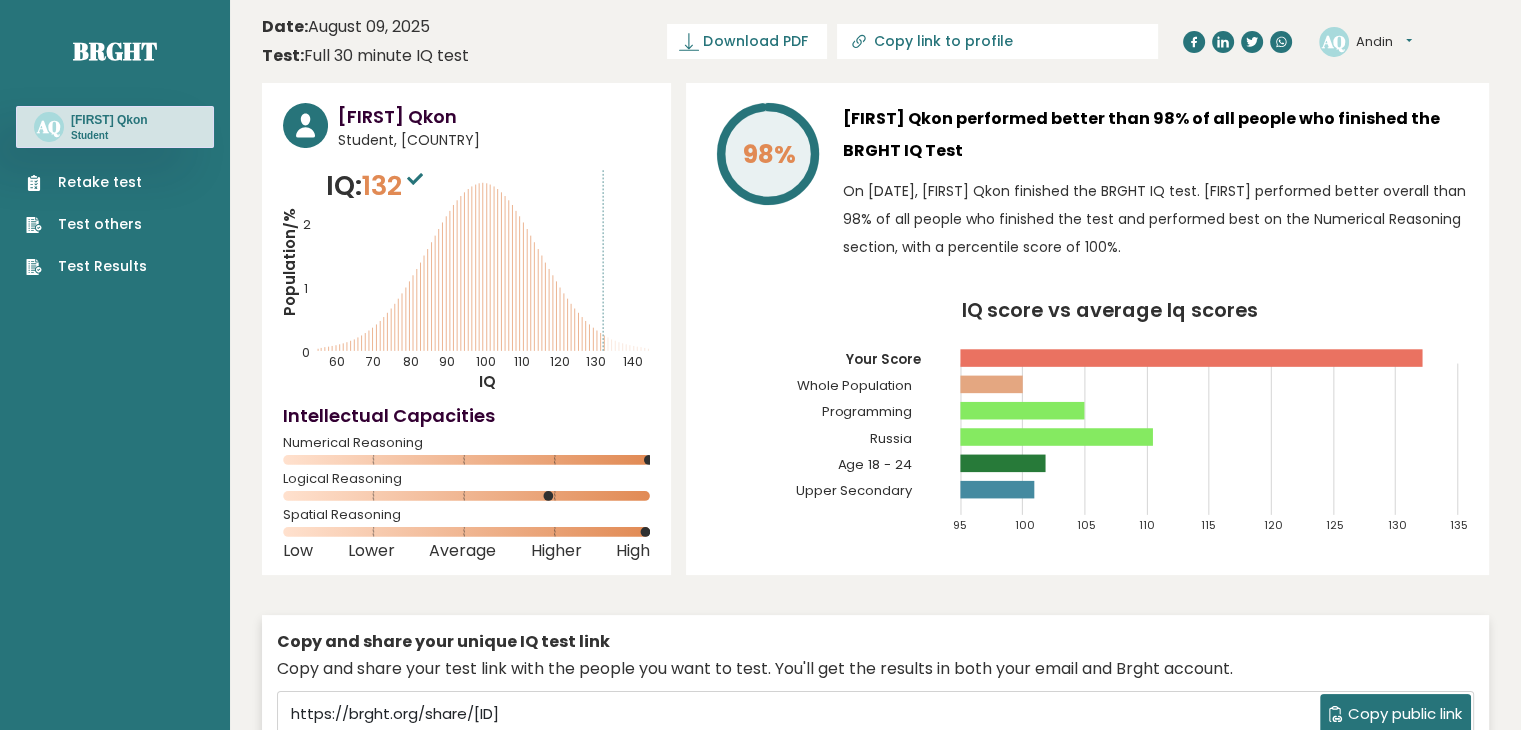 click on "Andin" at bounding box center [1384, 42] 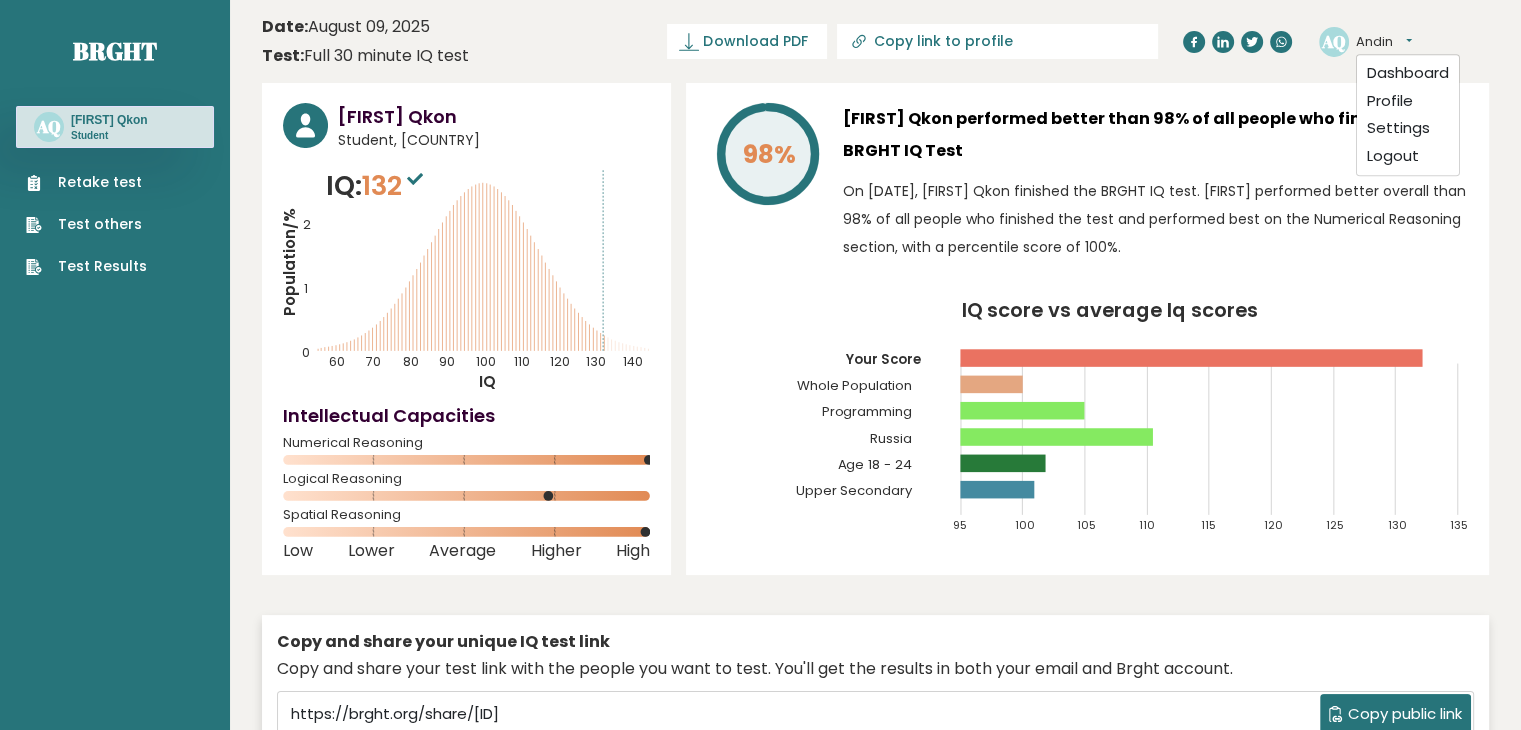 click on "Andin" at bounding box center (1384, 42) 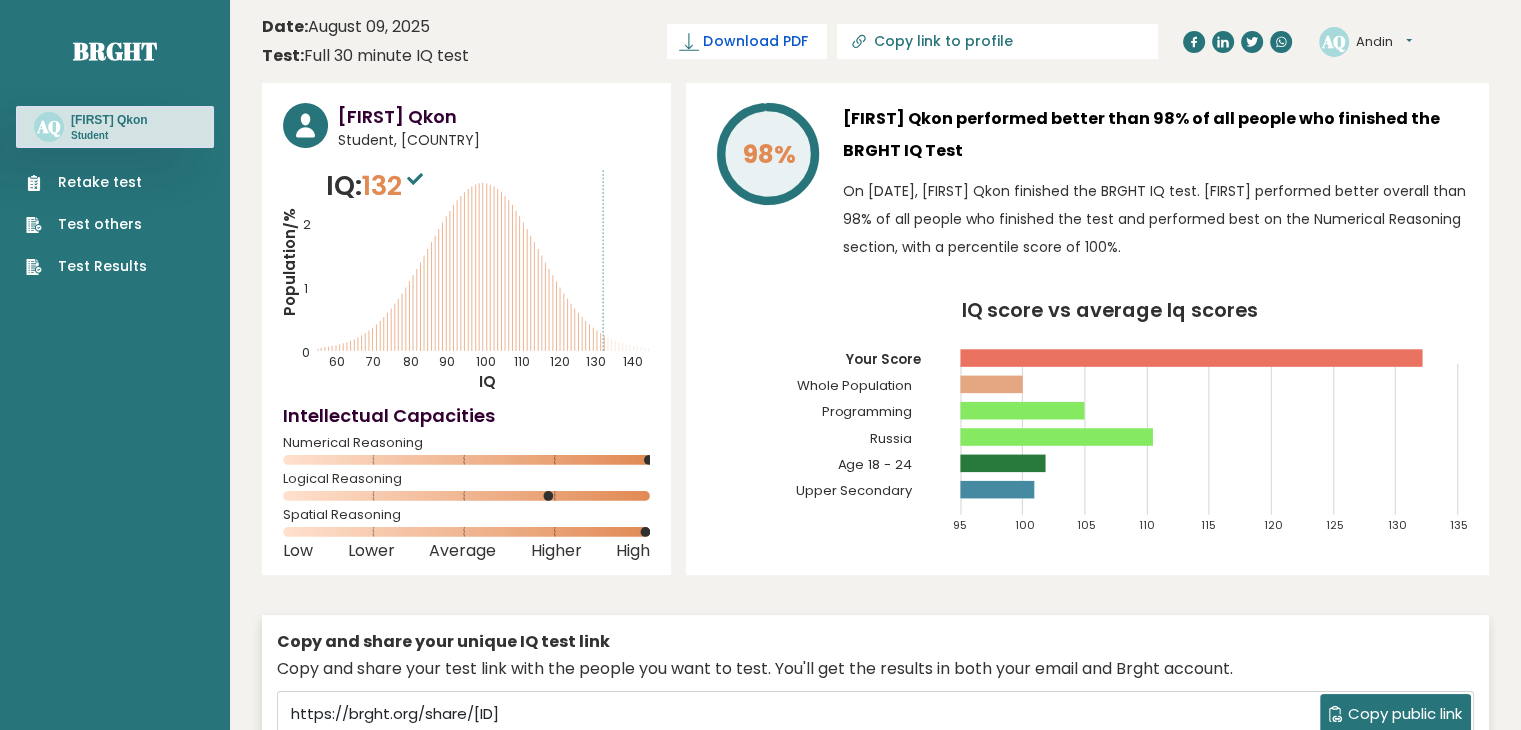 click on "Download PDF" at bounding box center [755, 41] 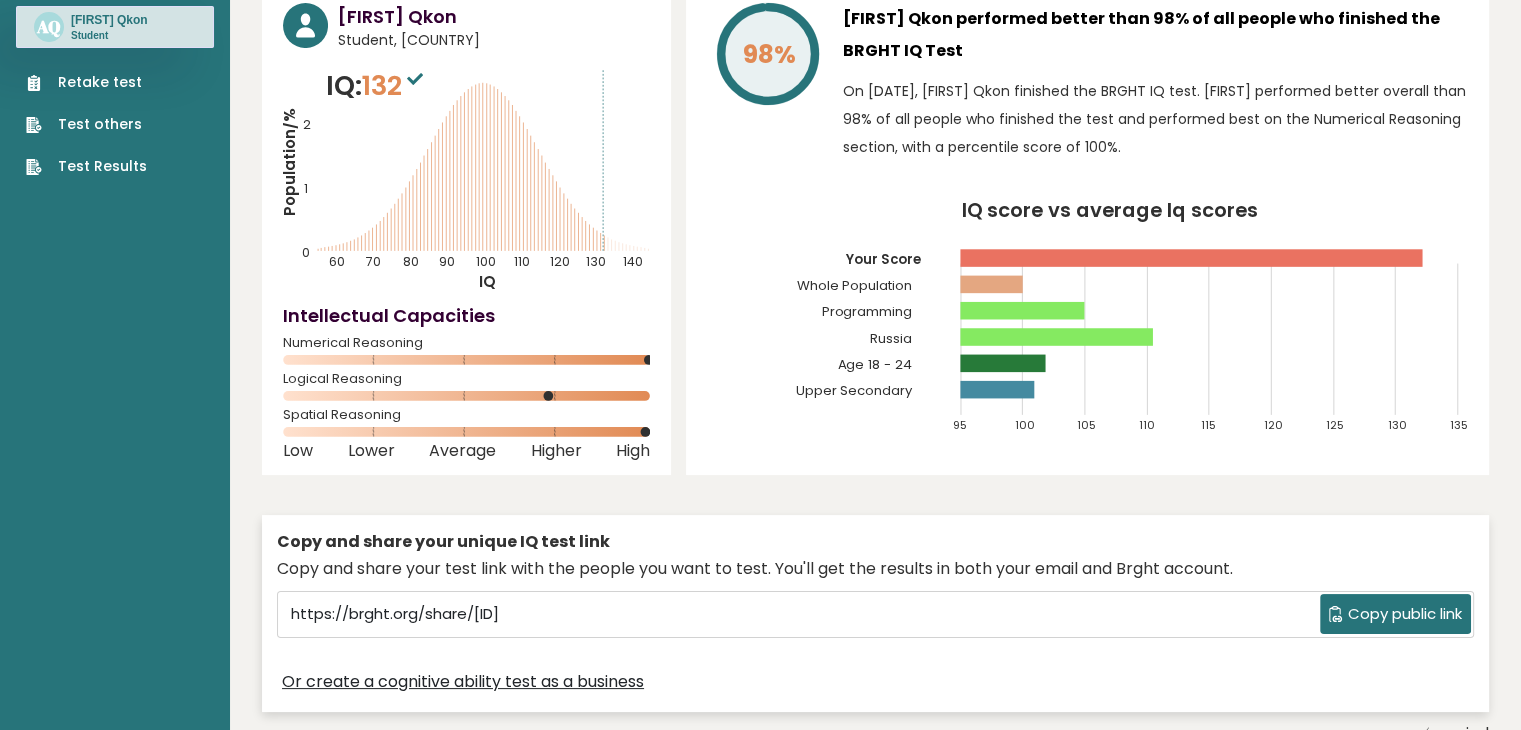 scroll, scrollTop: 300, scrollLeft: 0, axis: vertical 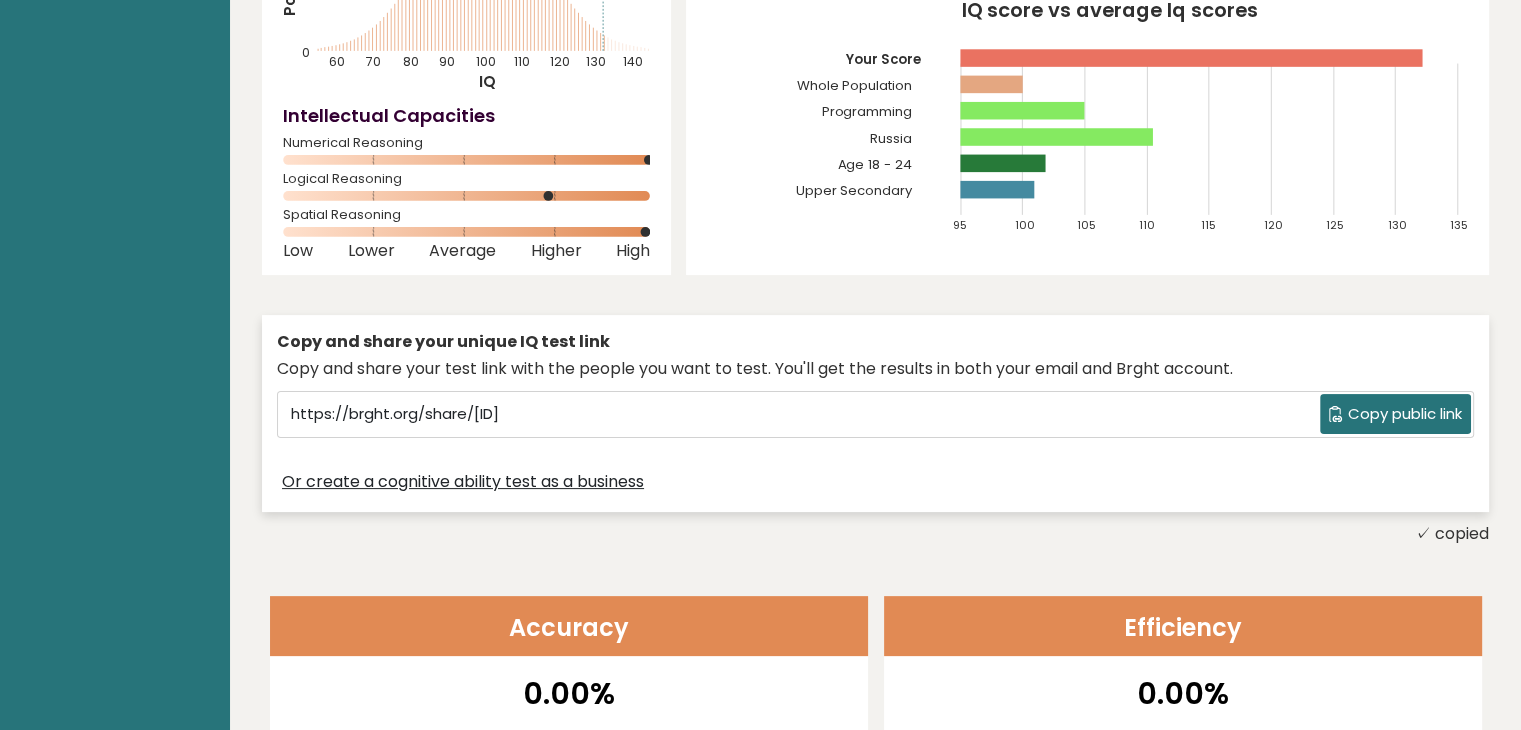 click on "[FIRST] Qkon
Student,
[COUNTRY]
IQ:  132
Population/%
IQ
0
1
2
60
70
80
90
100
110
120
130
140
Low" at bounding box center (875, 164) 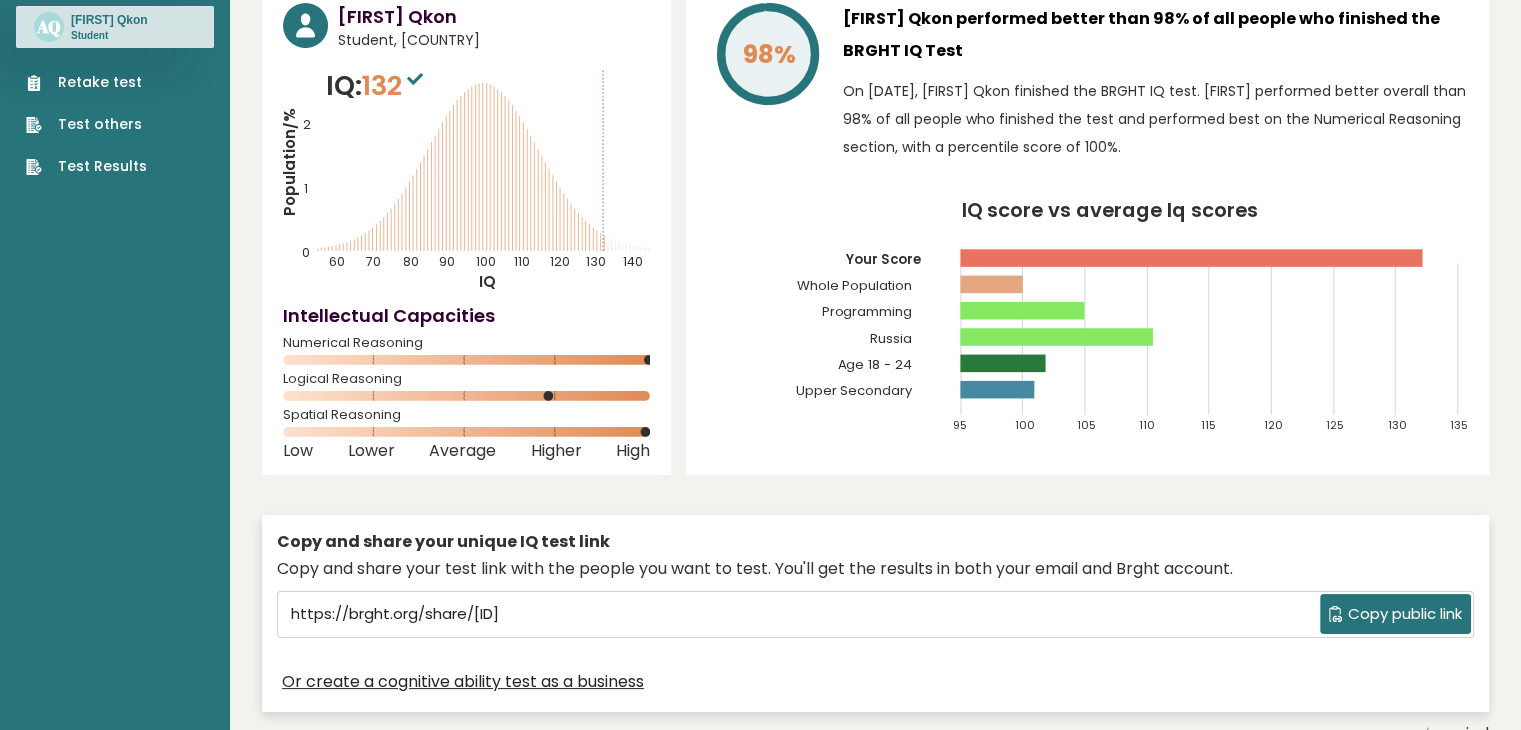 scroll, scrollTop: 0, scrollLeft: 0, axis: both 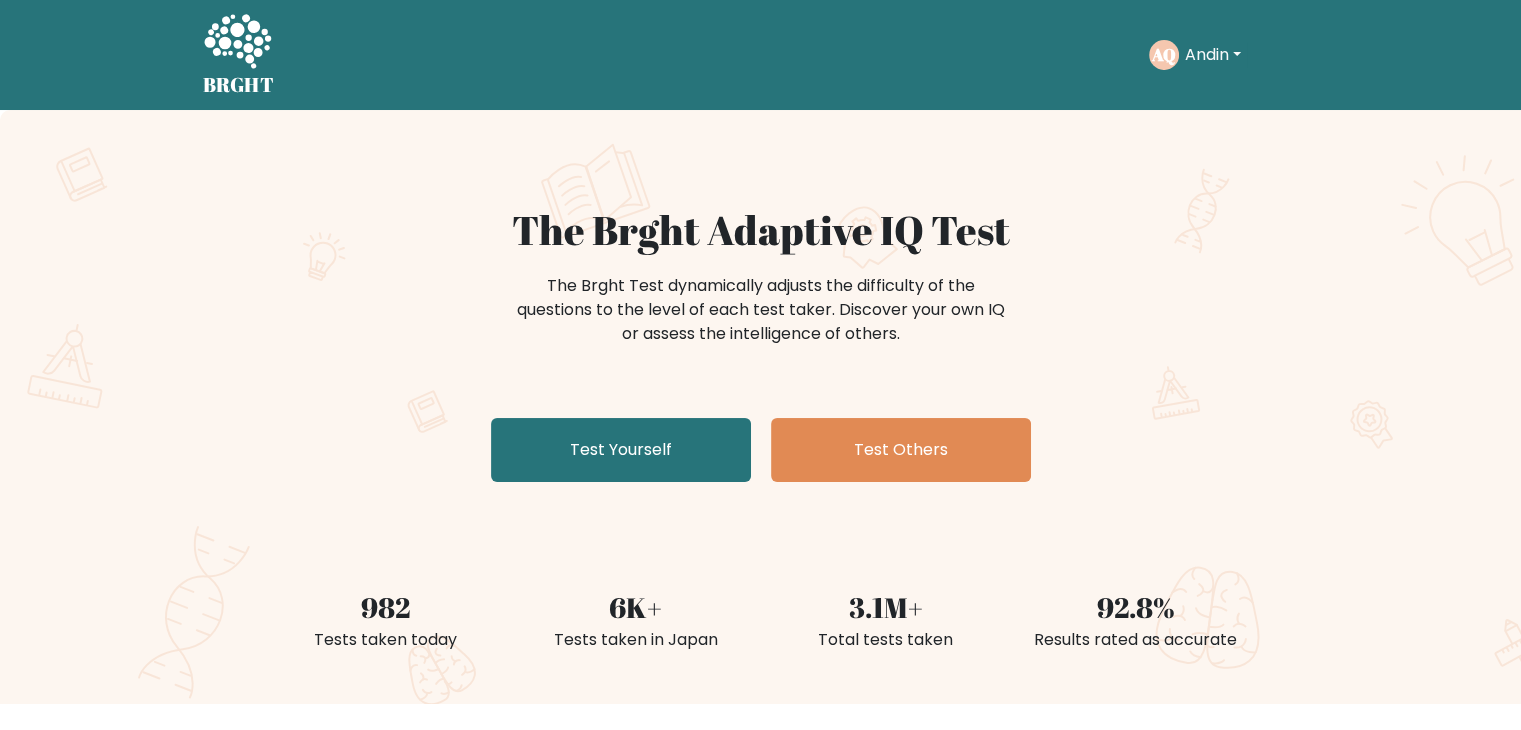 click on "The Brght Test dynamically adjusts the difficulty of the questions to the level of each test taker. Discover your own IQ or assess the intelligence of others." at bounding box center (761, 320) 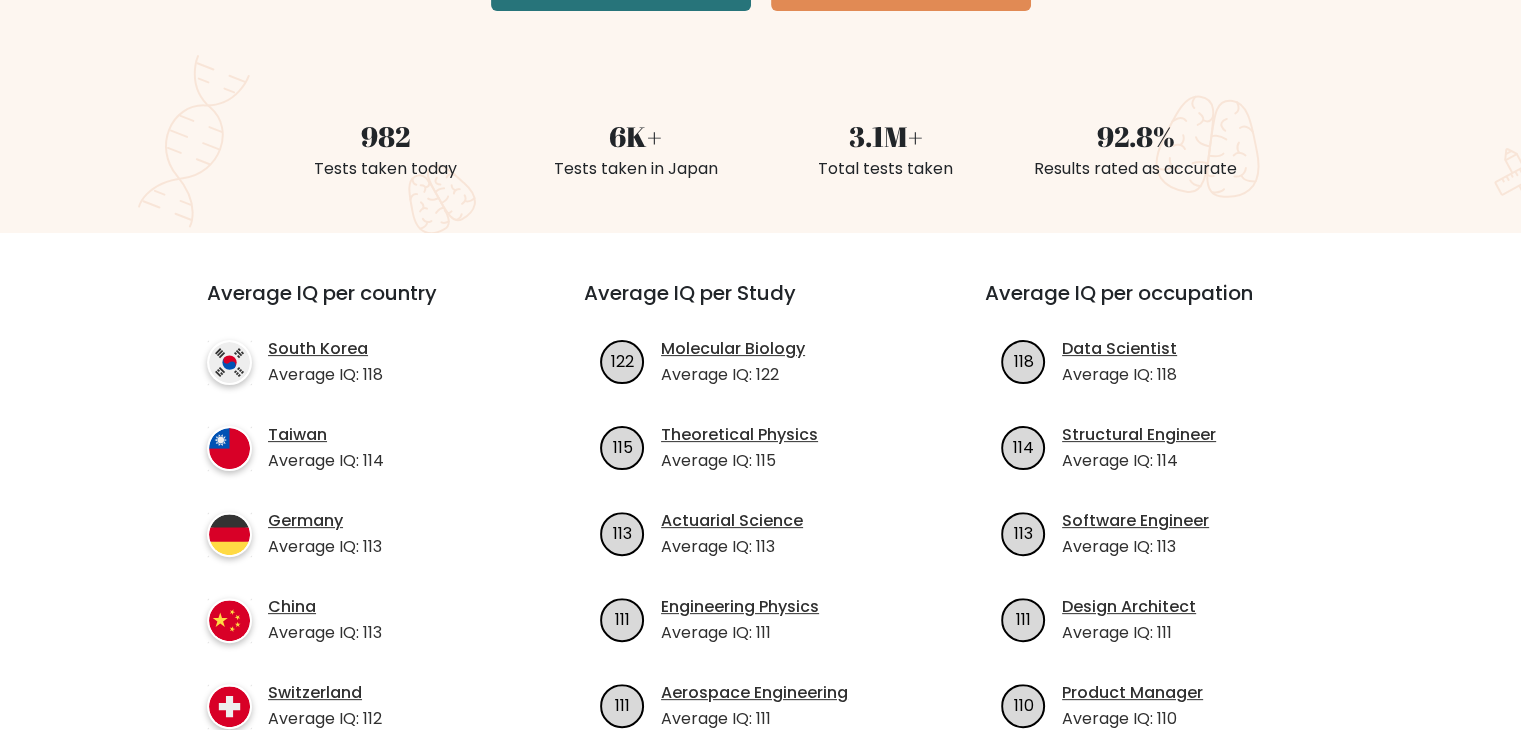 scroll, scrollTop: 71, scrollLeft: 0, axis: vertical 